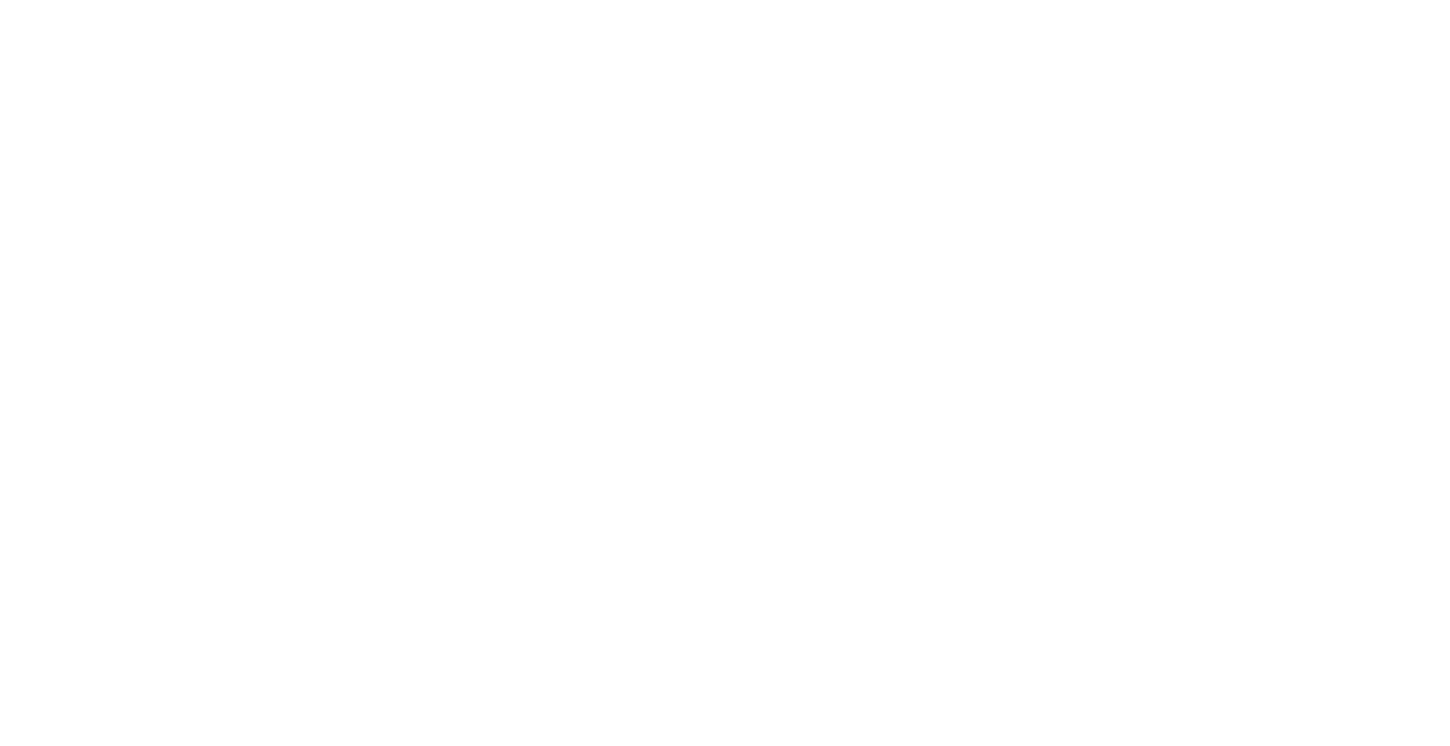 scroll, scrollTop: 0, scrollLeft: 0, axis: both 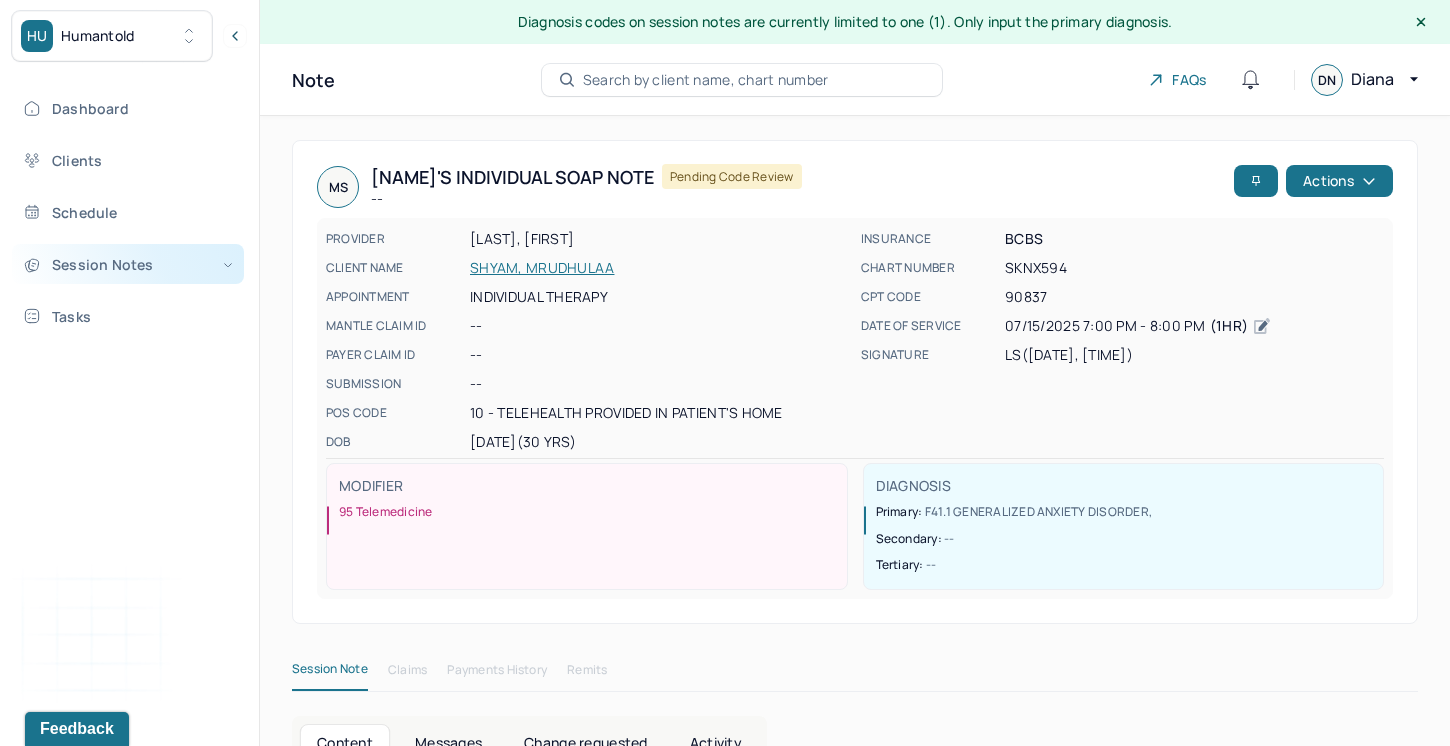 click on "Session Notes" at bounding box center [128, 264] 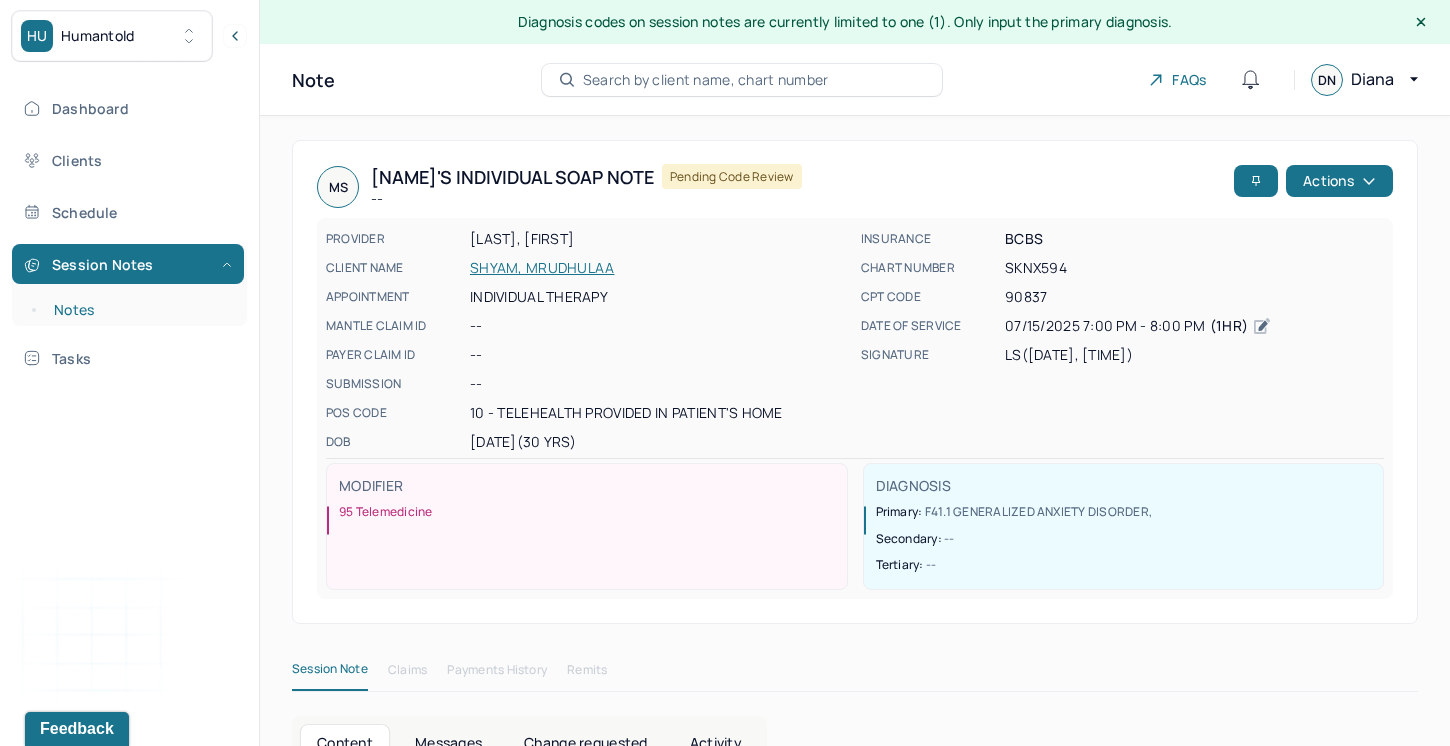 click on "Notes" at bounding box center (139, 310) 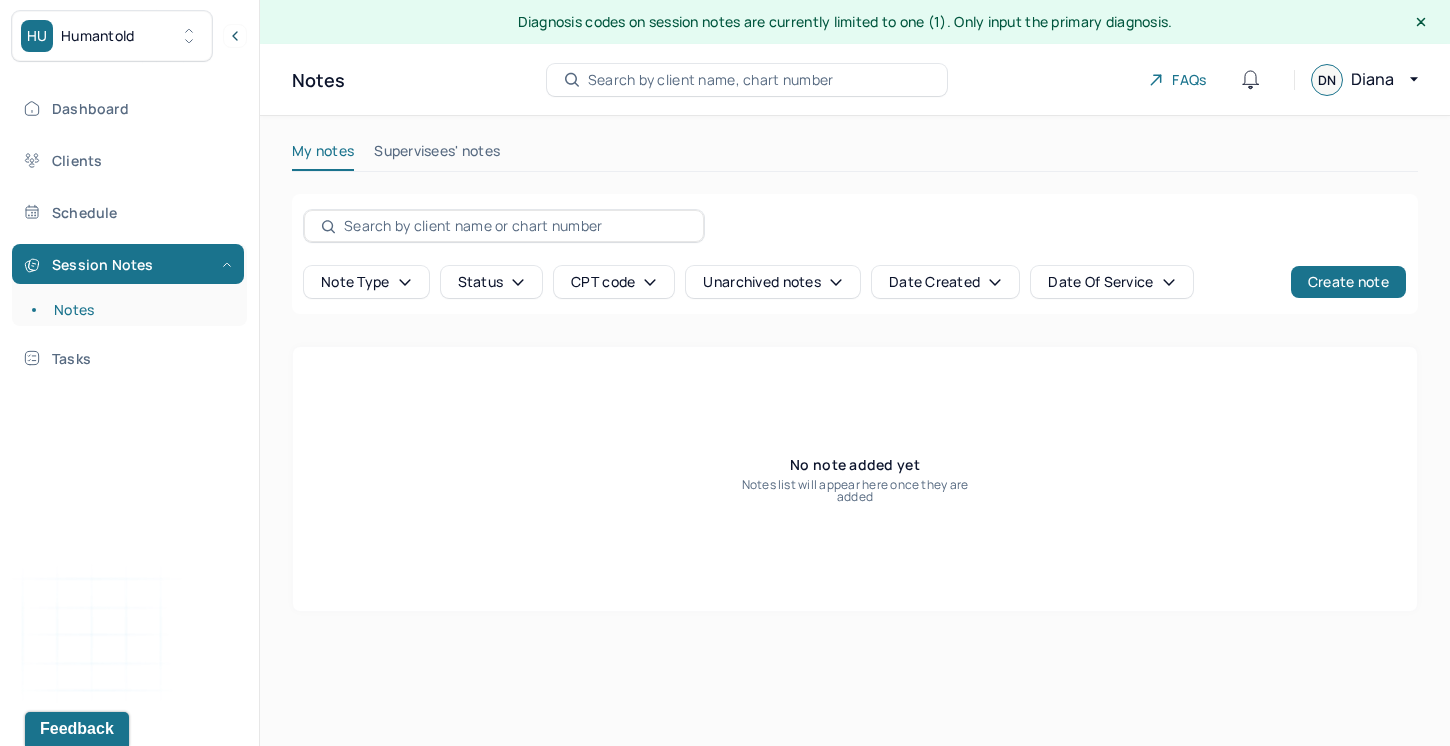 click on "Search by client name, chart number" at bounding box center [711, 80] 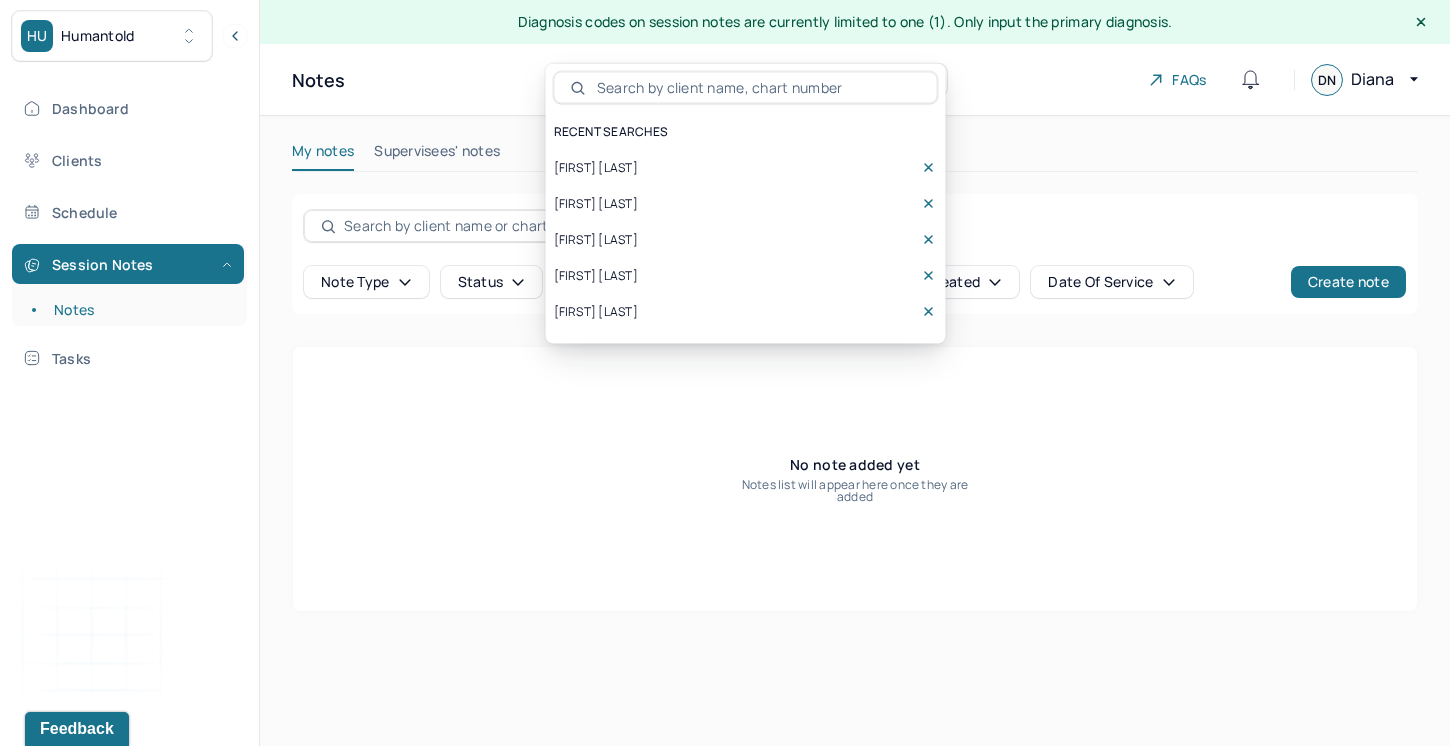 click on "[FIRST] [LAST]" at bounding box center [596, 204] 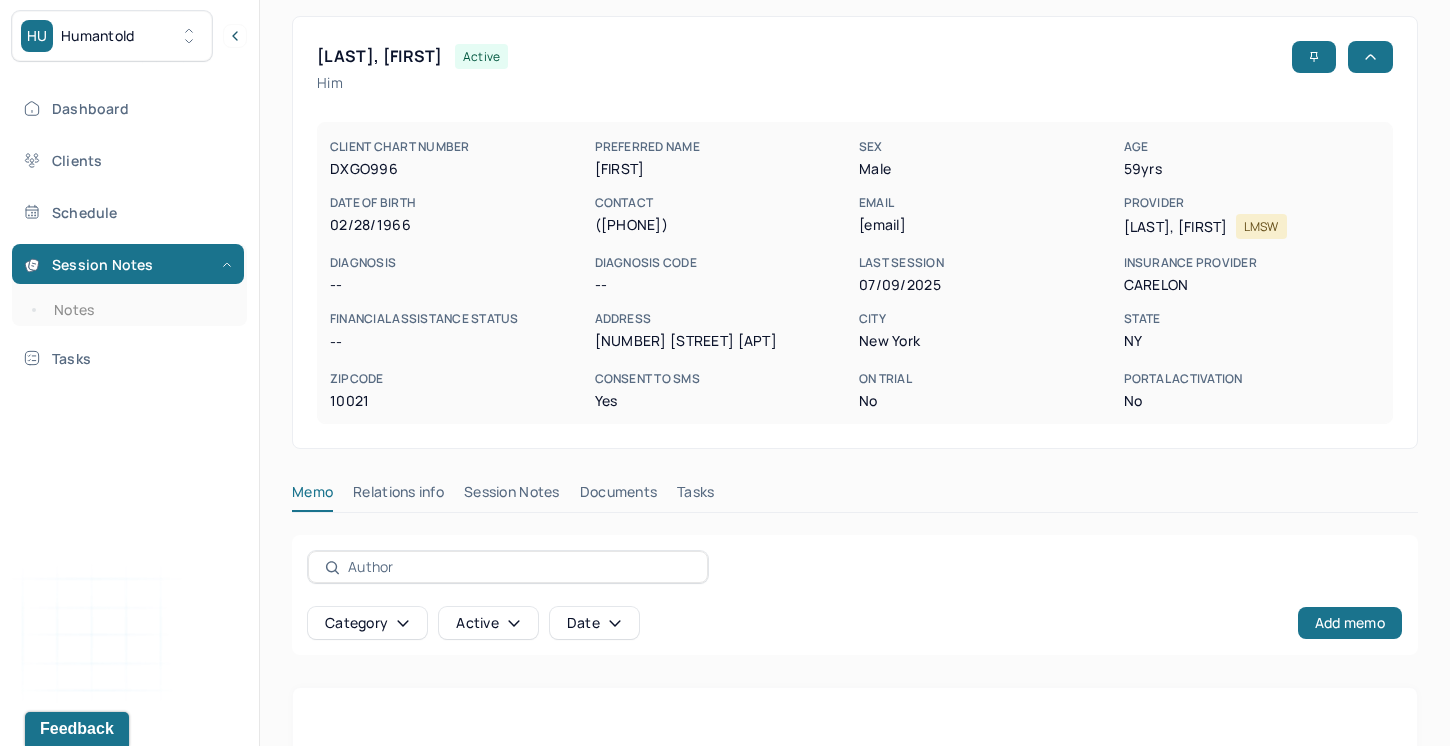 scroll, scrollTop: 153, scrollLeft: 0, axis: vertical 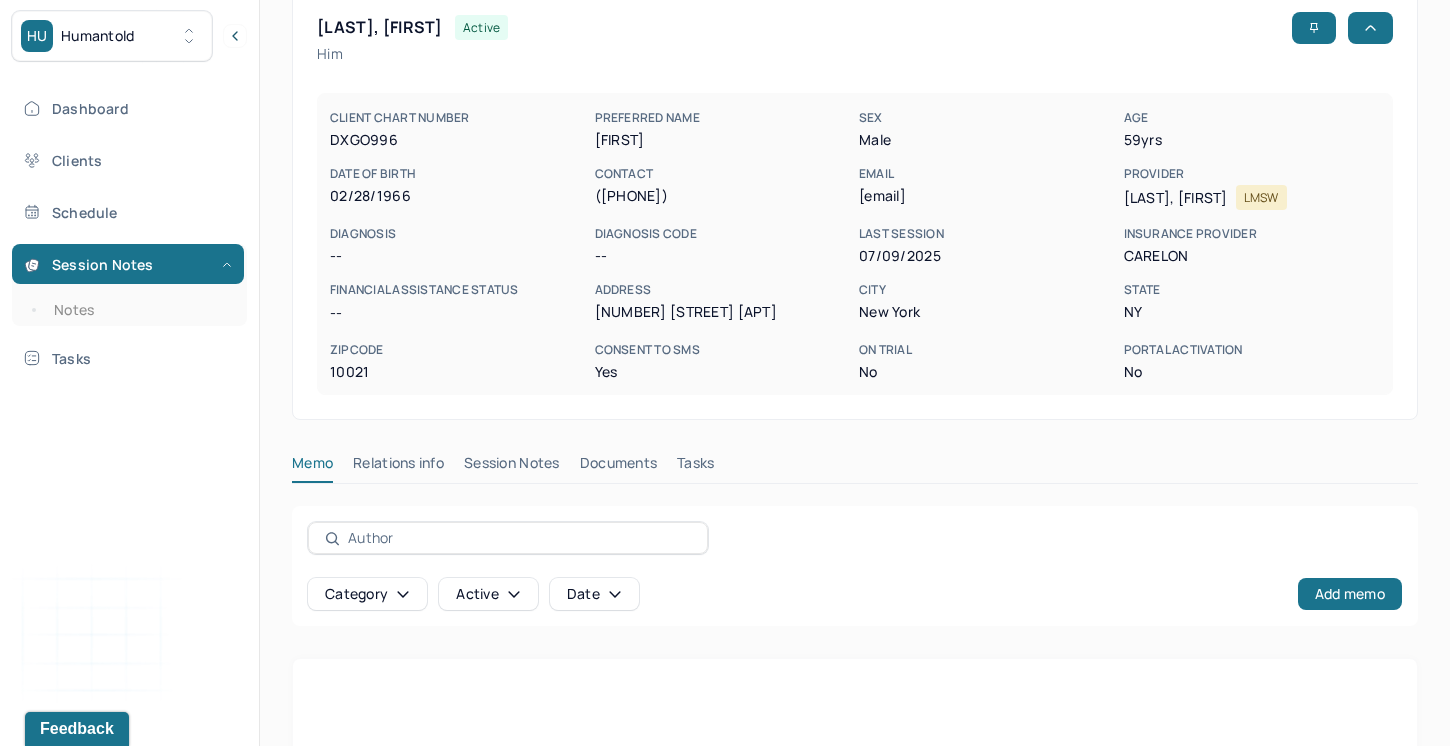 click on "Session Notes" at bounding box center [512, 467] 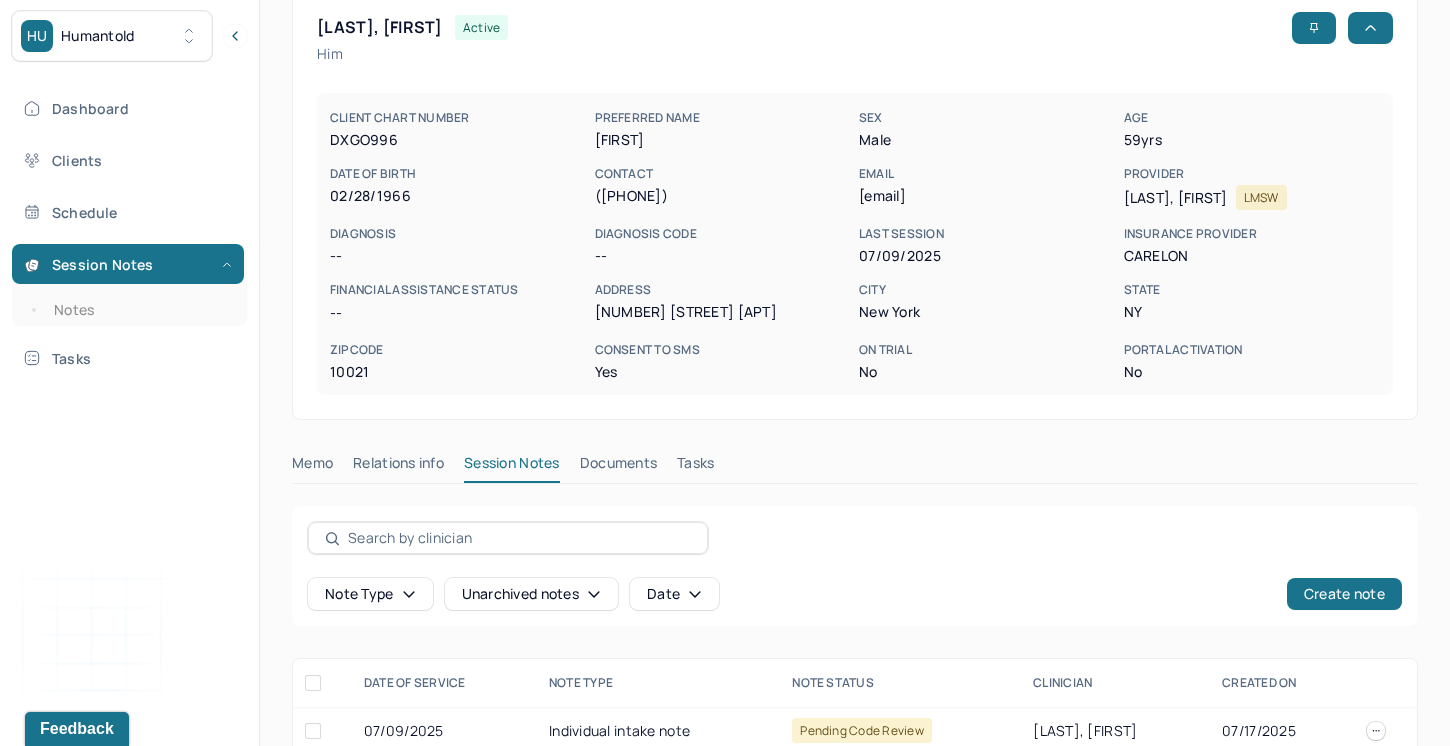 scroll, scrollTop: 188, scrollLeft: 0, axis: vertical 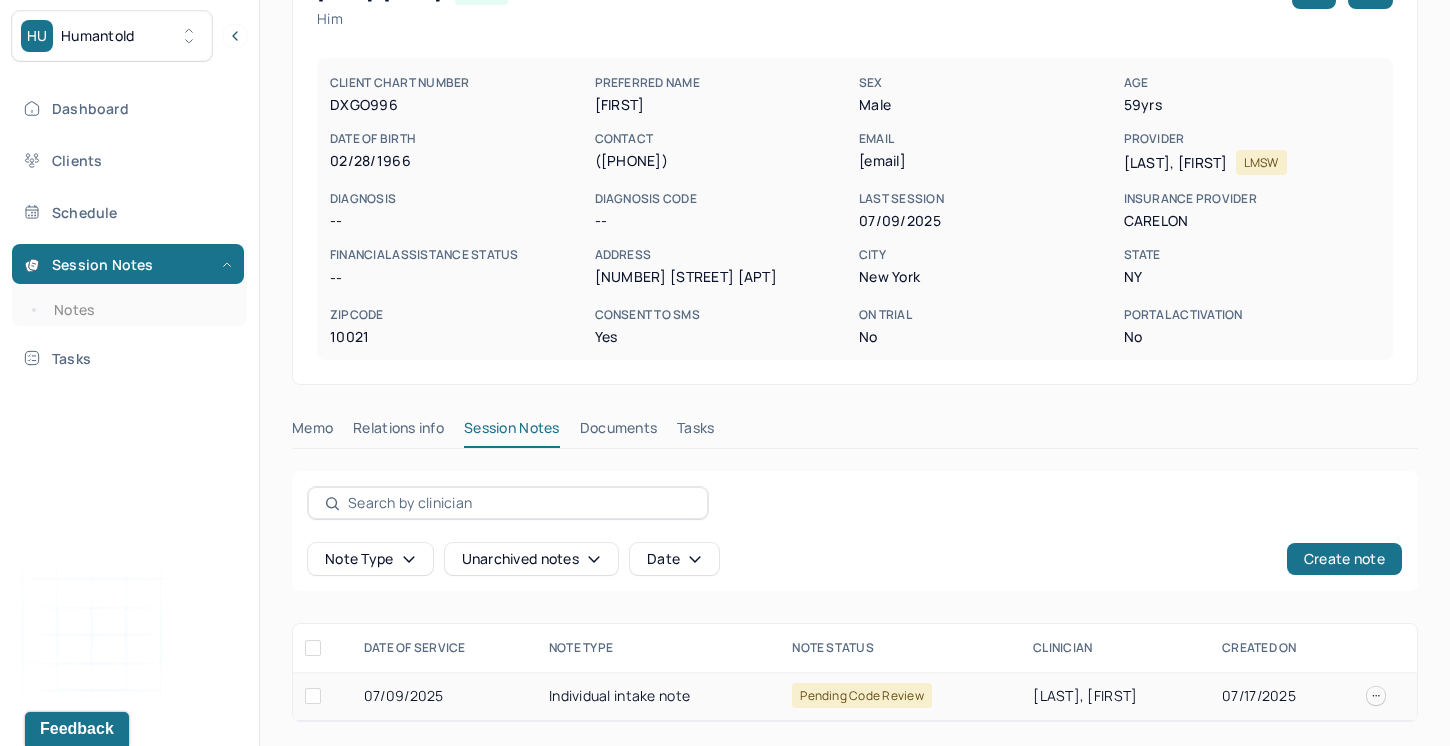 click on "Individual intake note" at bounding box center [658, 696] 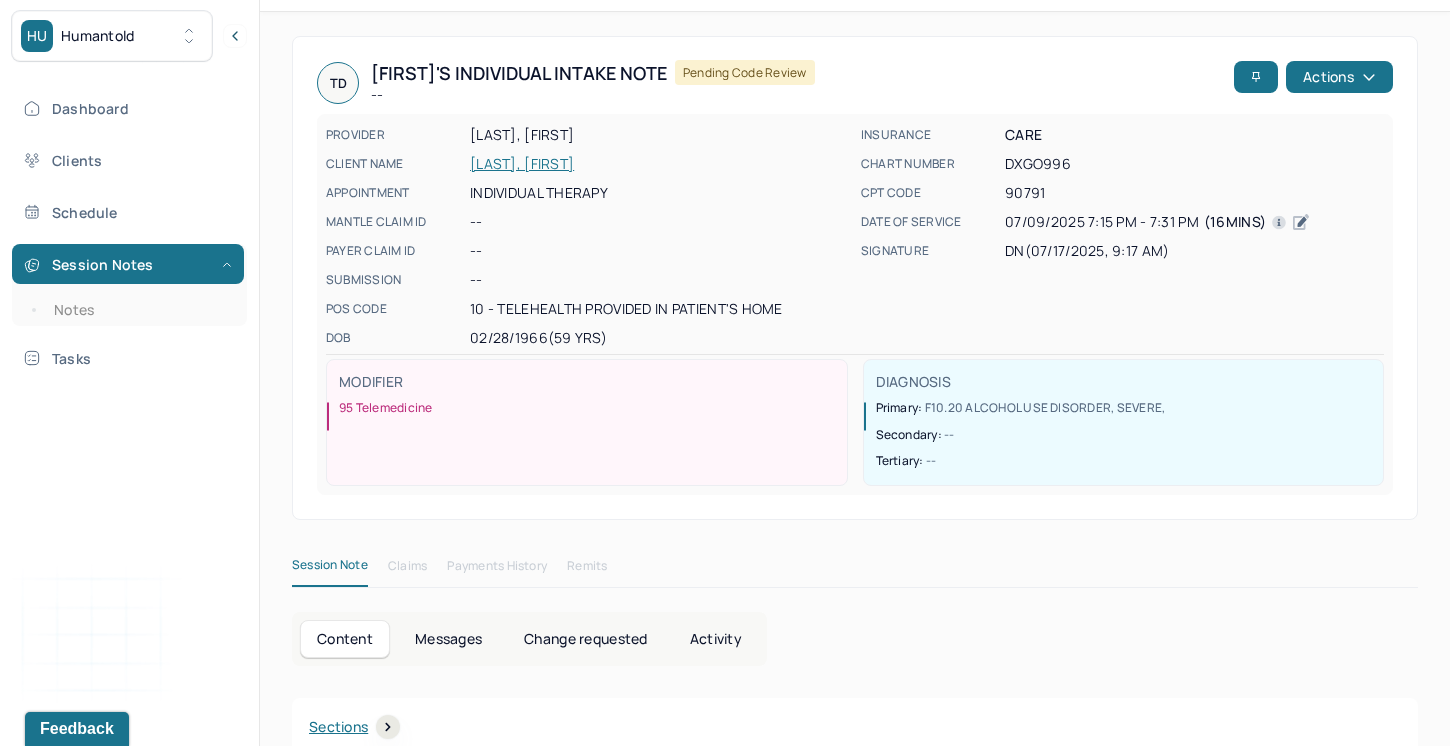 scroll, scrollTop: 0, scrollLeft: 0, axis: both 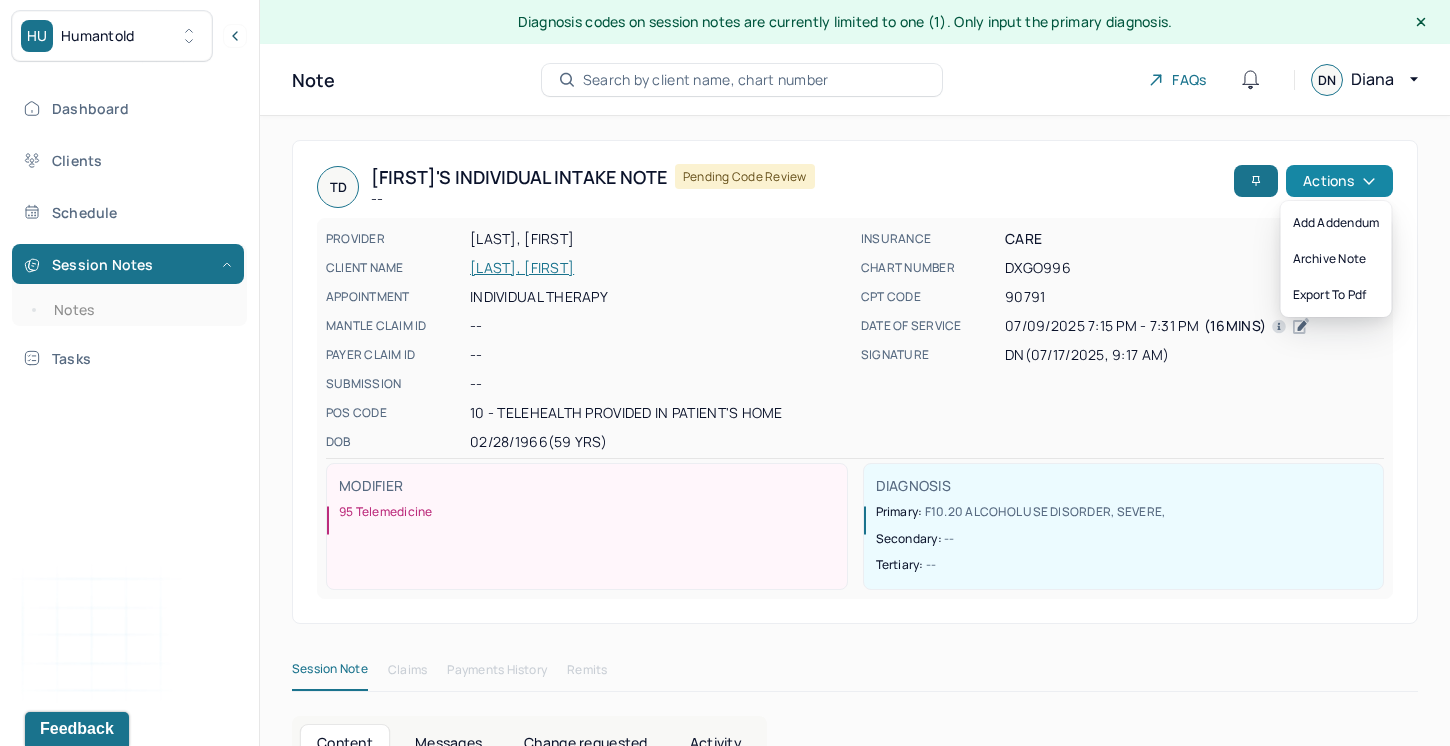 click on "Actions" at bounding box center (1339, 181) 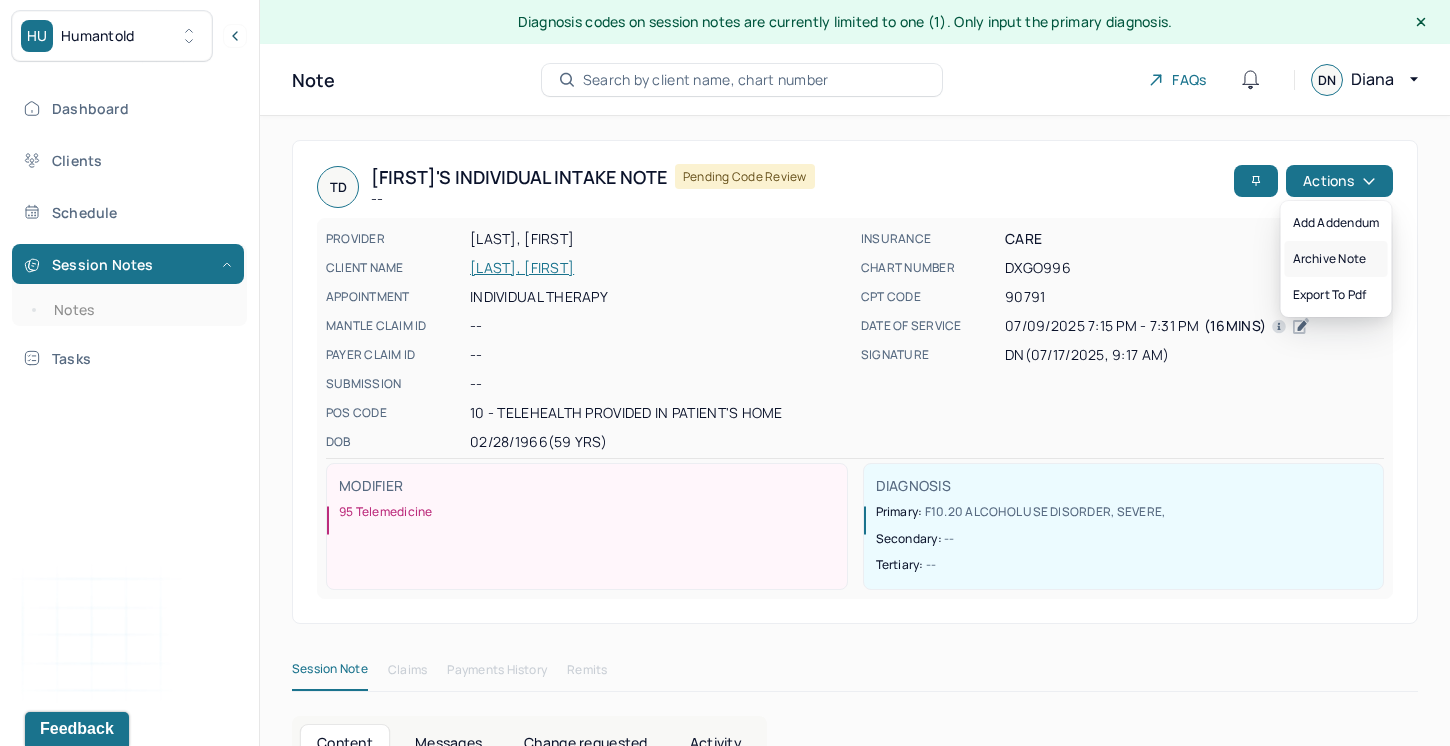 click on "Archive note" at bounding box center (1336, 259) 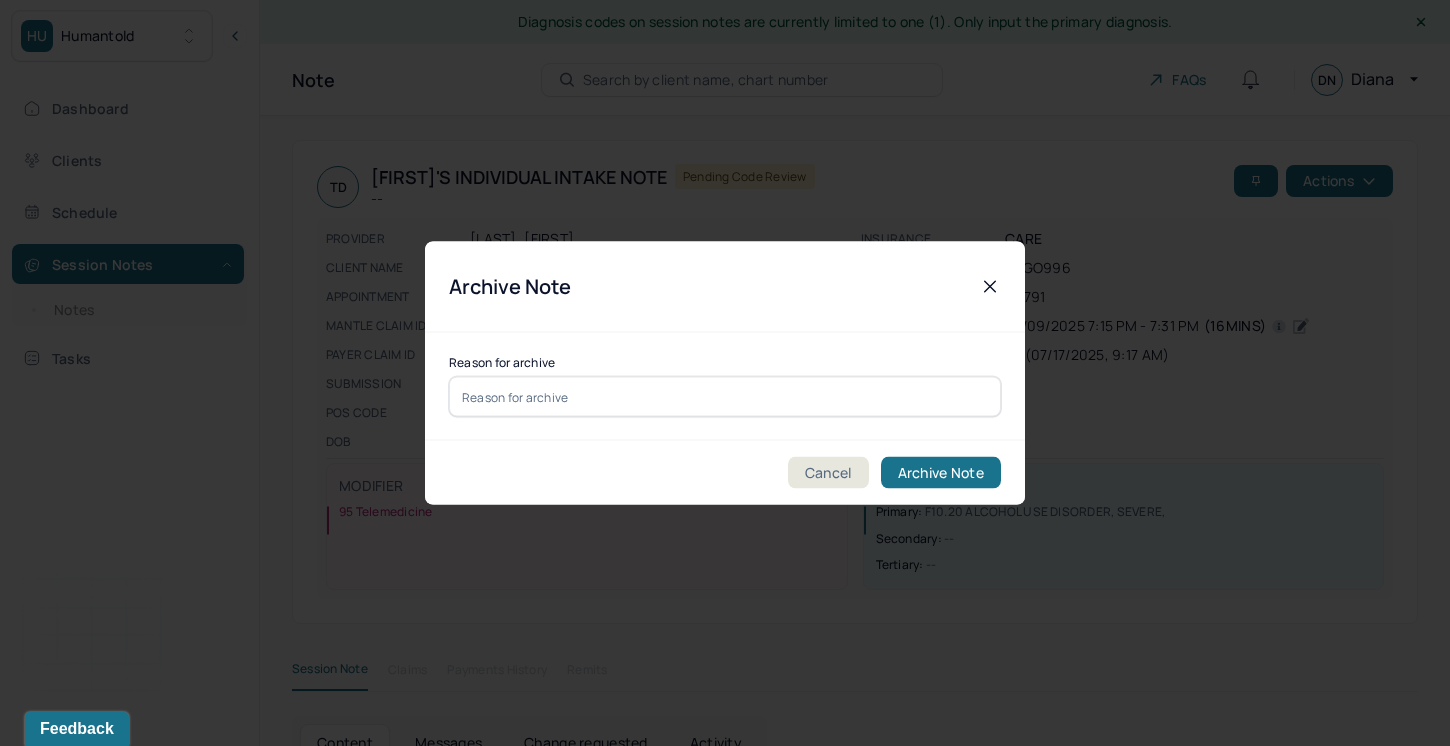 click at bounding box center (725, 397) 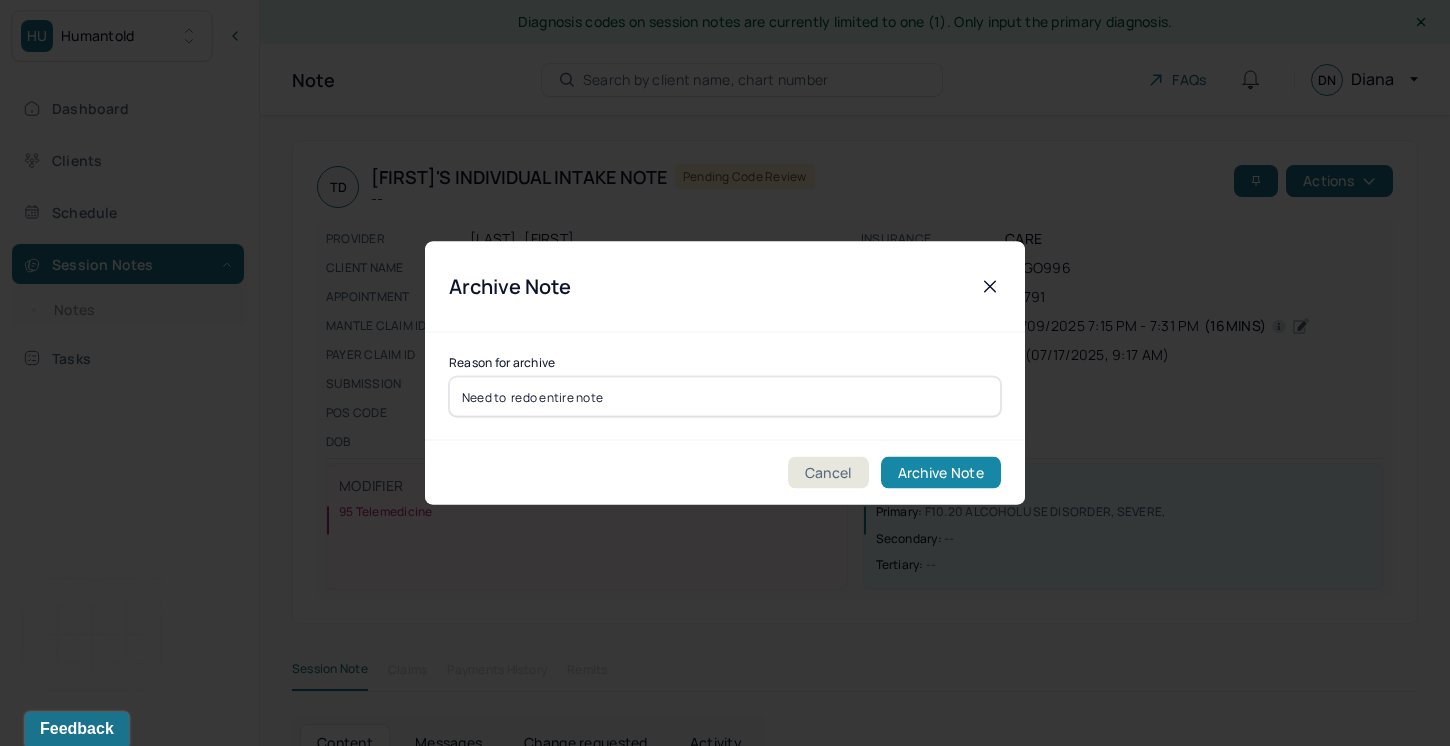 click on "Archive Note" at bounding box center (941, 473) 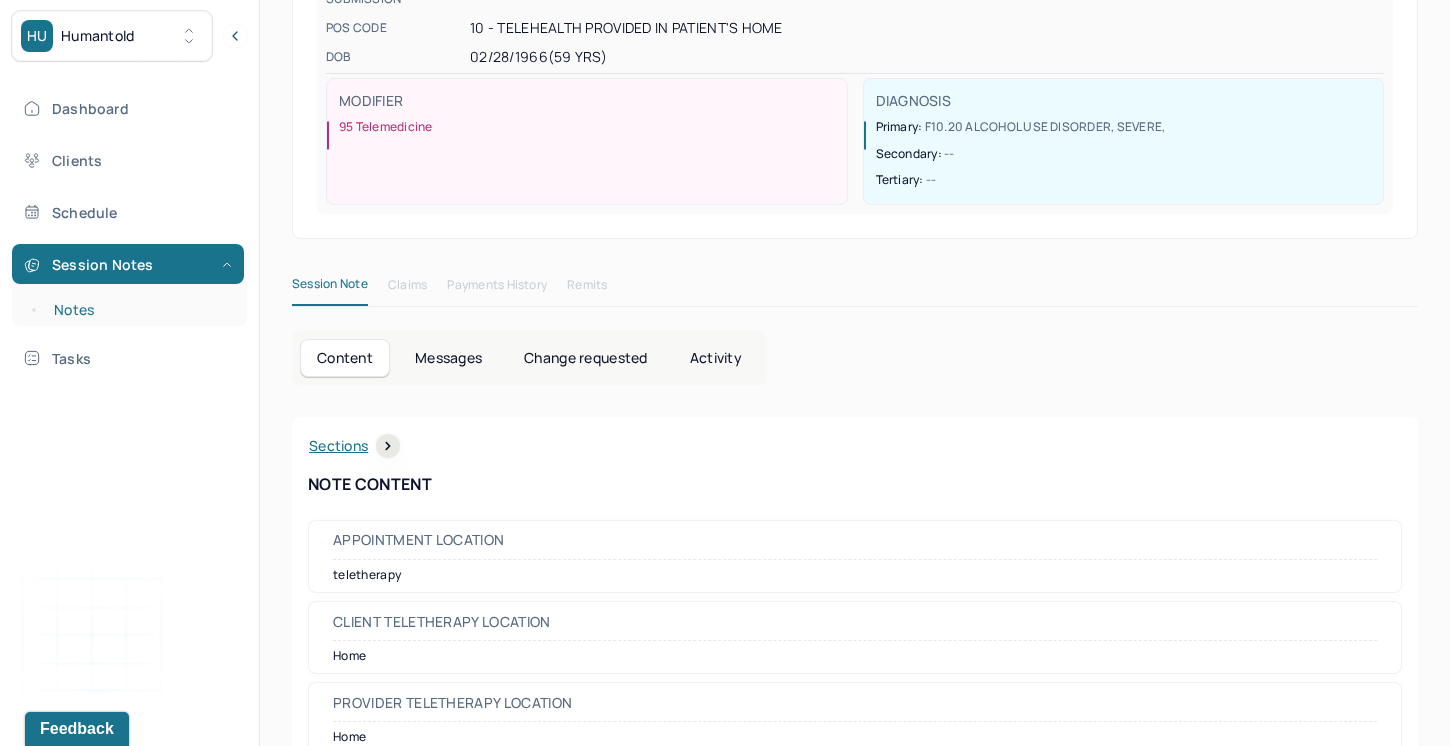 scroll, scrollTop: 408, scrollLeft: 0, axis: vertical 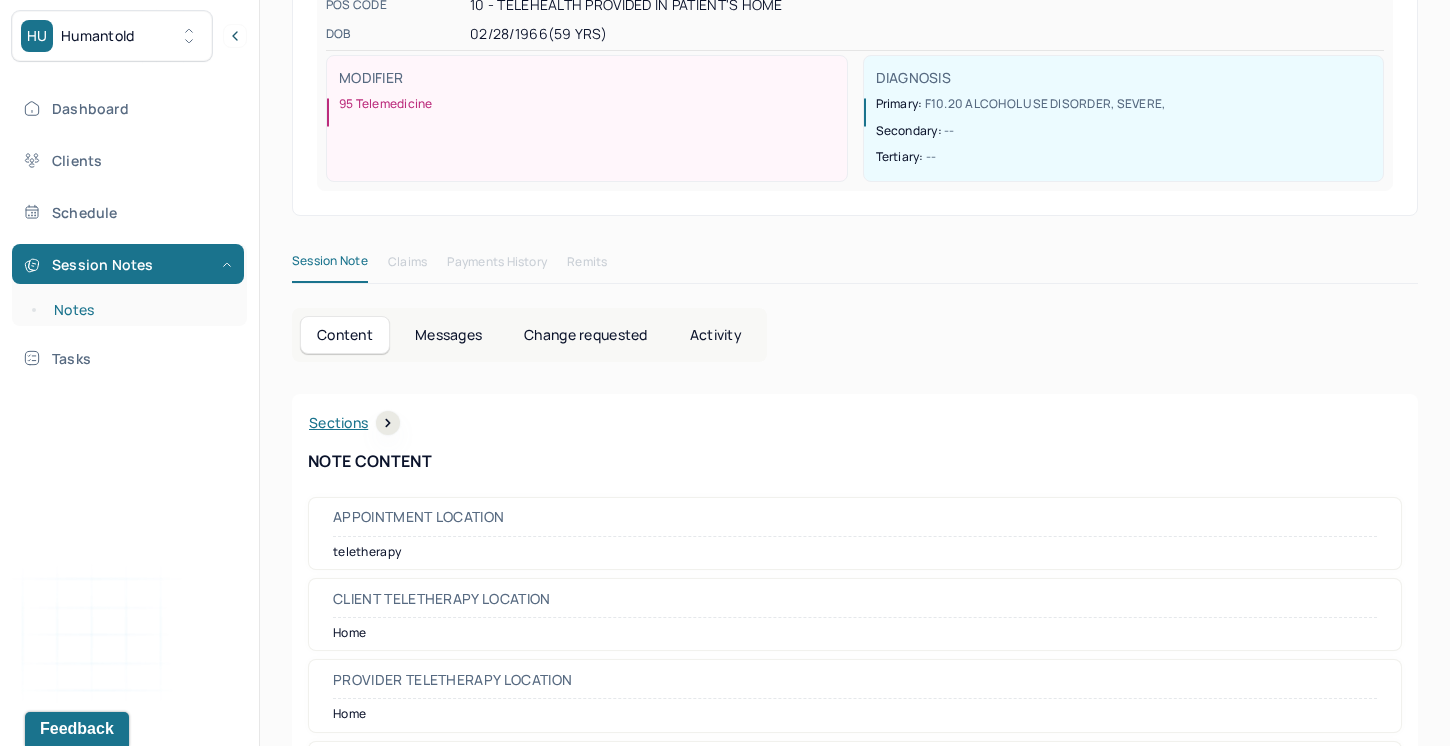 click on "Notes" at bounding box center (139, 310) 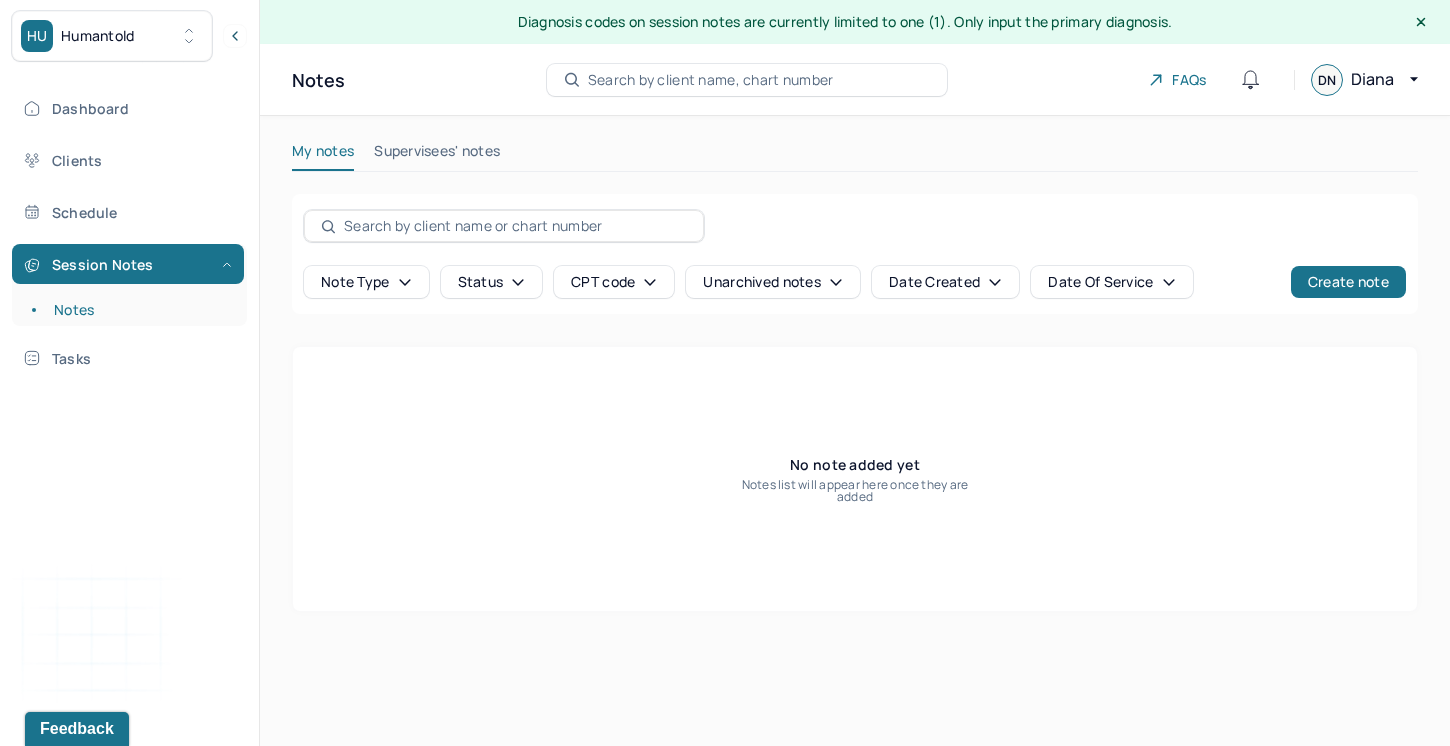 click on "Search by client name, chart number" at bounding box center [711, 80] 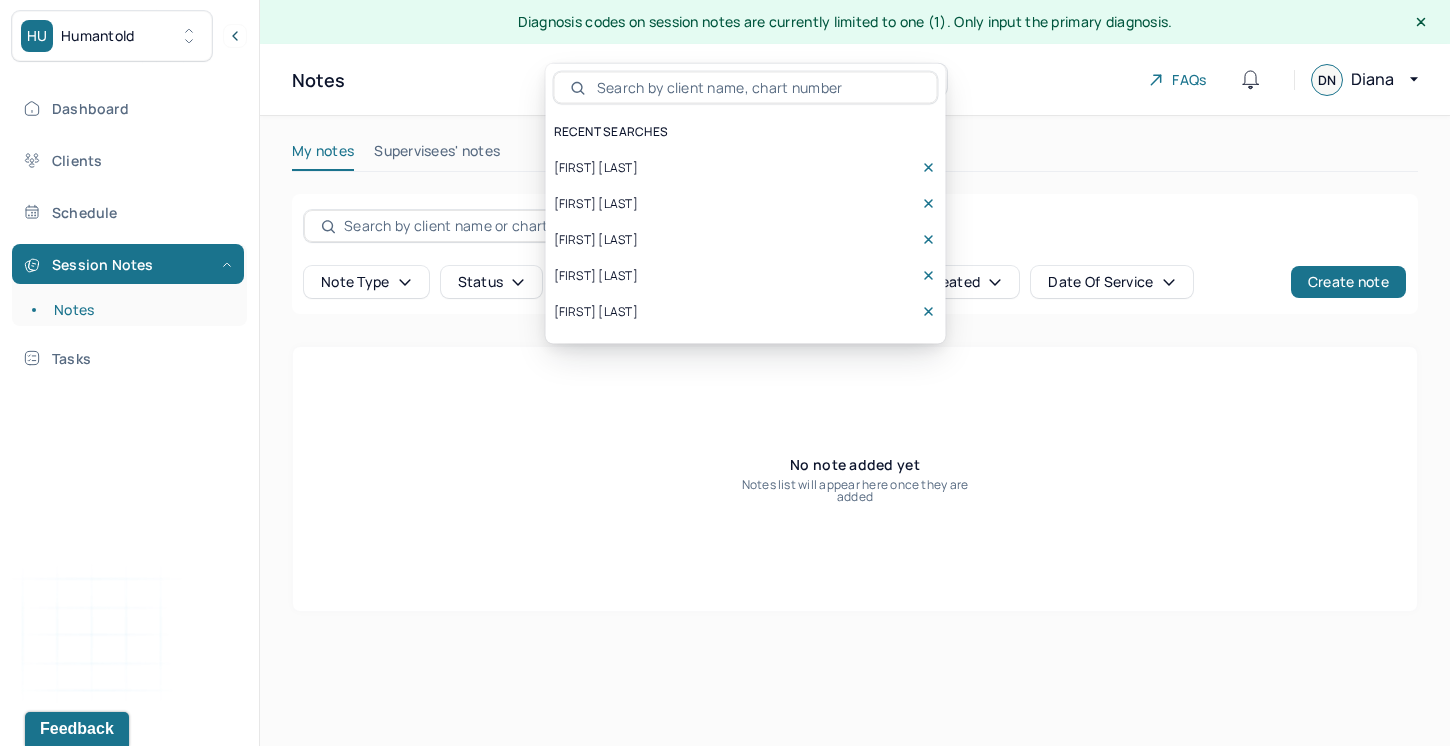click on "[FIRST] [LAST]" at bounding box center (596, 204) 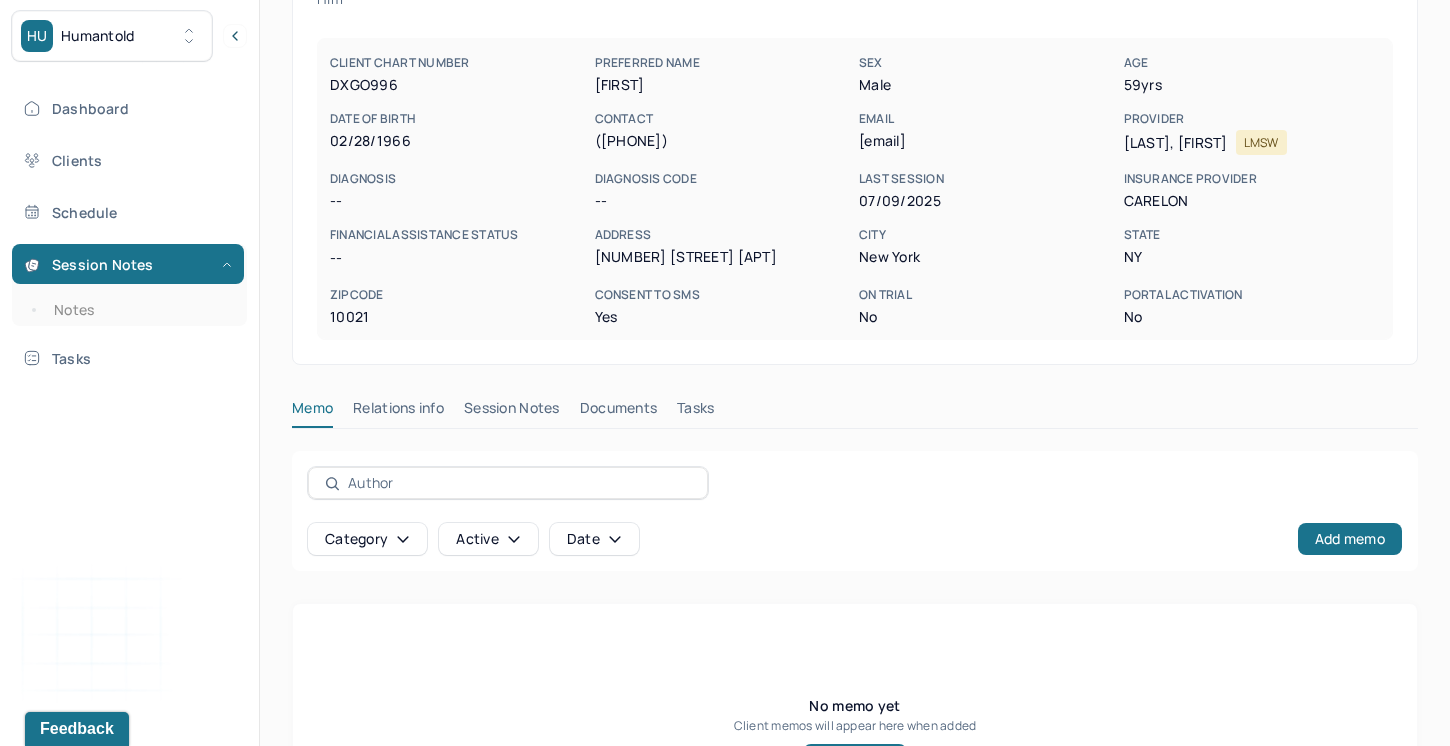 scroll, scrollTop: 214, scrollLeft: 0, axis: vertical 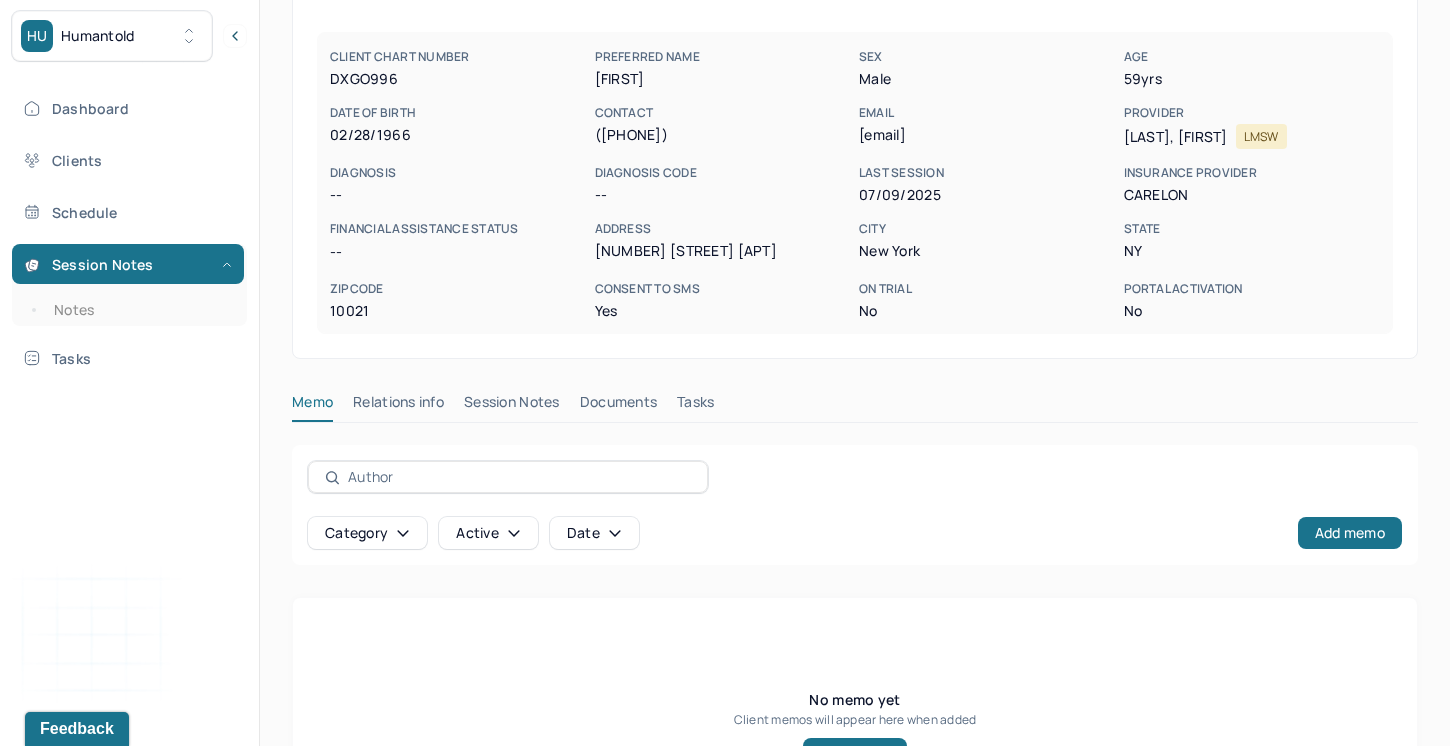 click on "Session Notes" at bounding box center (512, 406) 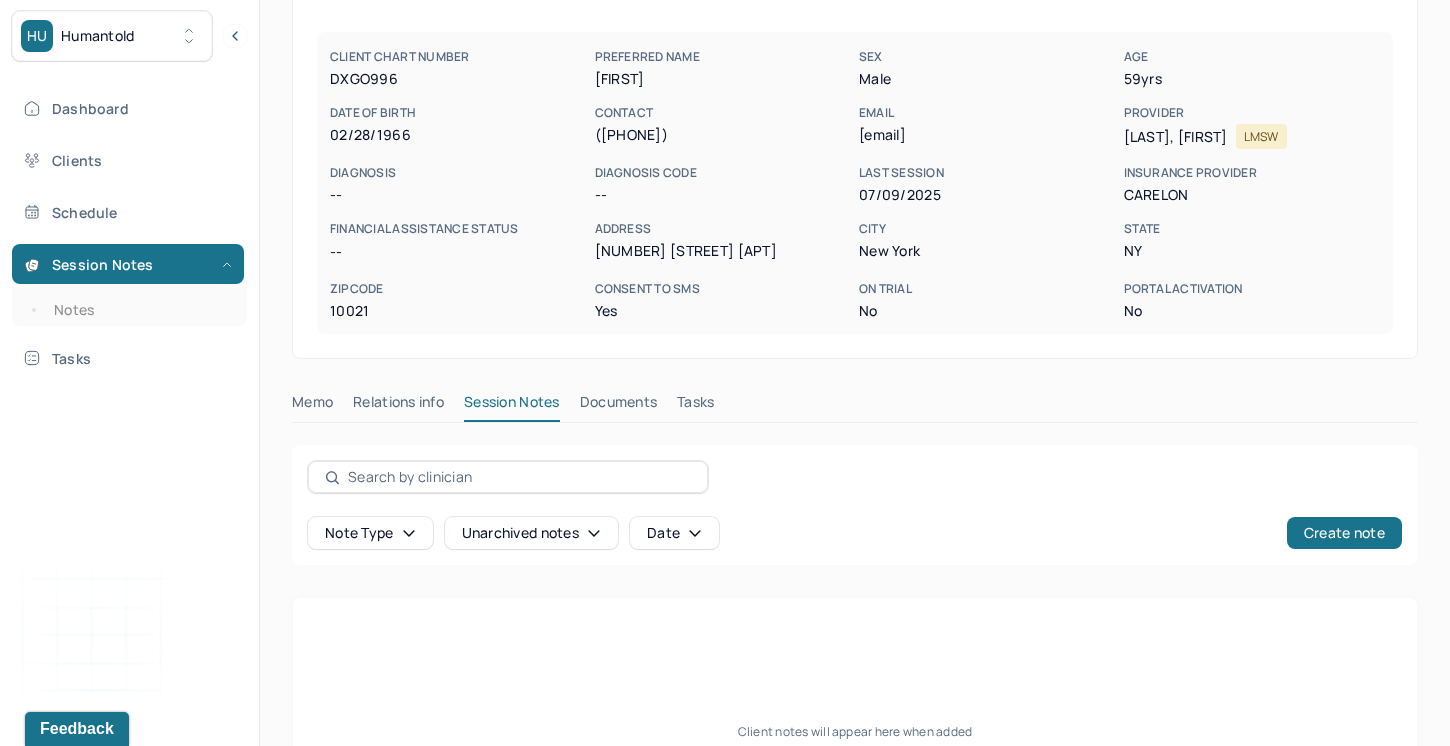 scroll, scrollTop: 224, scrollLeft: 0, axis: vertical 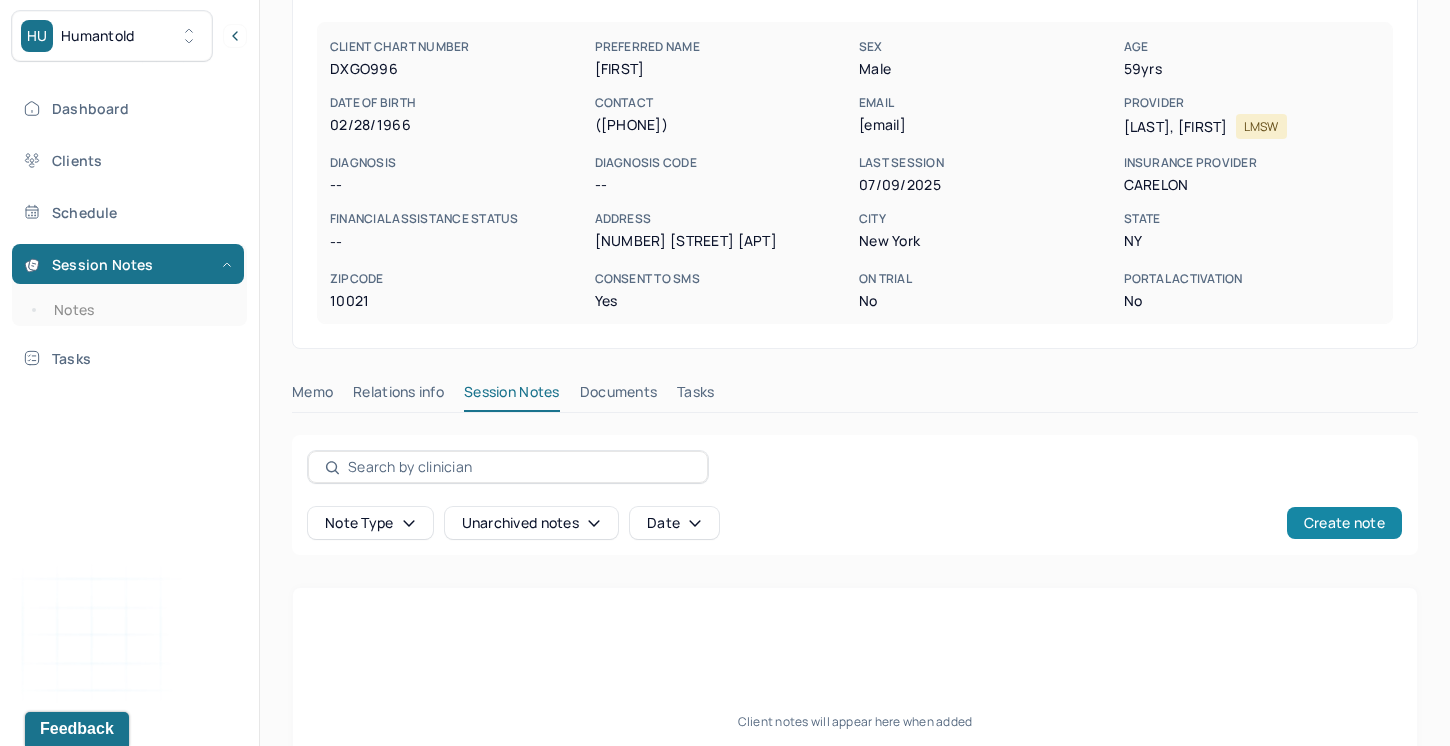 click on "Create note" at bounding box center [1344, 523] 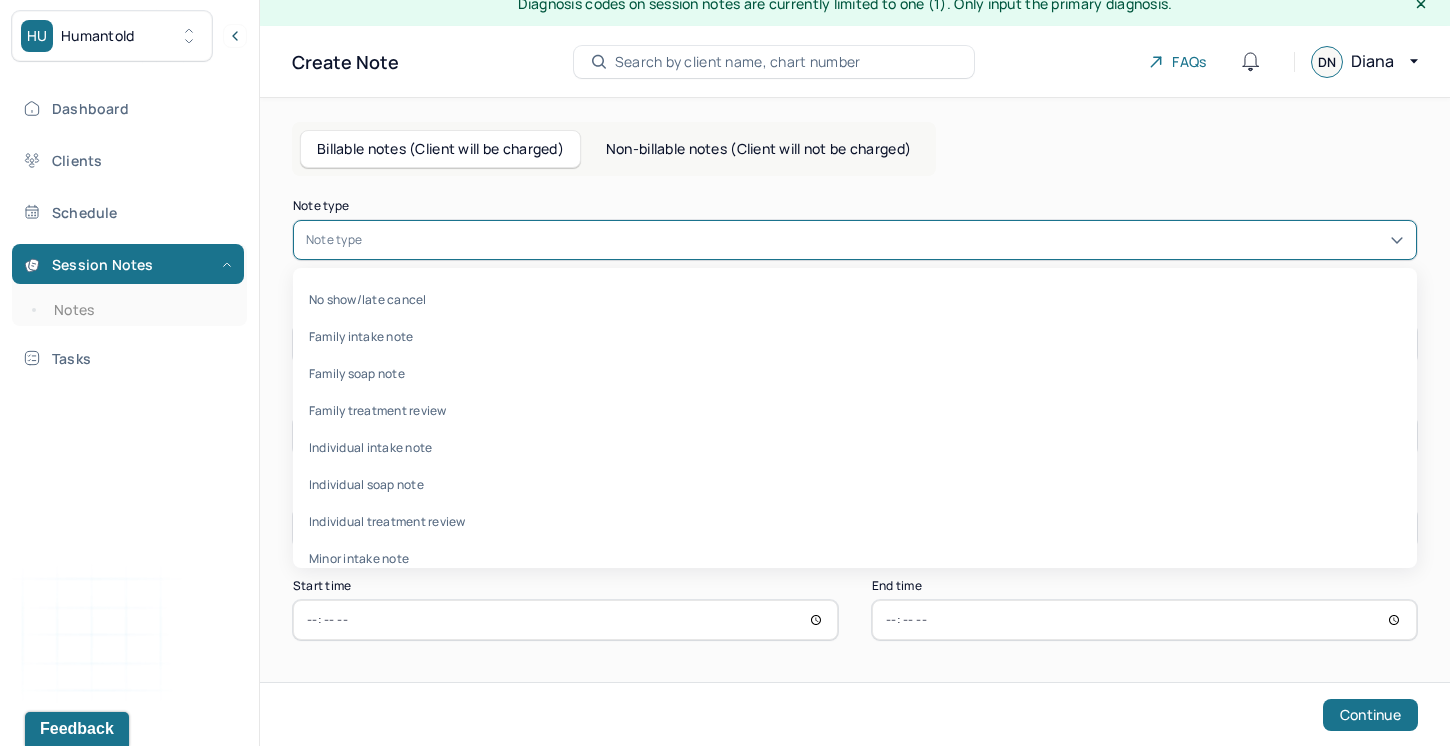 click at bounding box center [885, 240] 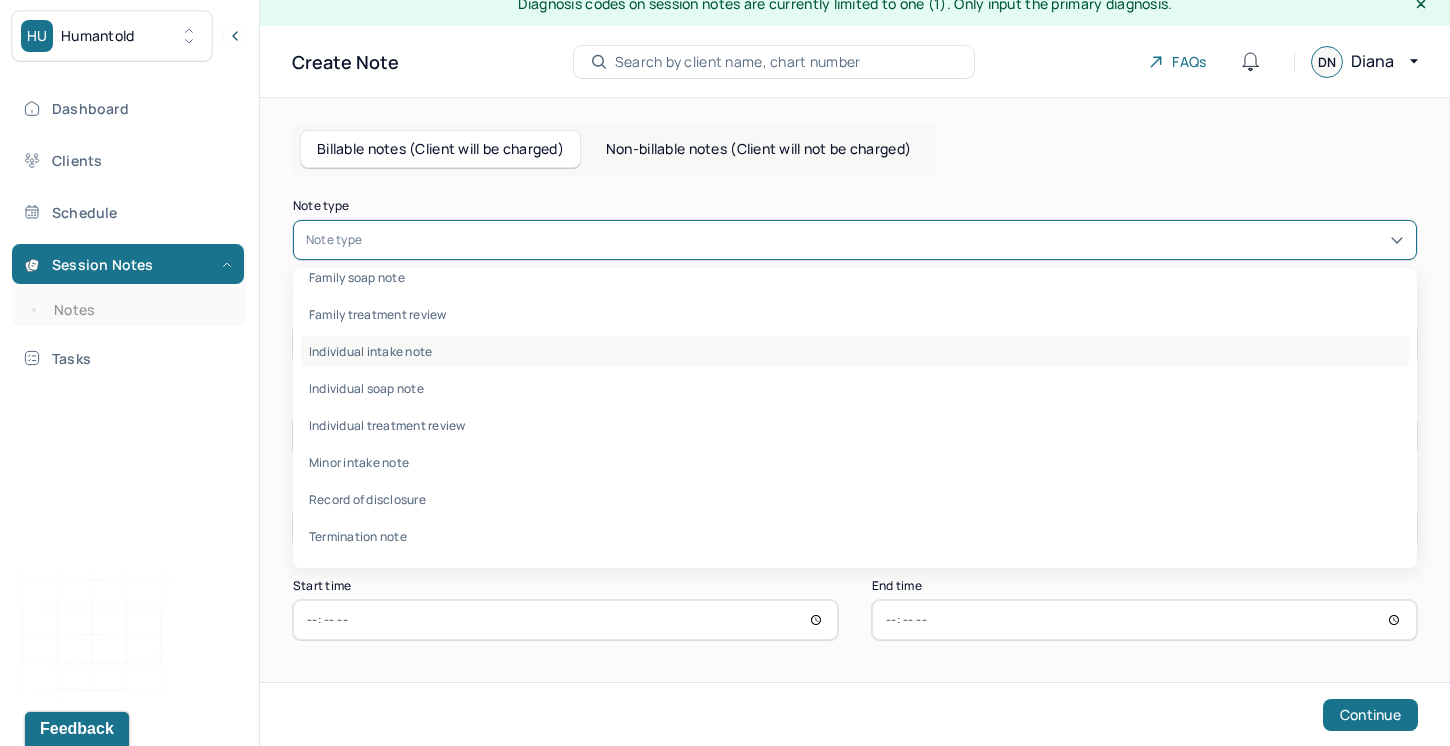 scroll, scrollTop: 0, scrollLeft: 0, axis: both 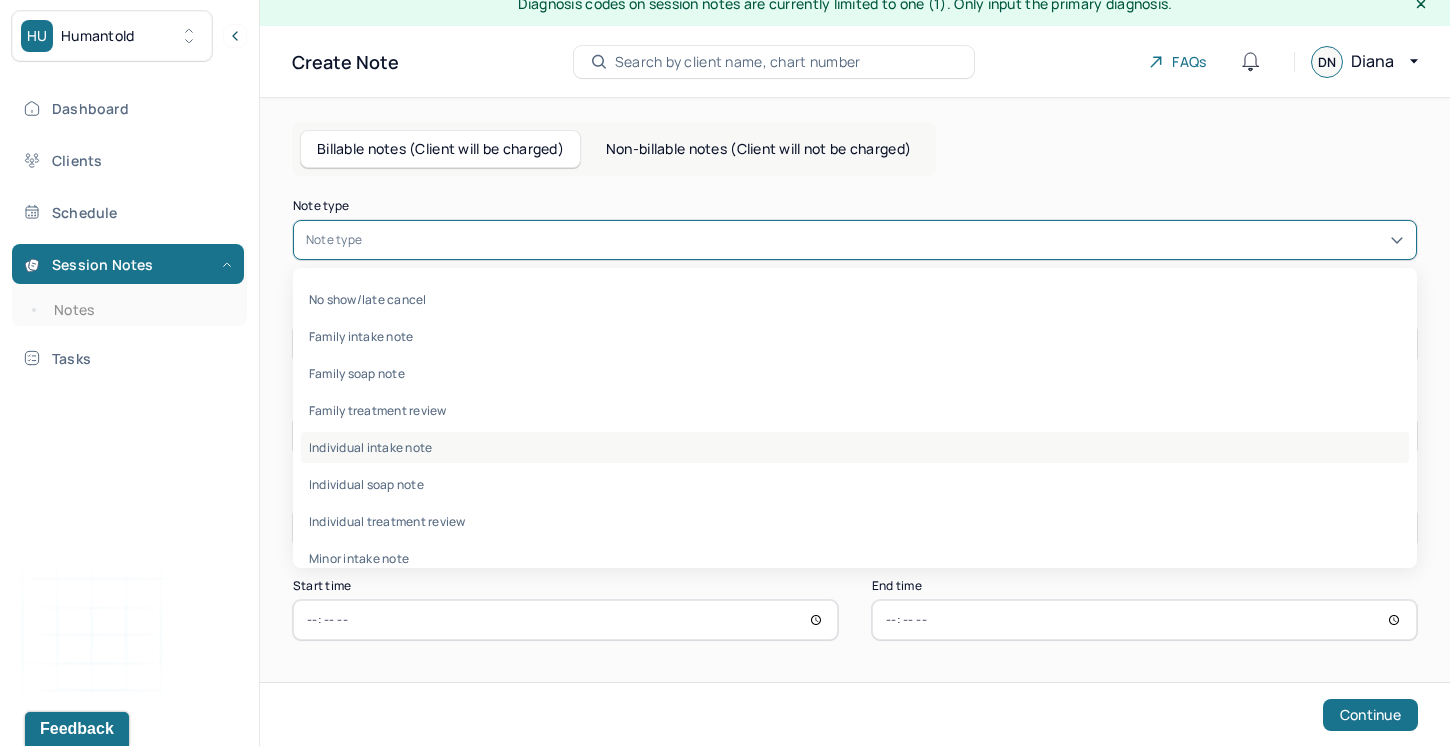 click on "Individual intake note" at bounding box center (855, 447) 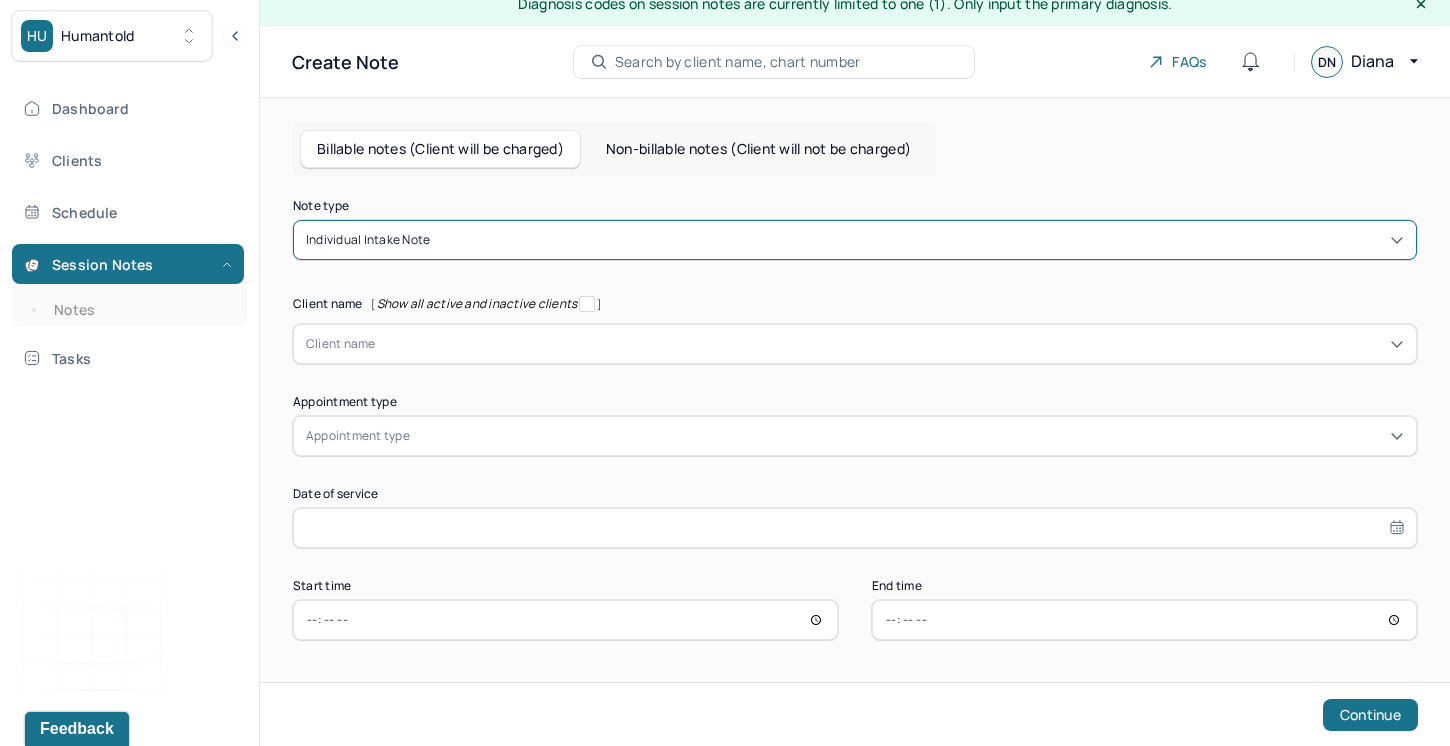 click at bounding box center (890, 344) 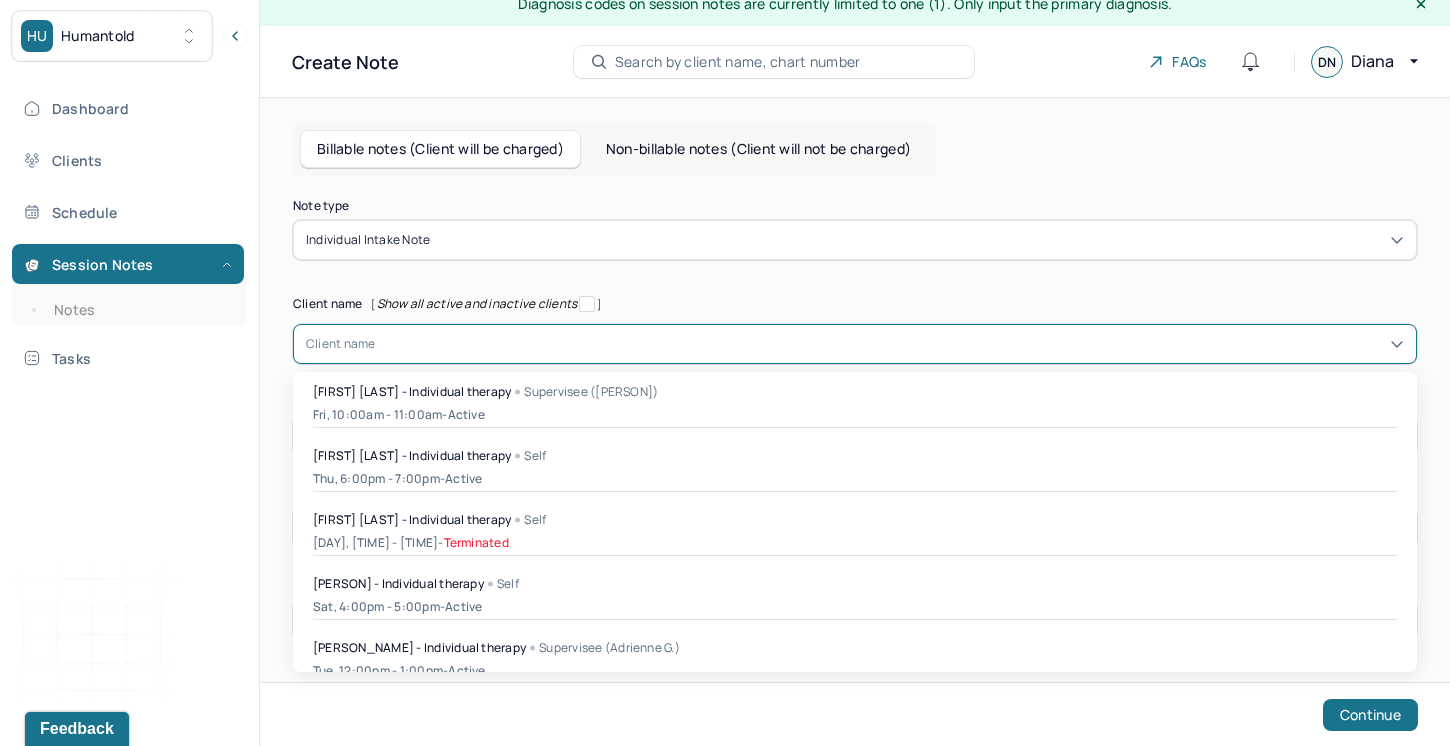 type on "y" 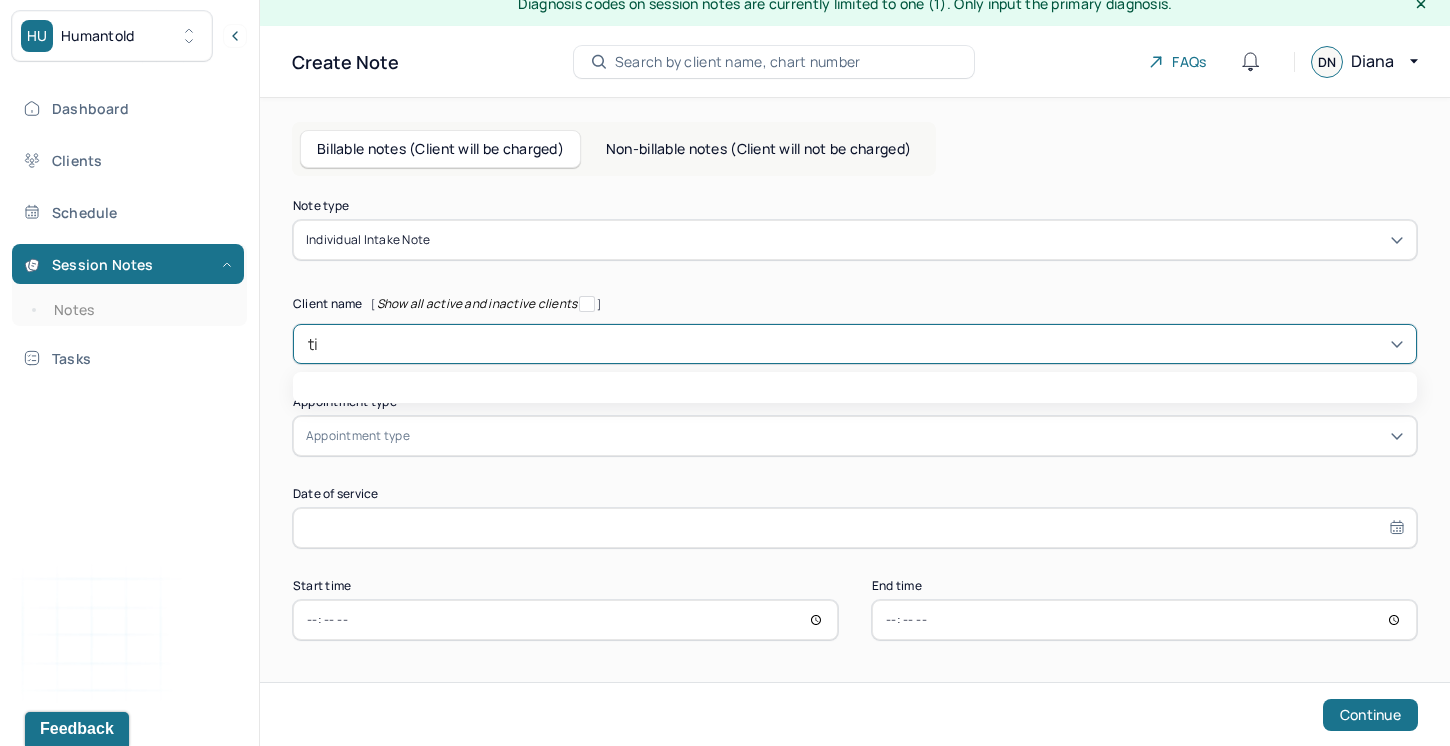 type on "tim" 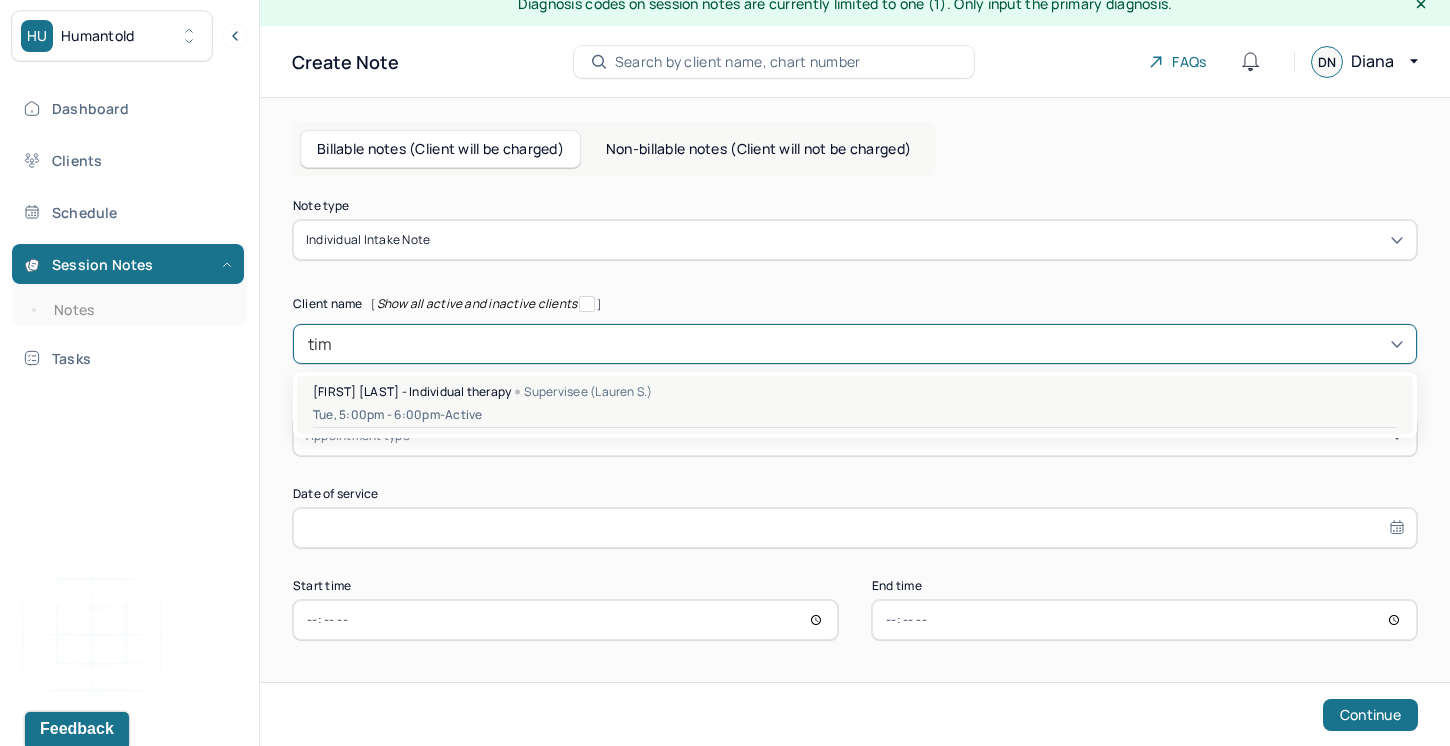 click on "[FIRST] [LAST] - Individual therapy" at bounding box center (412, 391) 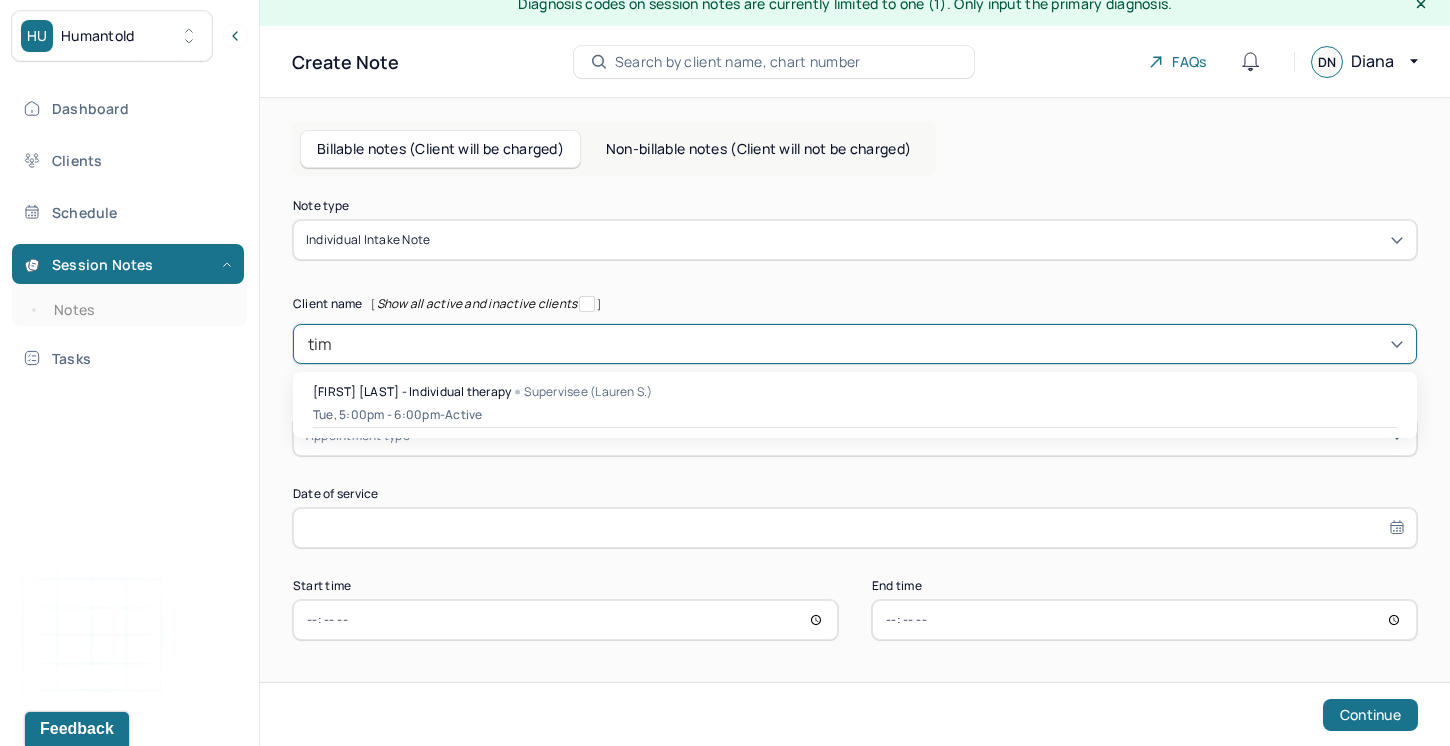 type 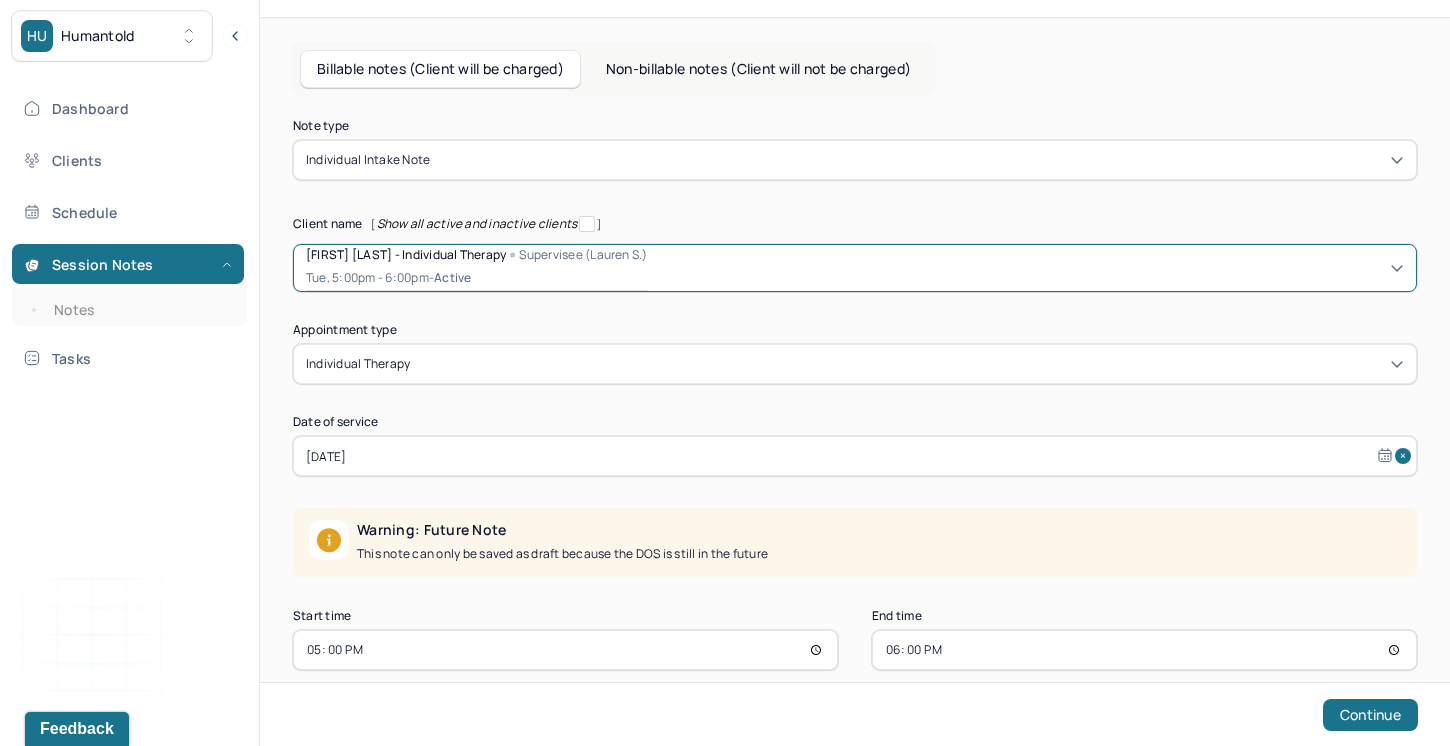 scroll, scrollTop: 106, scrollLeft: 0, axis: vertical 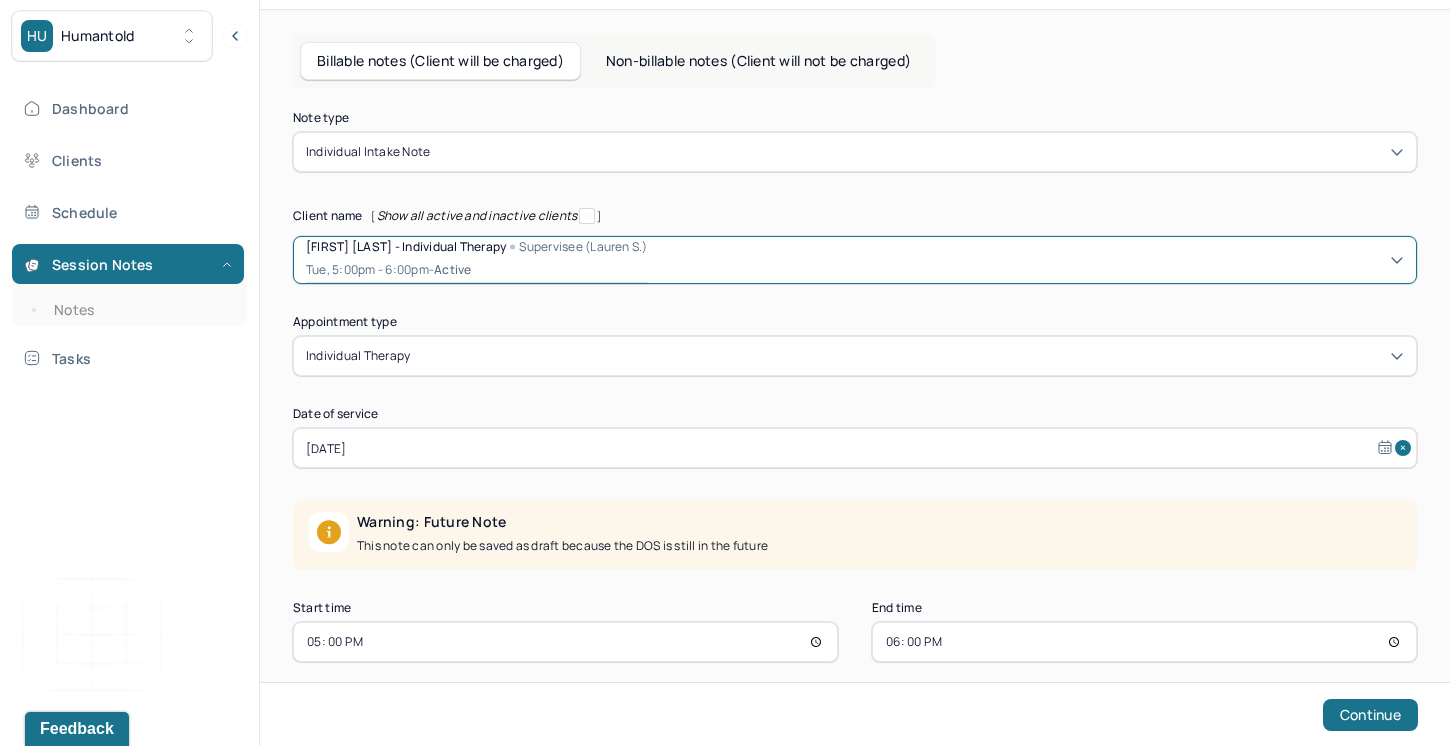 select on "9" 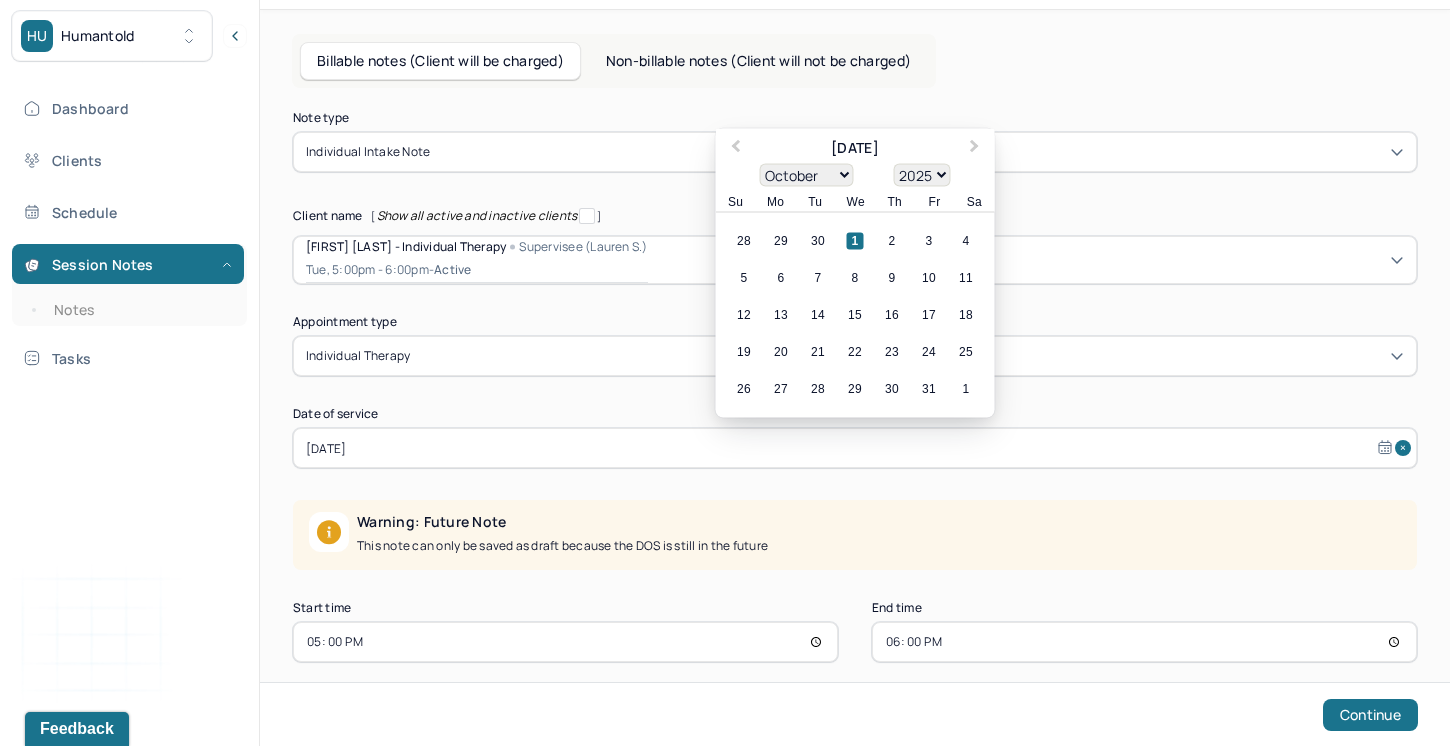 click on "[DATE]" at bounding box center (855, 448) 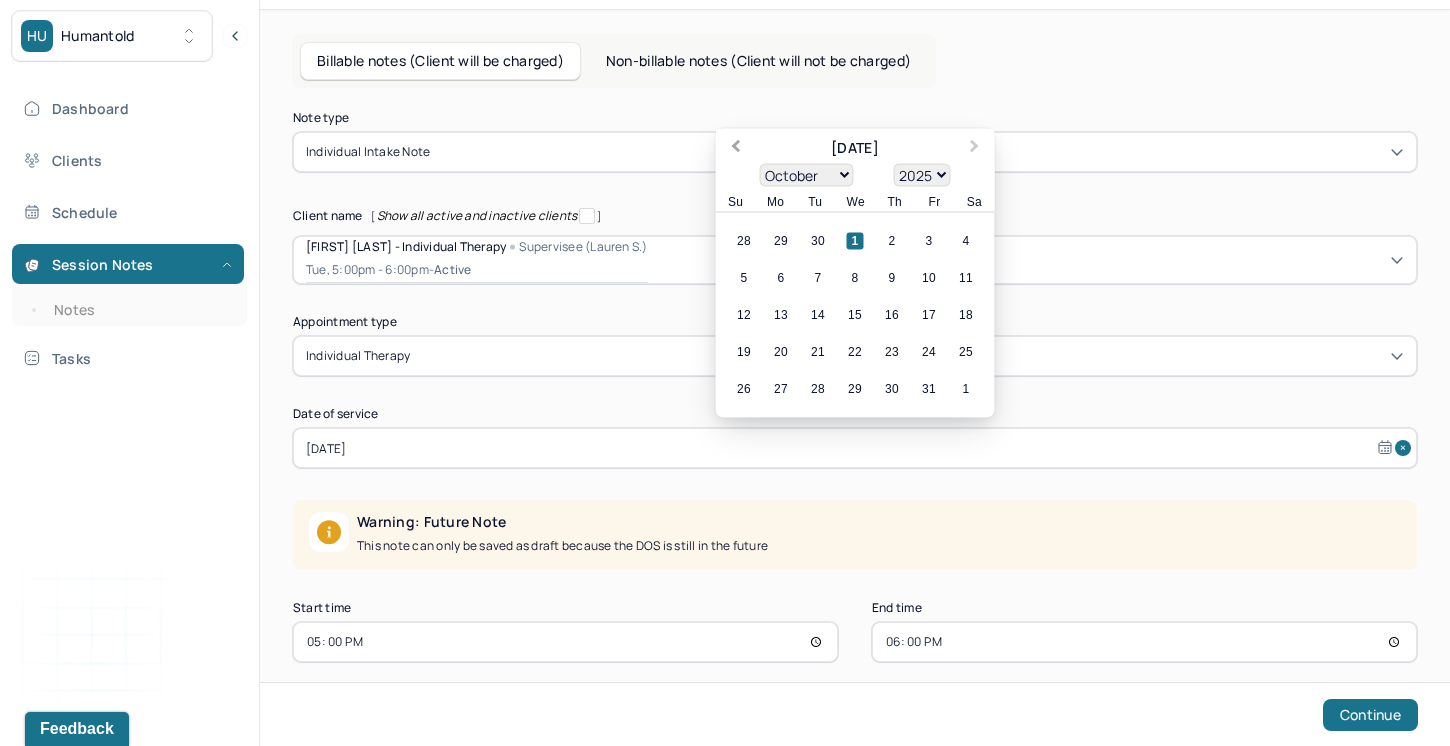 click on "Previous Month" at bounding box center [736, 148] 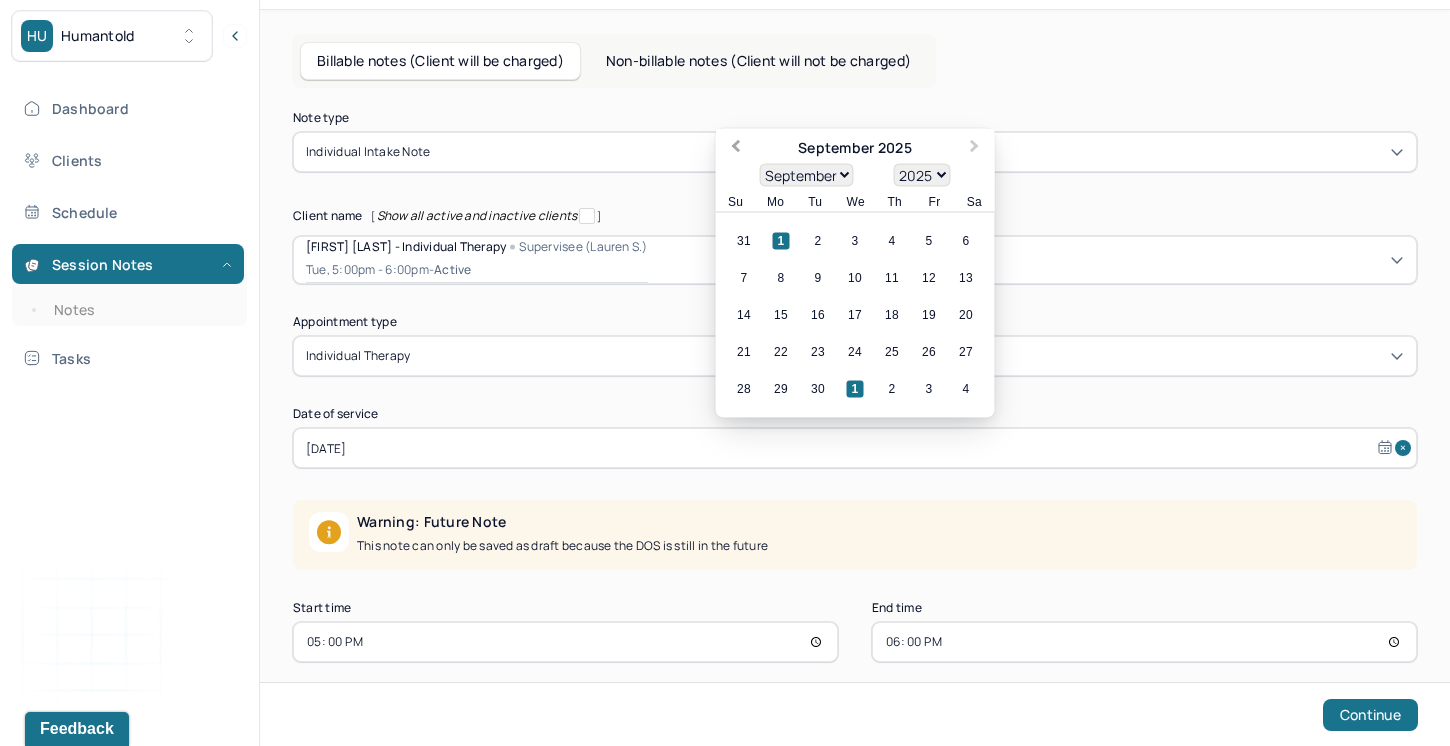 click on "Previous Month" at bounding box center (736, 148) 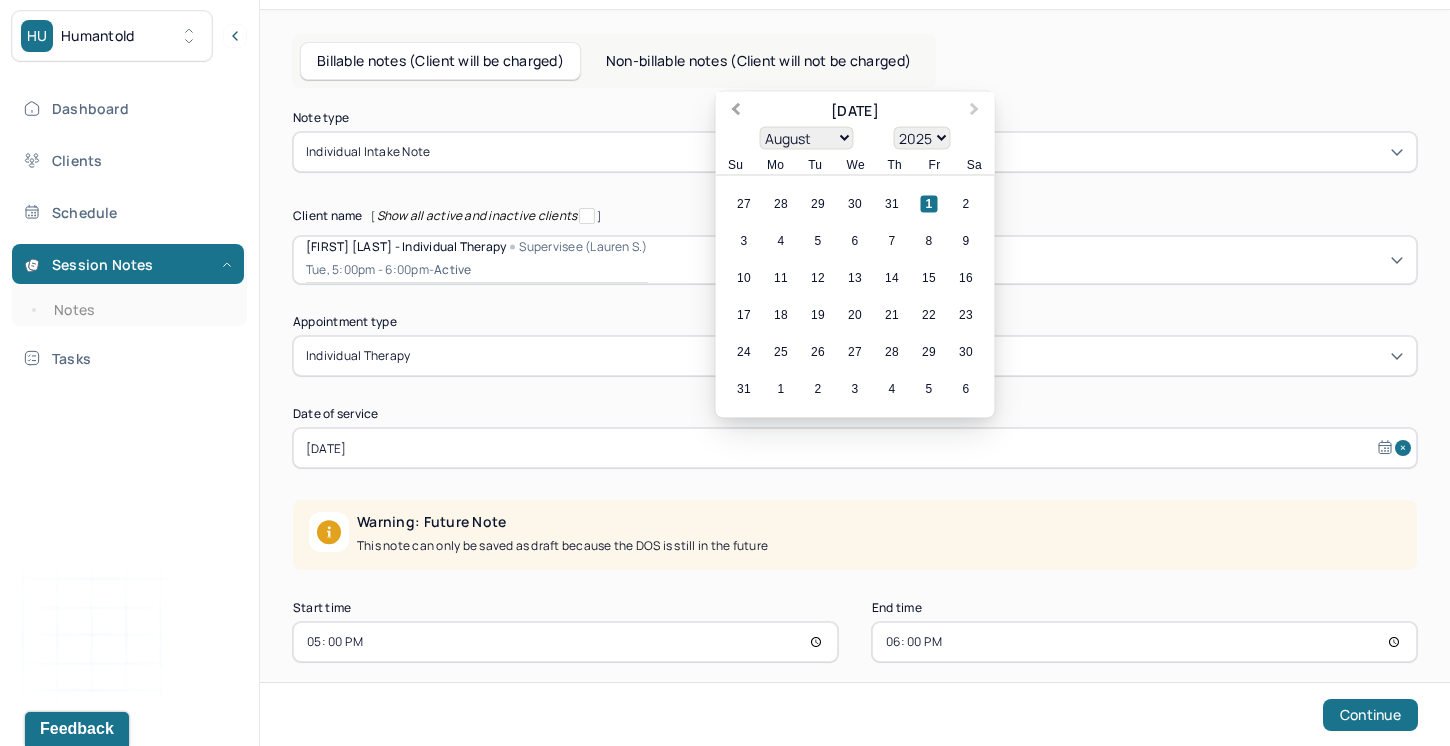 click on "Previous Month" at bounding box center (736, 111) 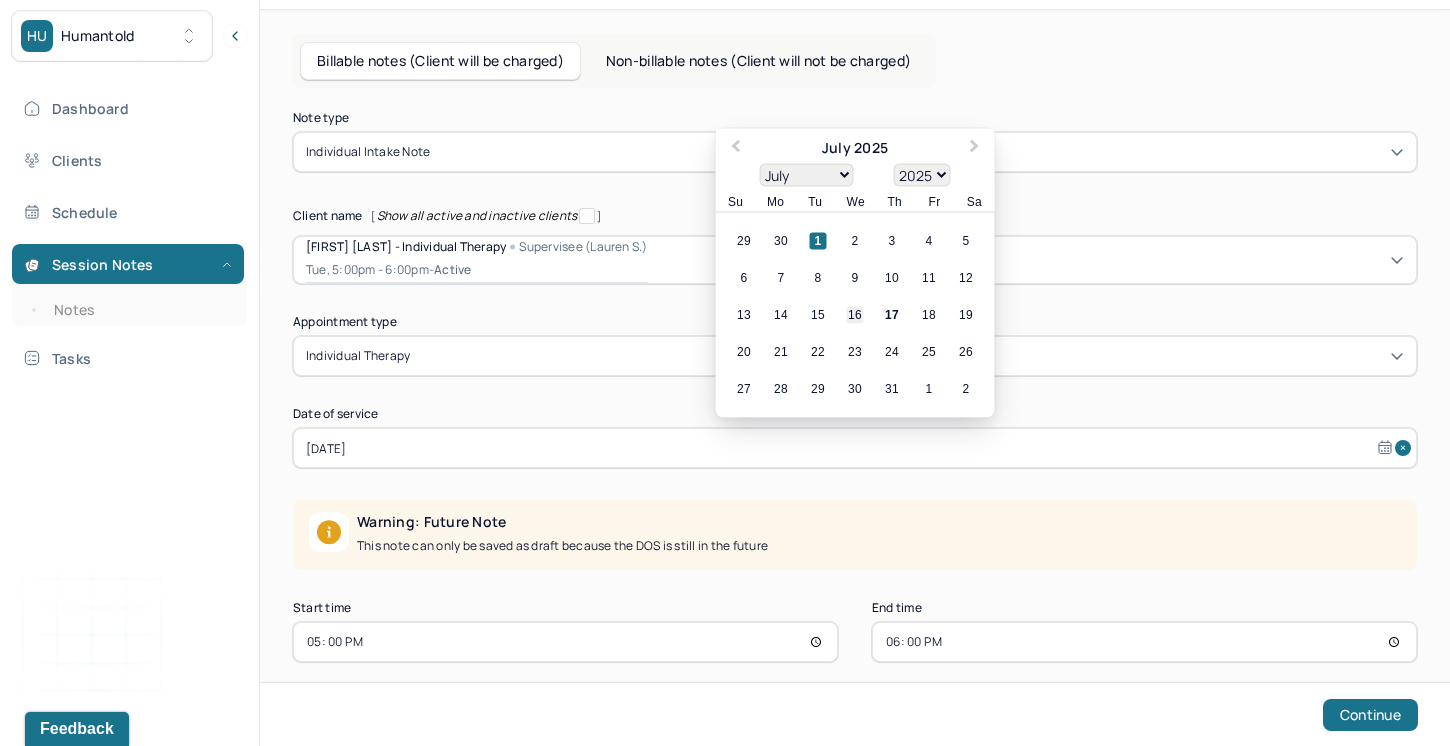 click on "16" at bounding box center (855, 315) 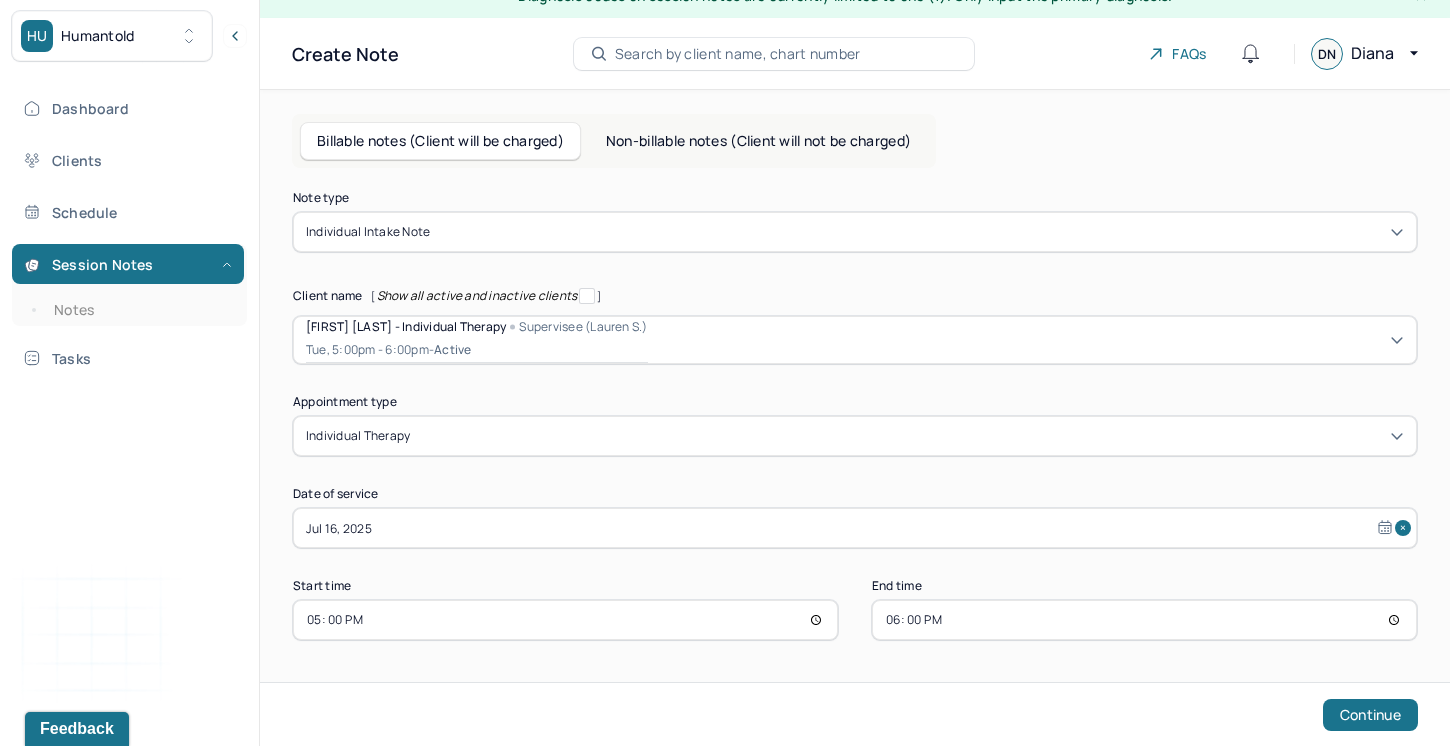 scroll, scrollTop: 25, scrollLeft: 0, axis: vertical 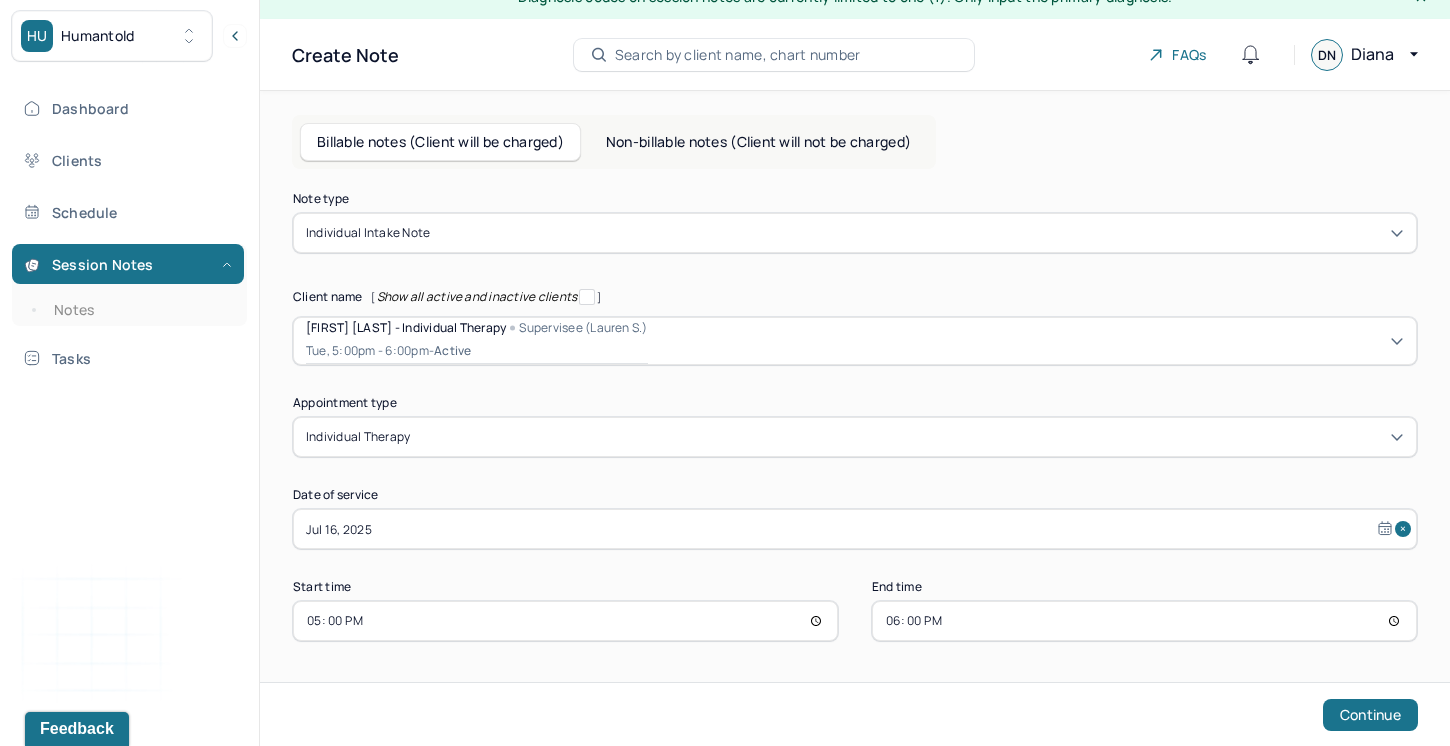 click on "17:00" at bounding box center [565, 621] 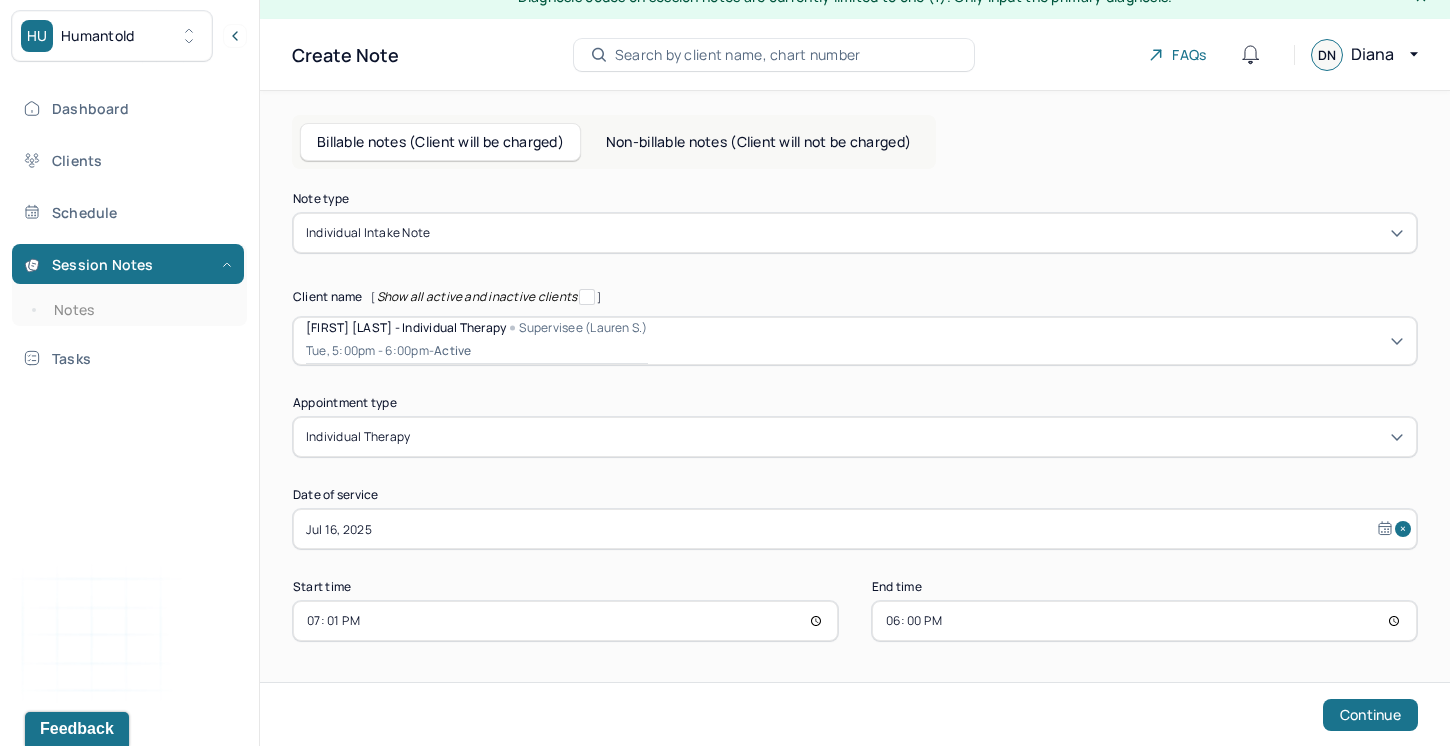 type on "19:15" 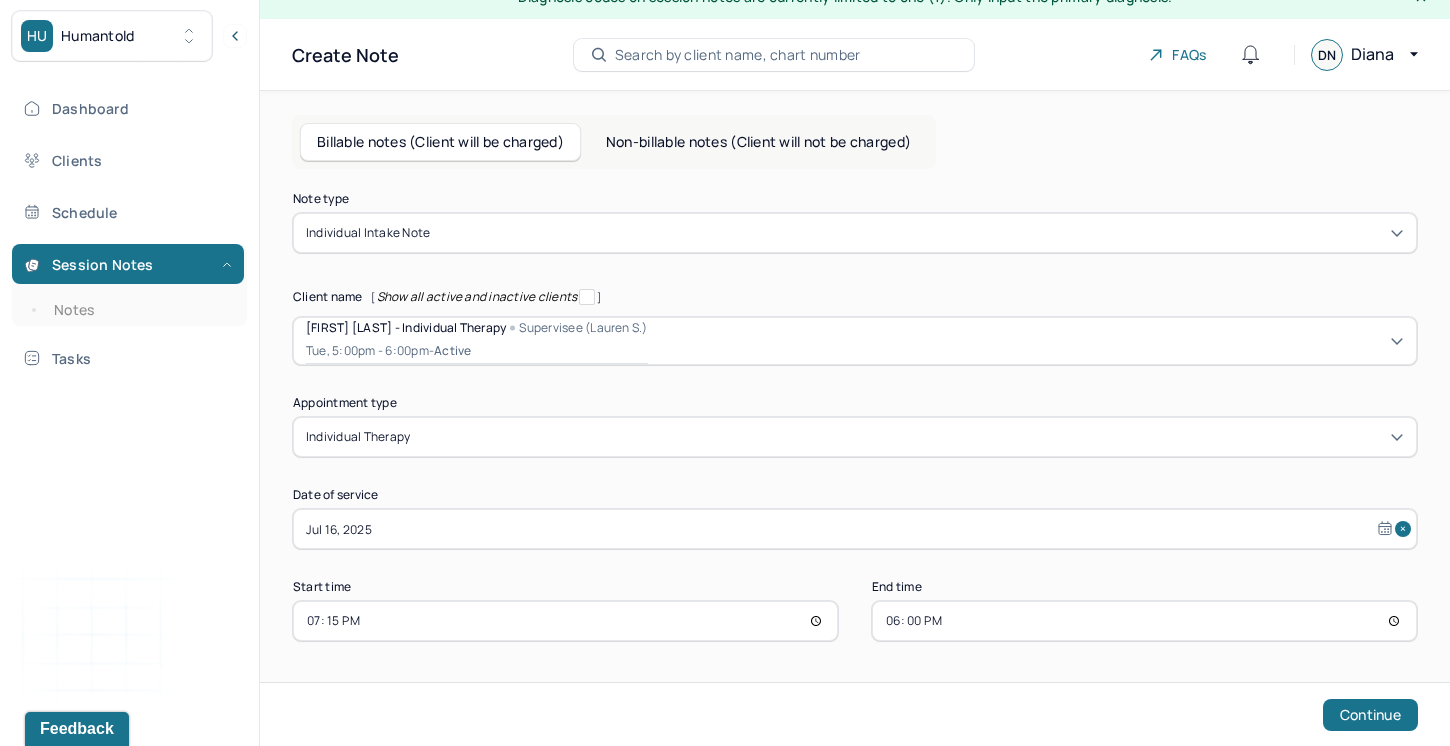 click on "18:00" at bounding box center (1144, 621) 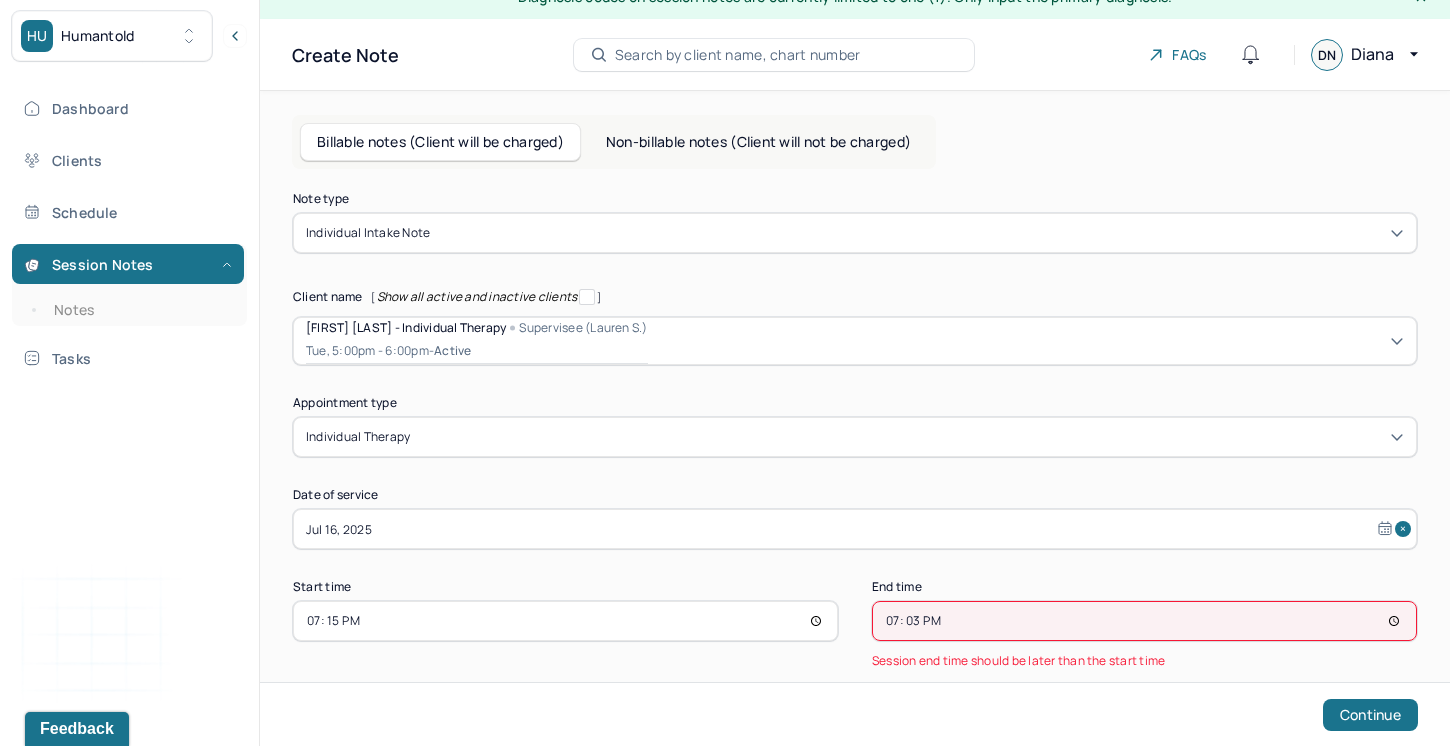 type on "19:31" 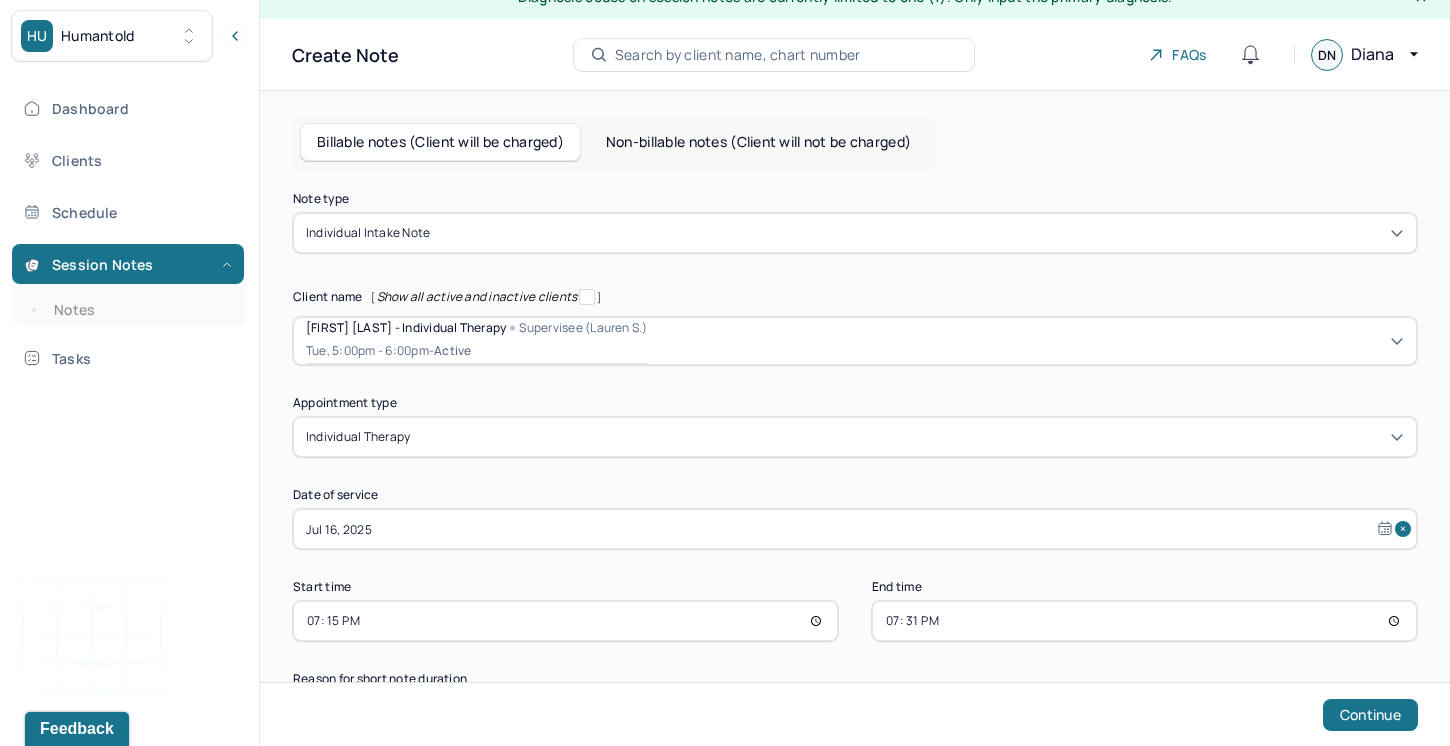scroll, scrollTop: 85, scrollLeft: 0, axis: vertical 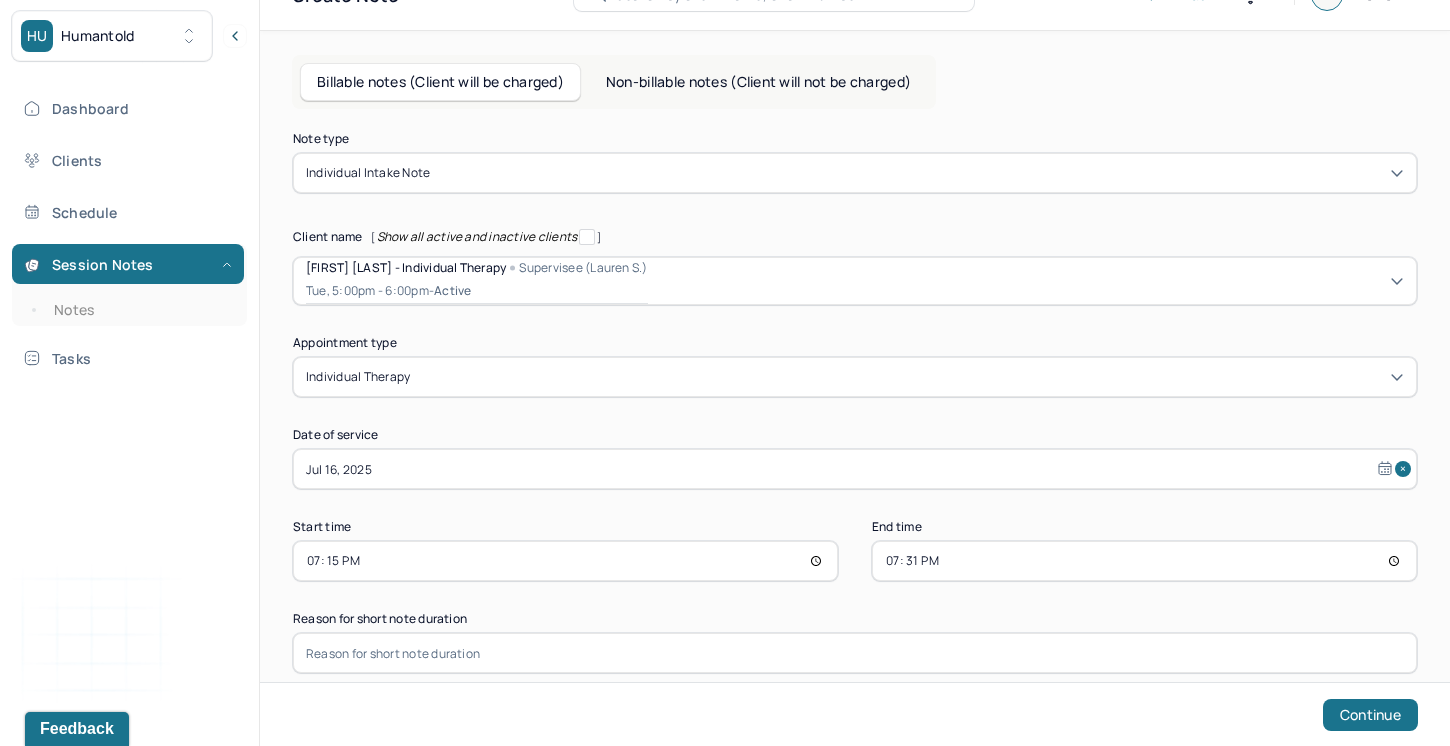 click at bounding box center [855, 653] 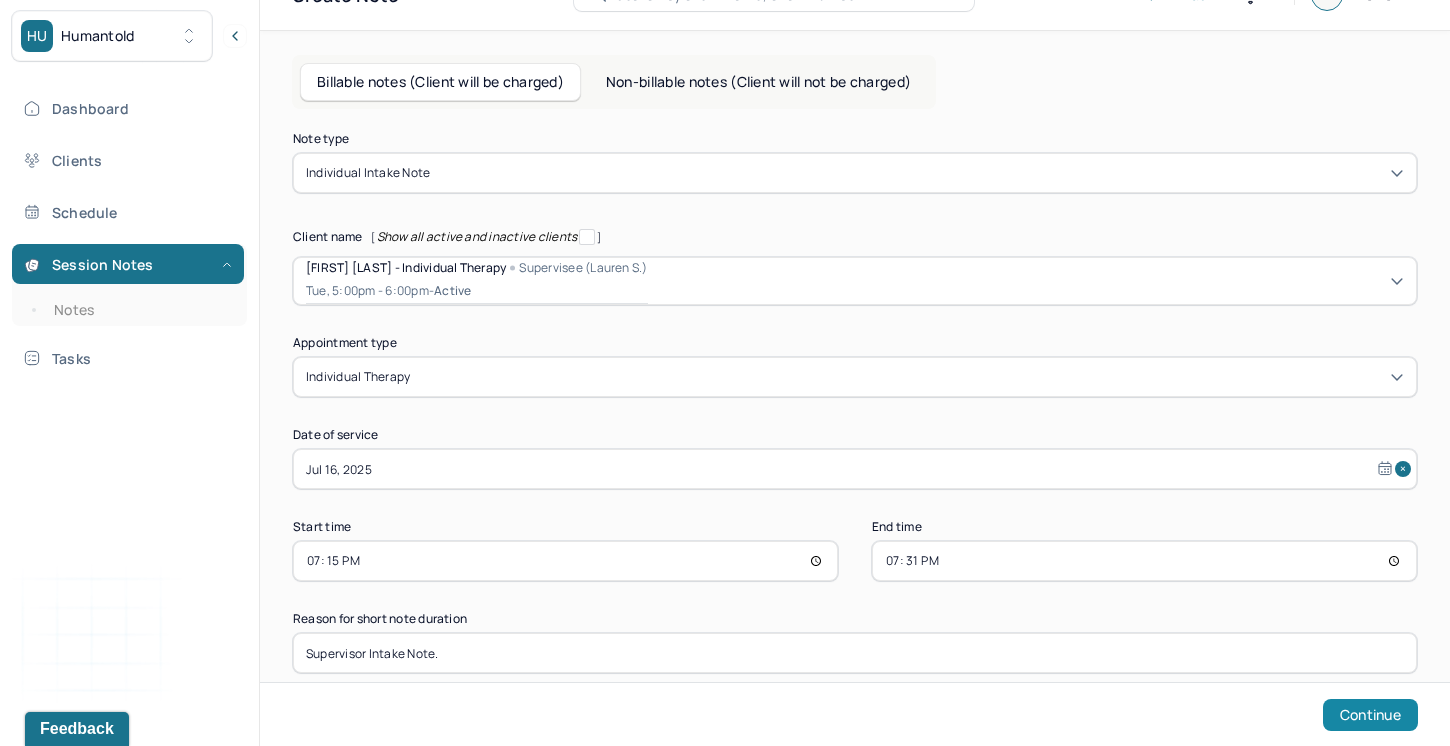 click on "Continue" at bounding box center (1370, 715) 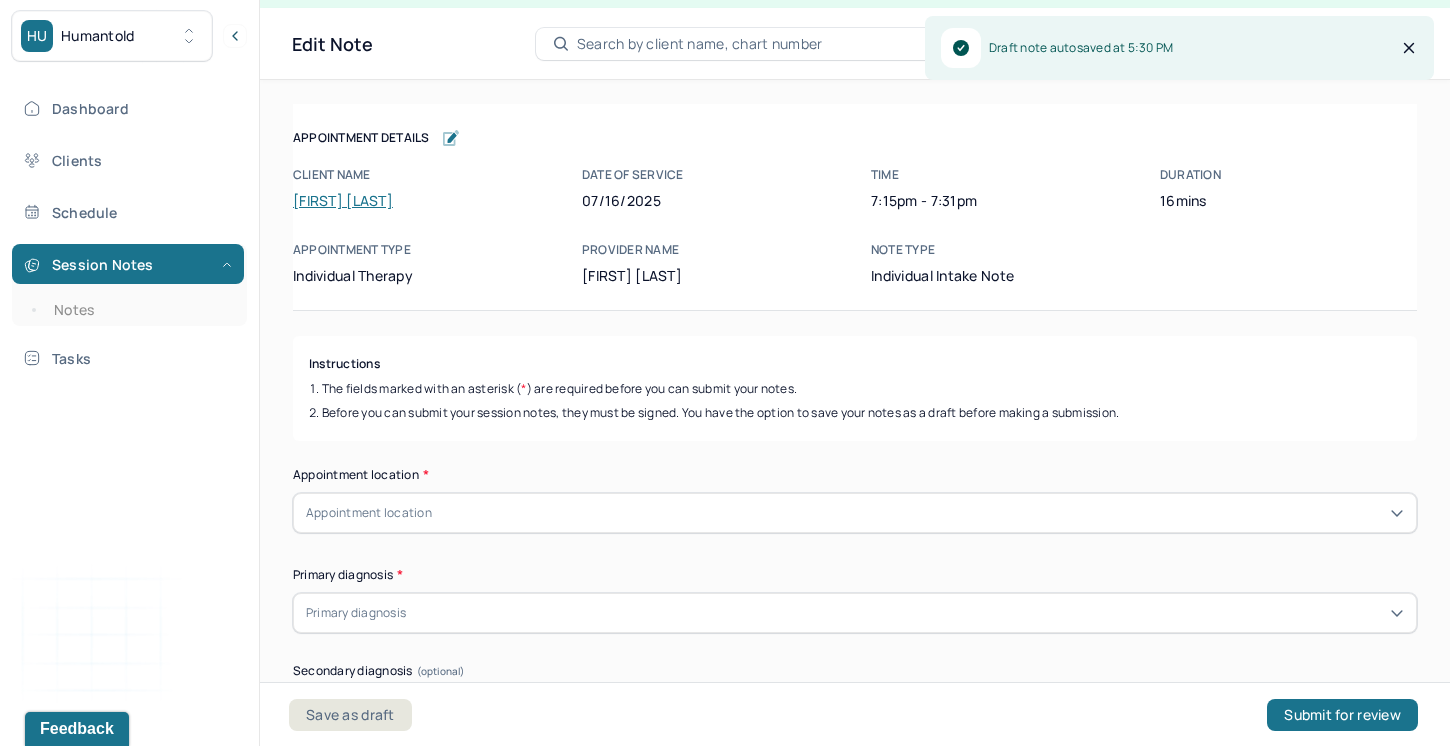 scroll, scrollTop: 36, scrollLeft: 0, axis: vertical 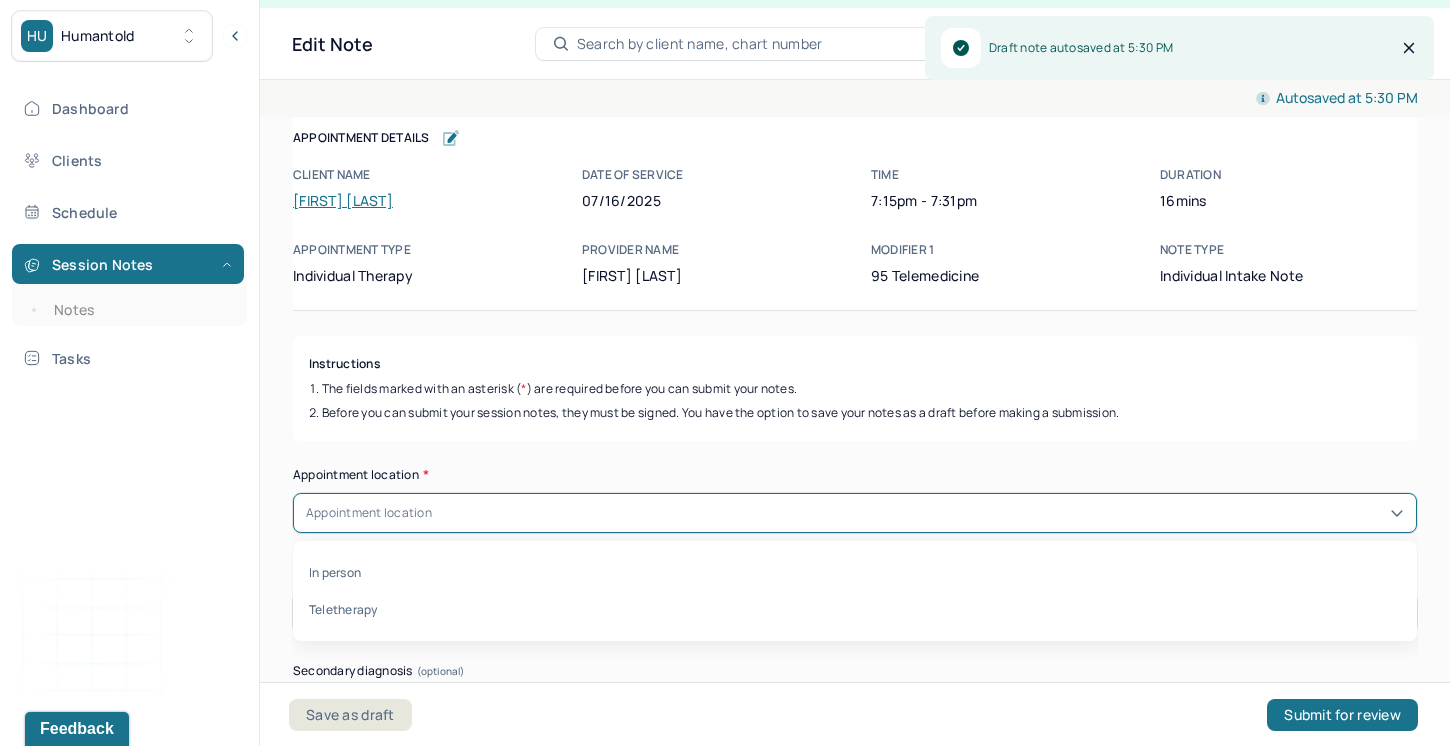 click on "Appointment location" at bounding box center (855, 513) 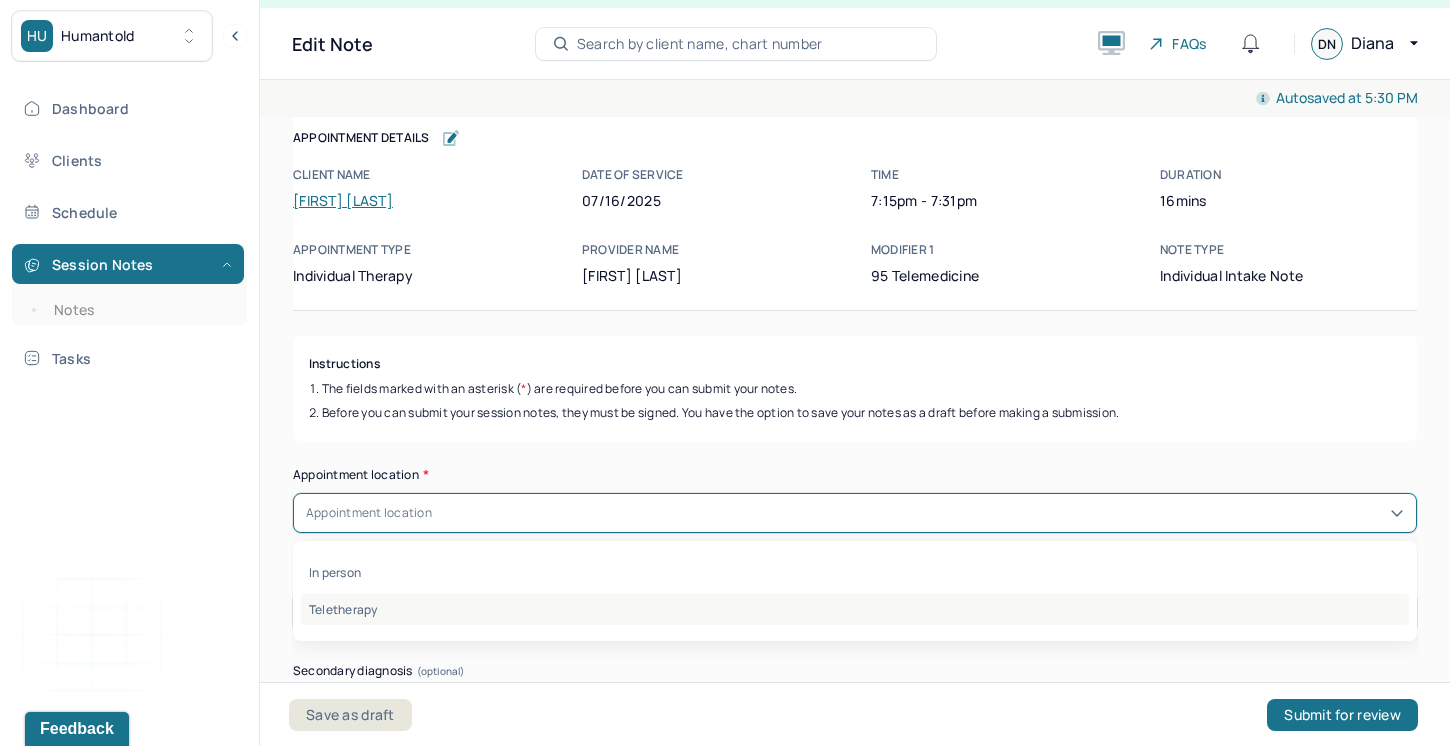 click on "Teletherapy" at bounding box center (855, 609) 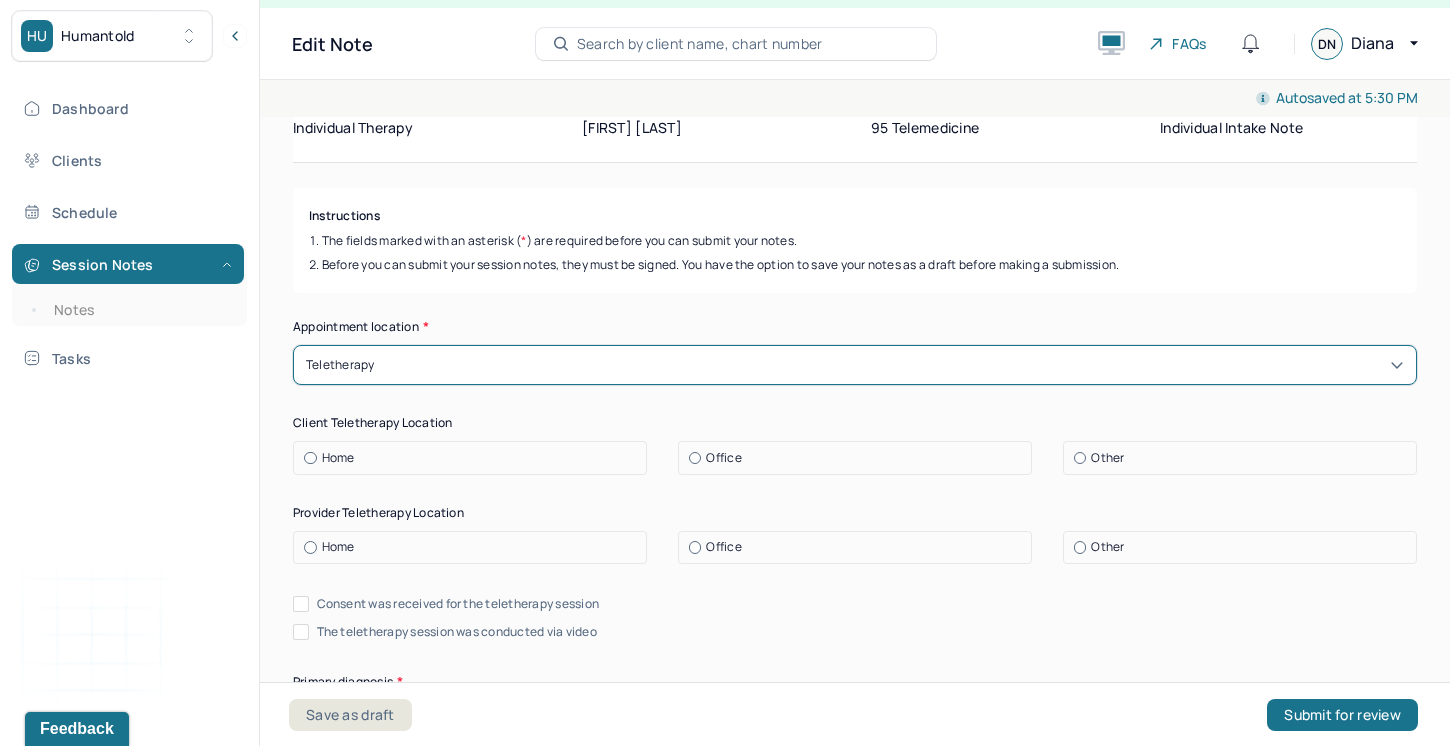 scroll, scrollTop: 151, scrollLeft: 0, axis: vertical 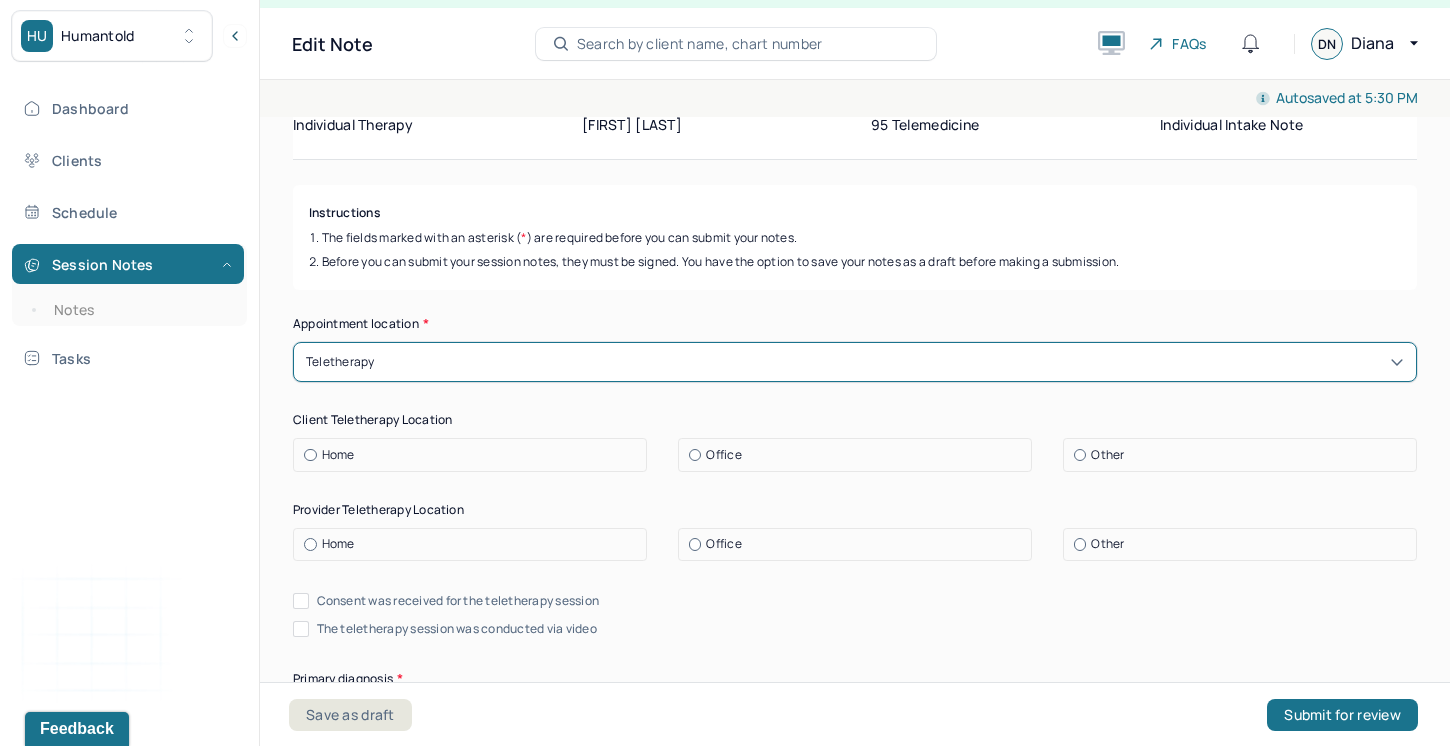 click at bounding box center (310, 455) 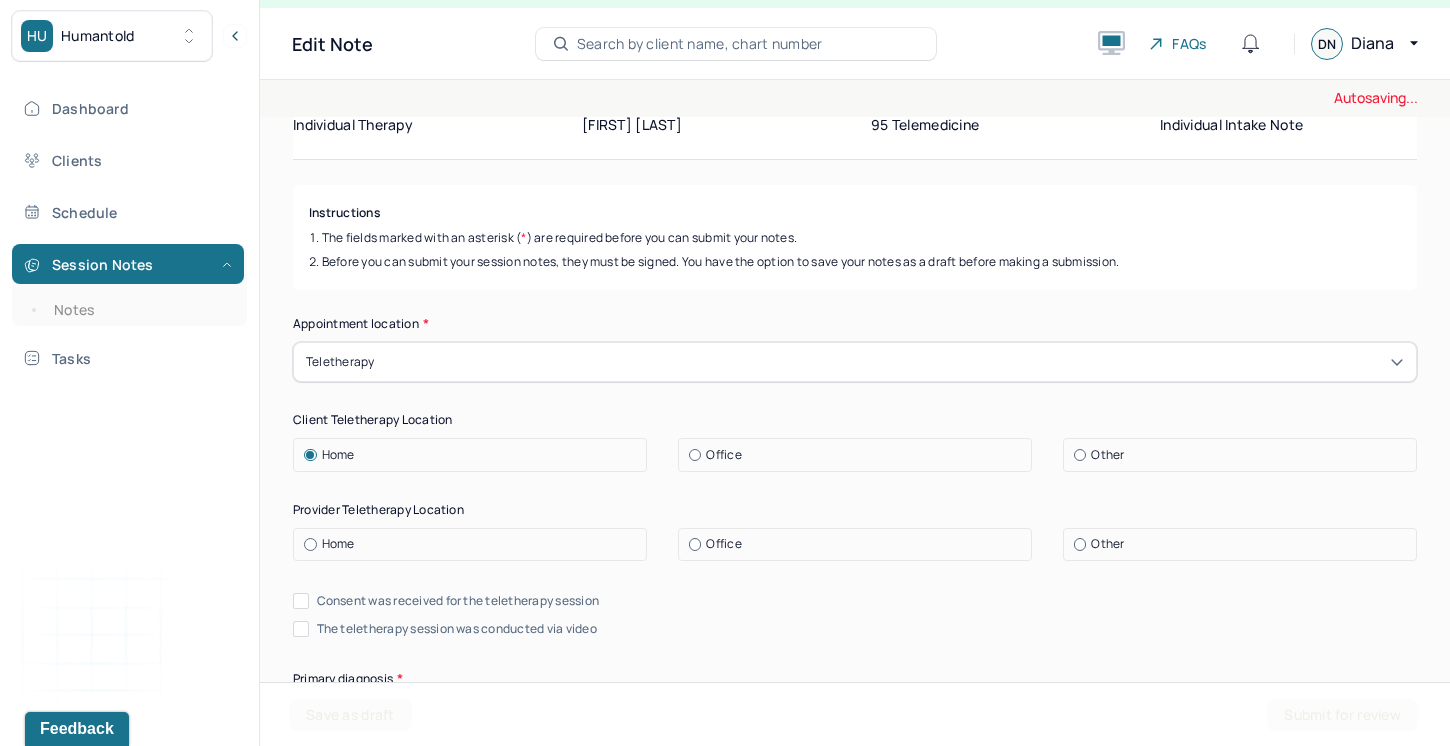 click on "Home" at bounding box center (470, 545) 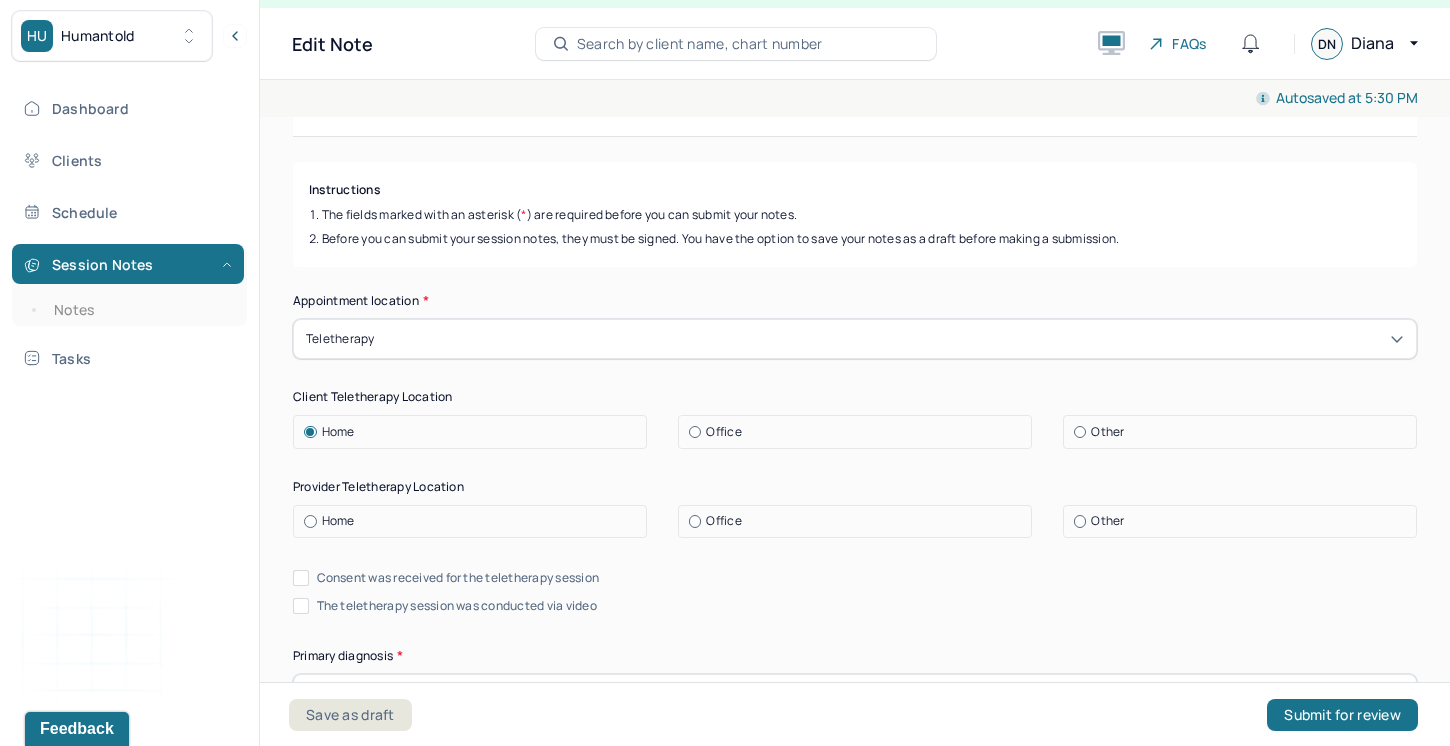 scroll, scrollTop: 177, scrollLeft: 0, axis: vertical 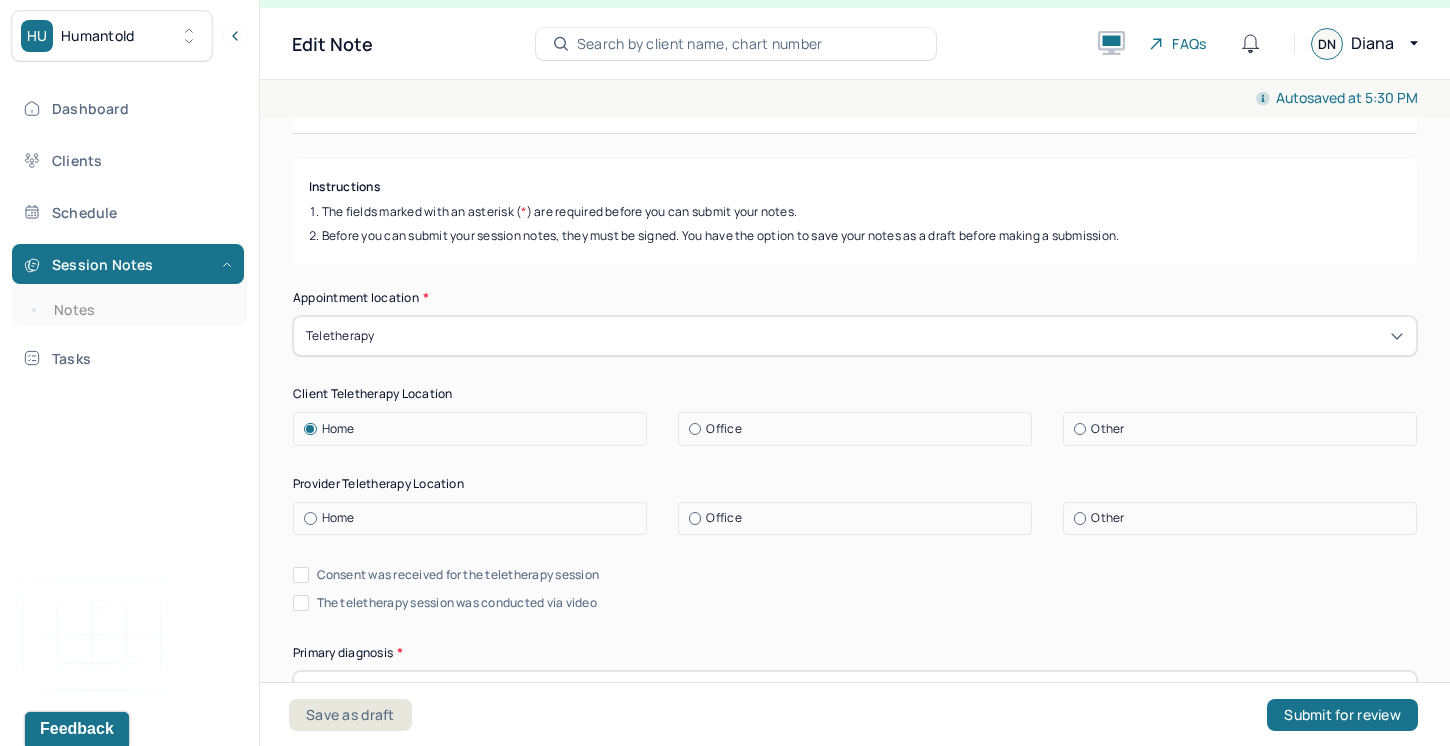 click on "Consent was received for the teletherapy session" at bounding box center [301, 575] 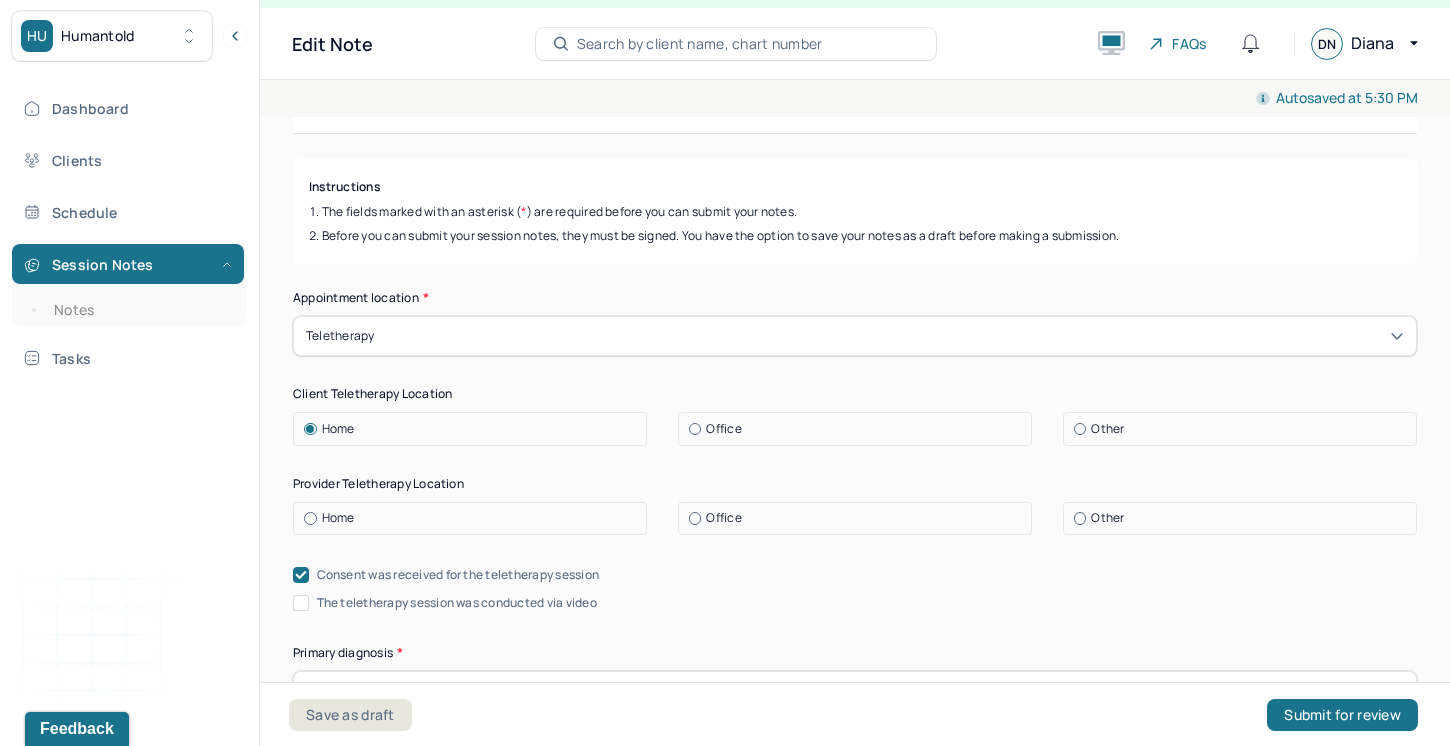 click on "The teletherapy session was conducted via video" at bounding box center [301, 603] 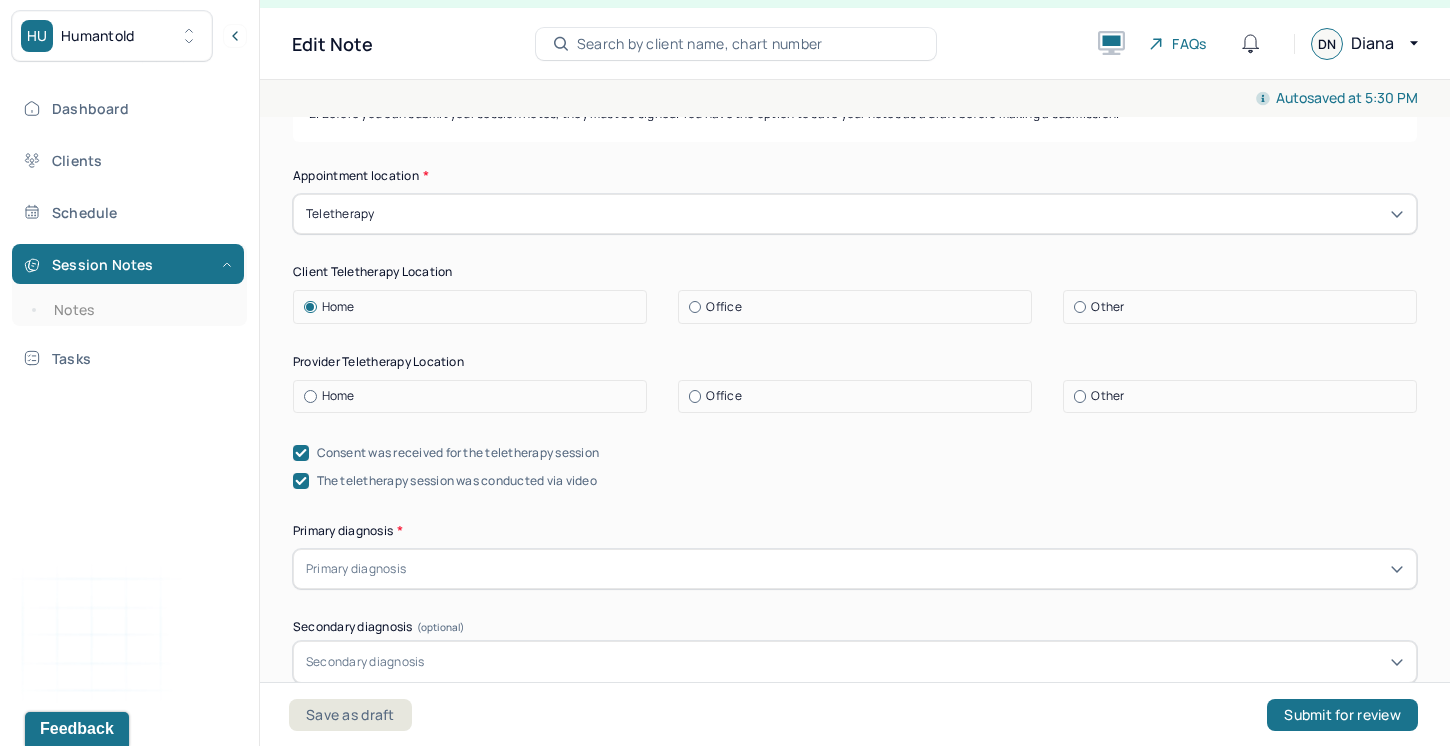 scroll, scrollTop: 304, scrollLeft: 0, axis: vertical 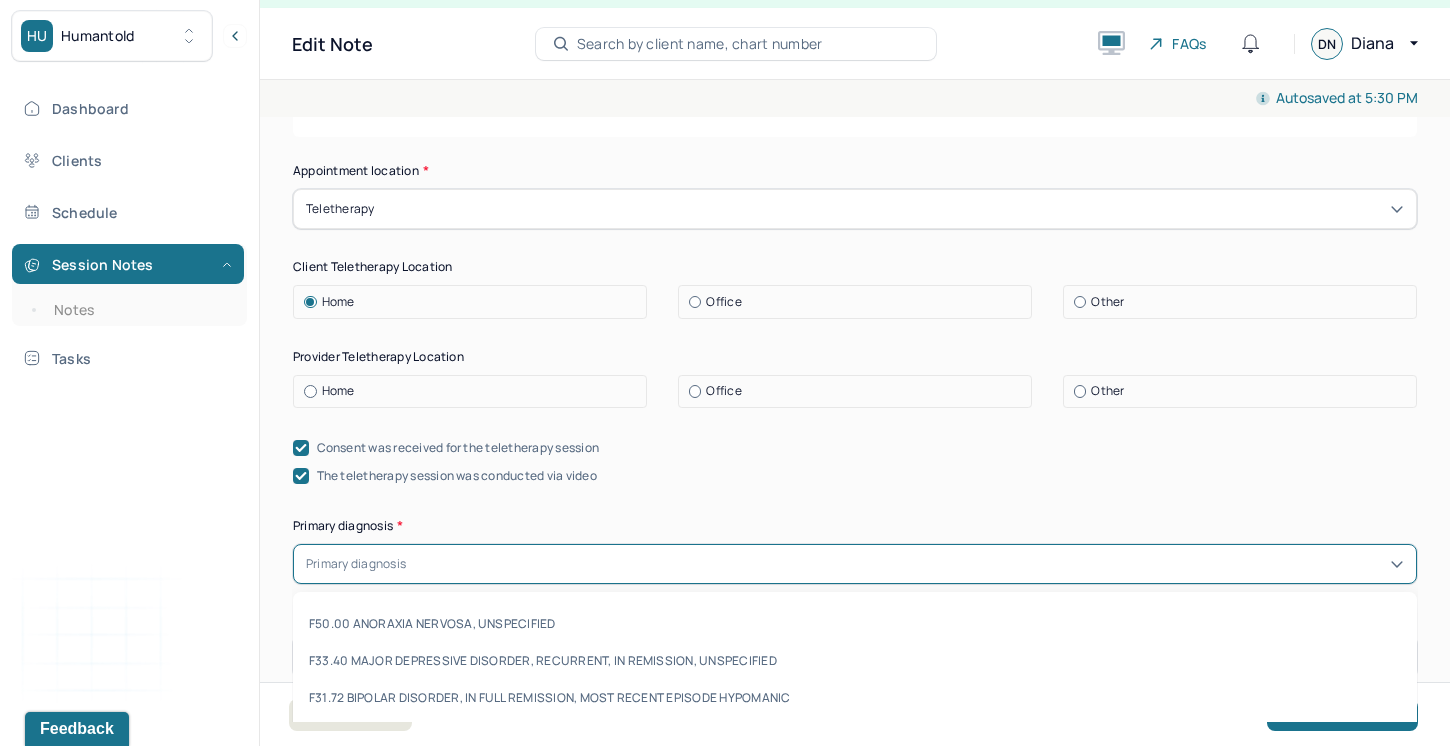 click on "Primary diagnosis" at bounding box center [356, 564] 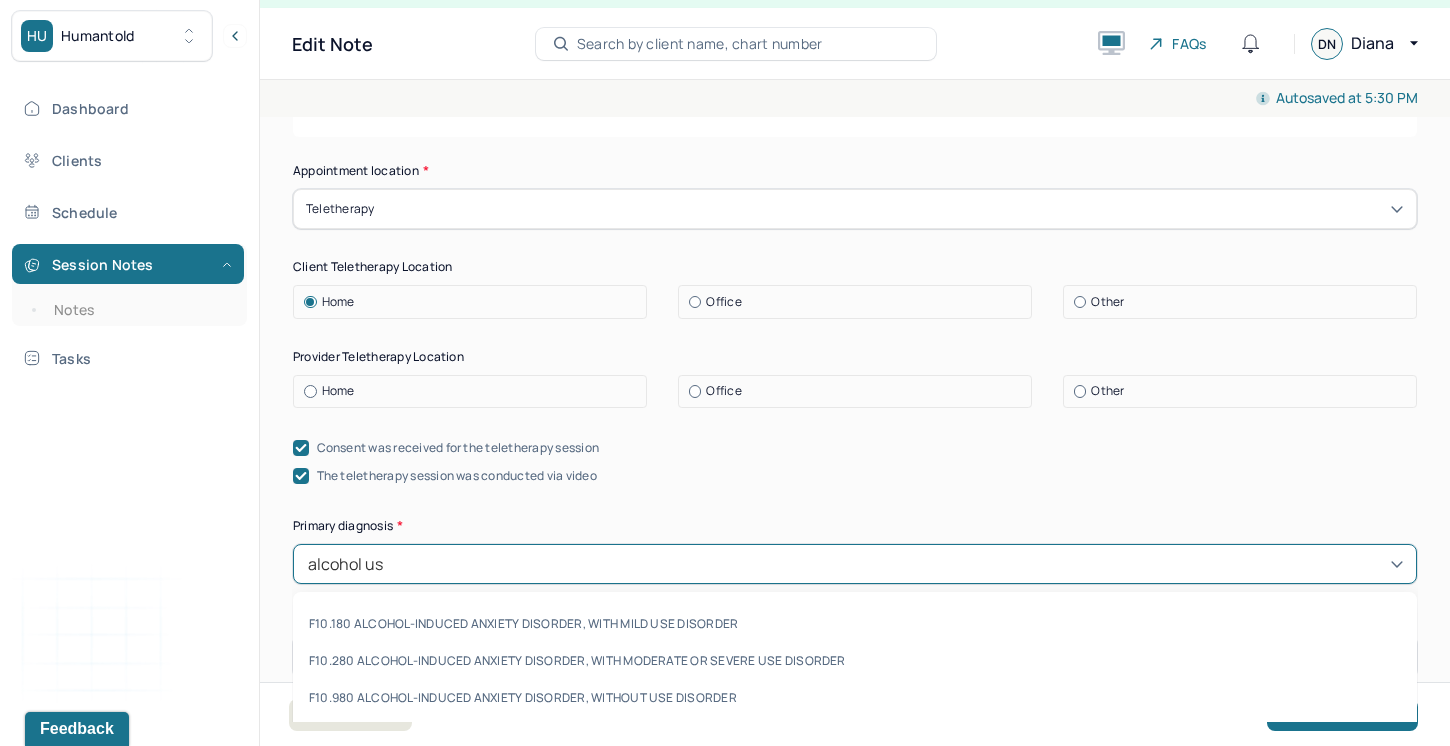 type on "alcohol use" 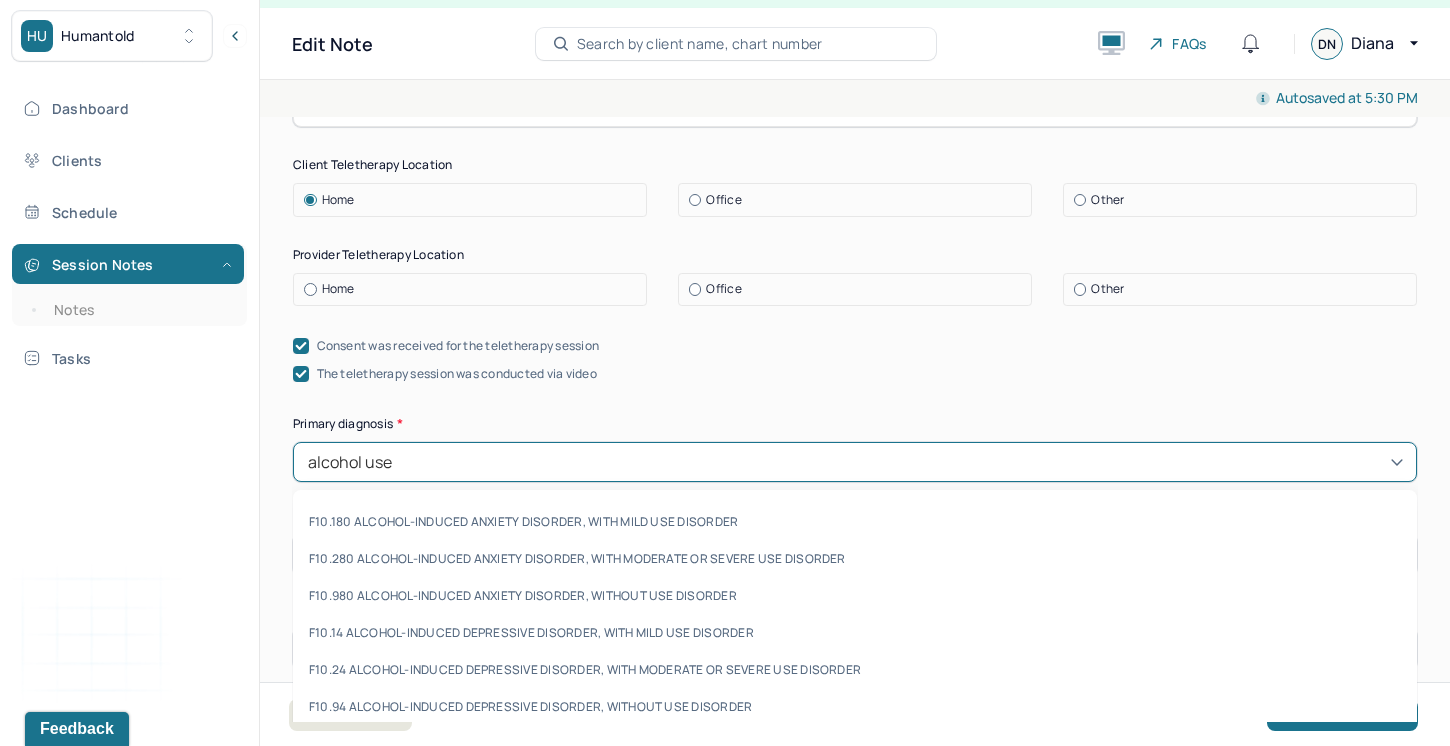 scroll, scrollTop: 413, scrollLeft: 0, axis: vertical 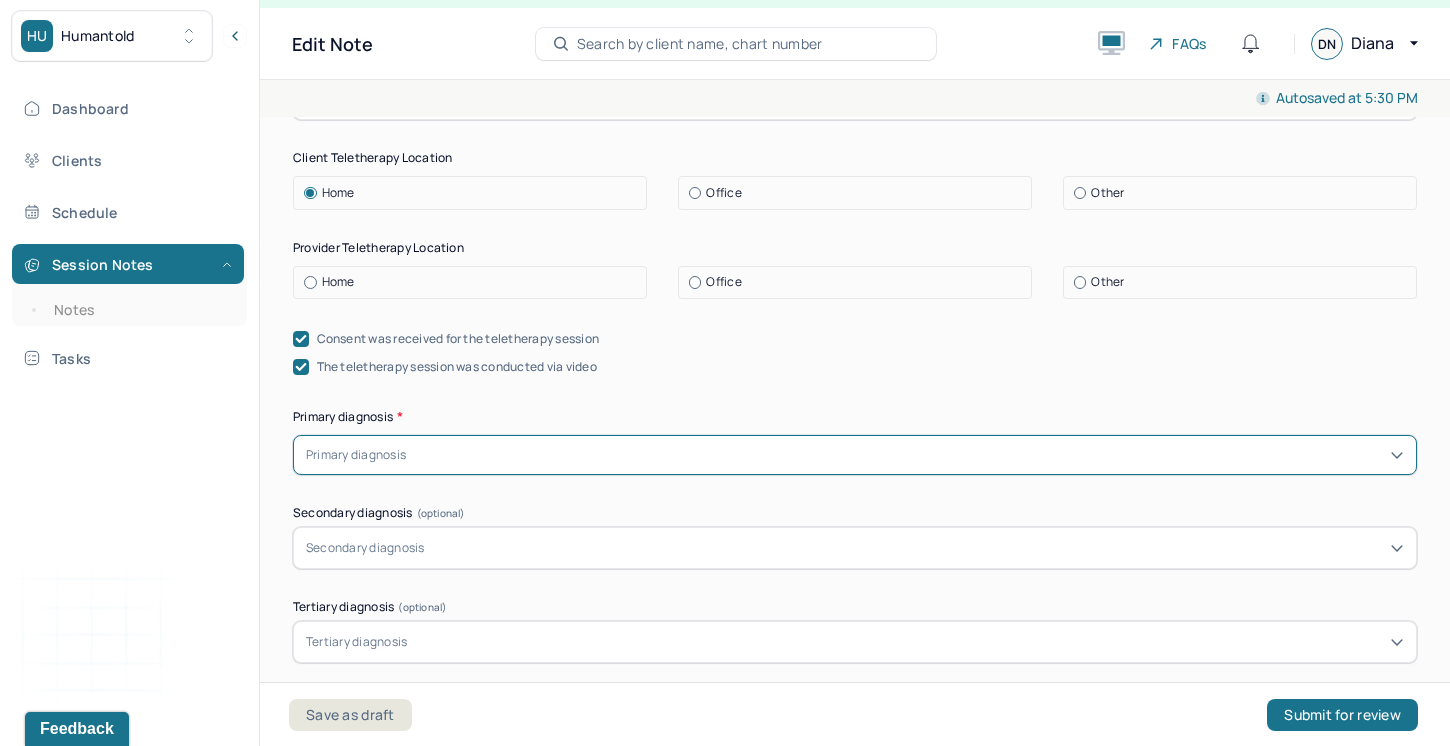 click on "Primary diagnosis" at bounding box center (855, 455) 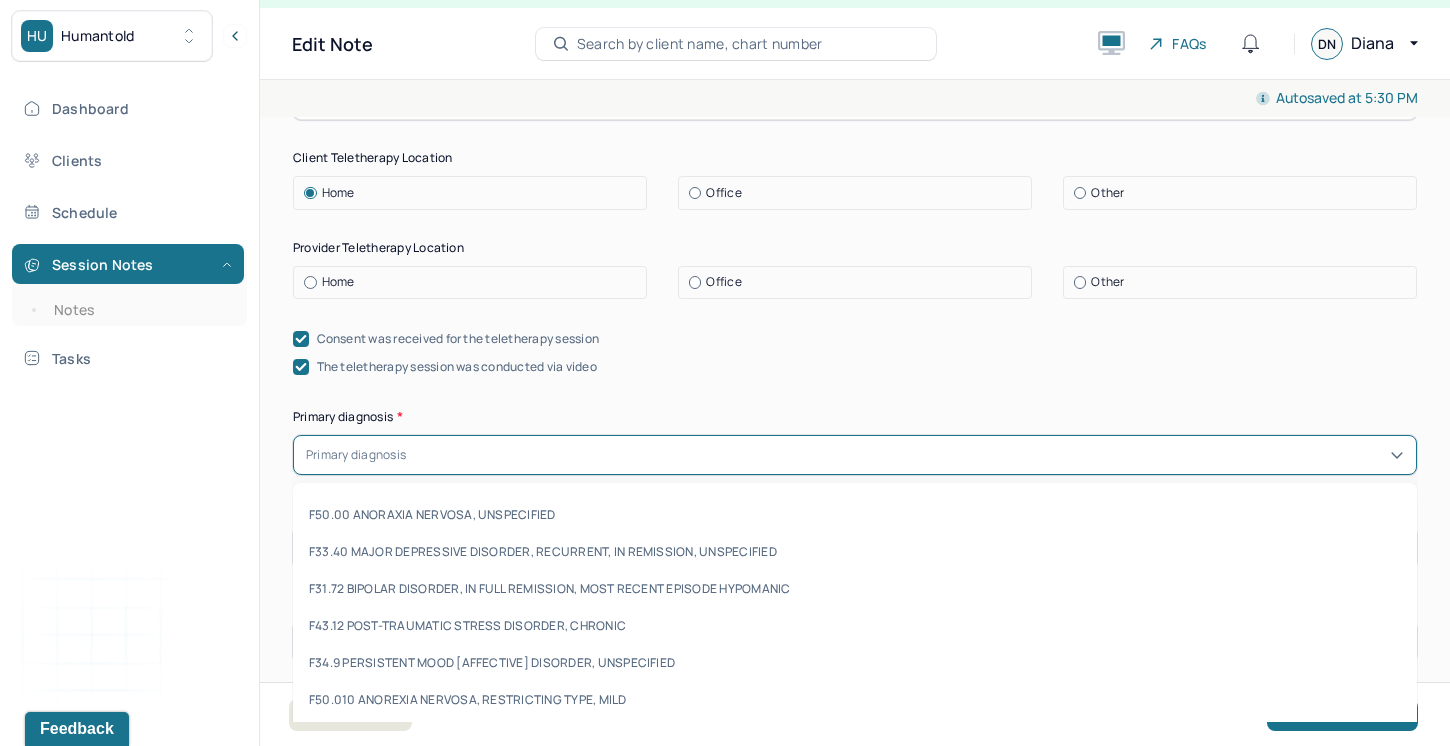 click on "Primary diagnosis" at bounding box center (356, 455) 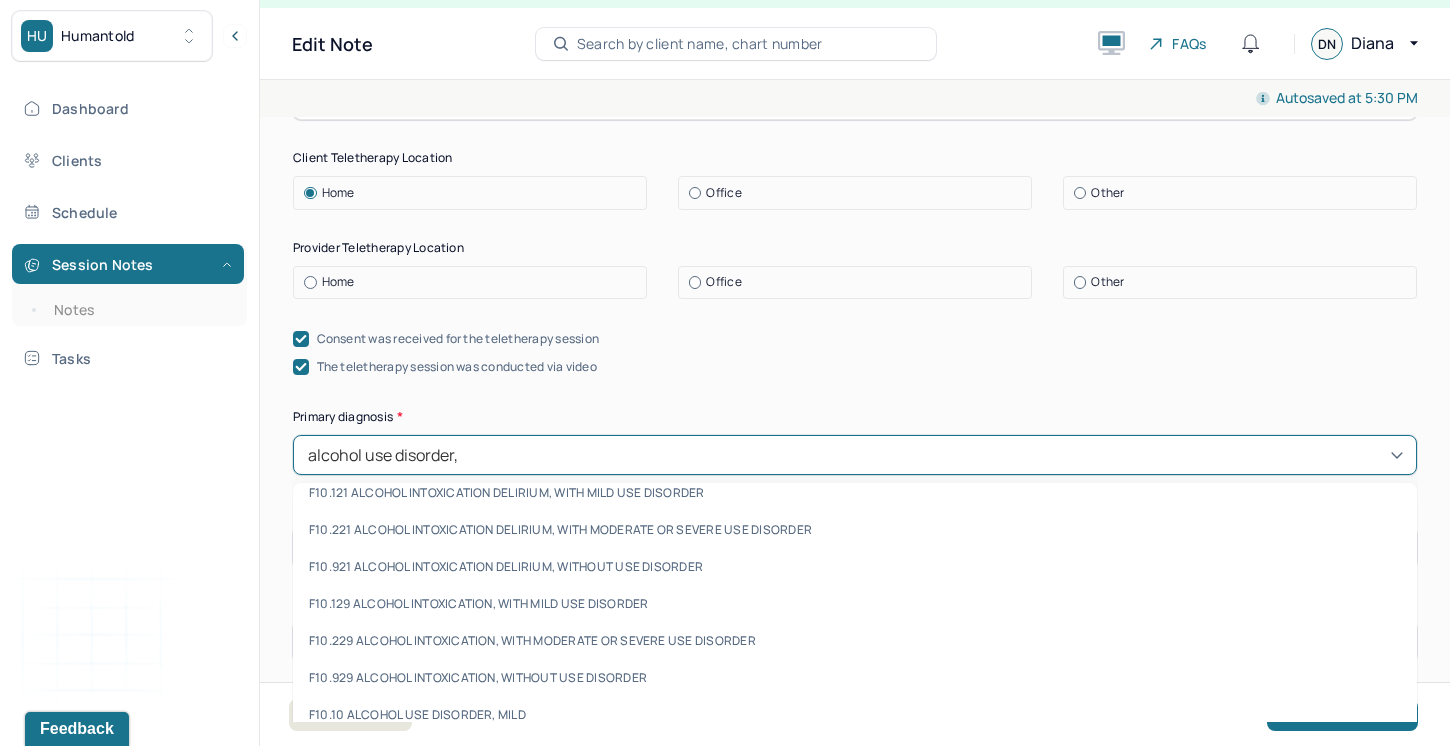 scroll, scrollTop: 466, scrollLeft: 0, axis: vertical 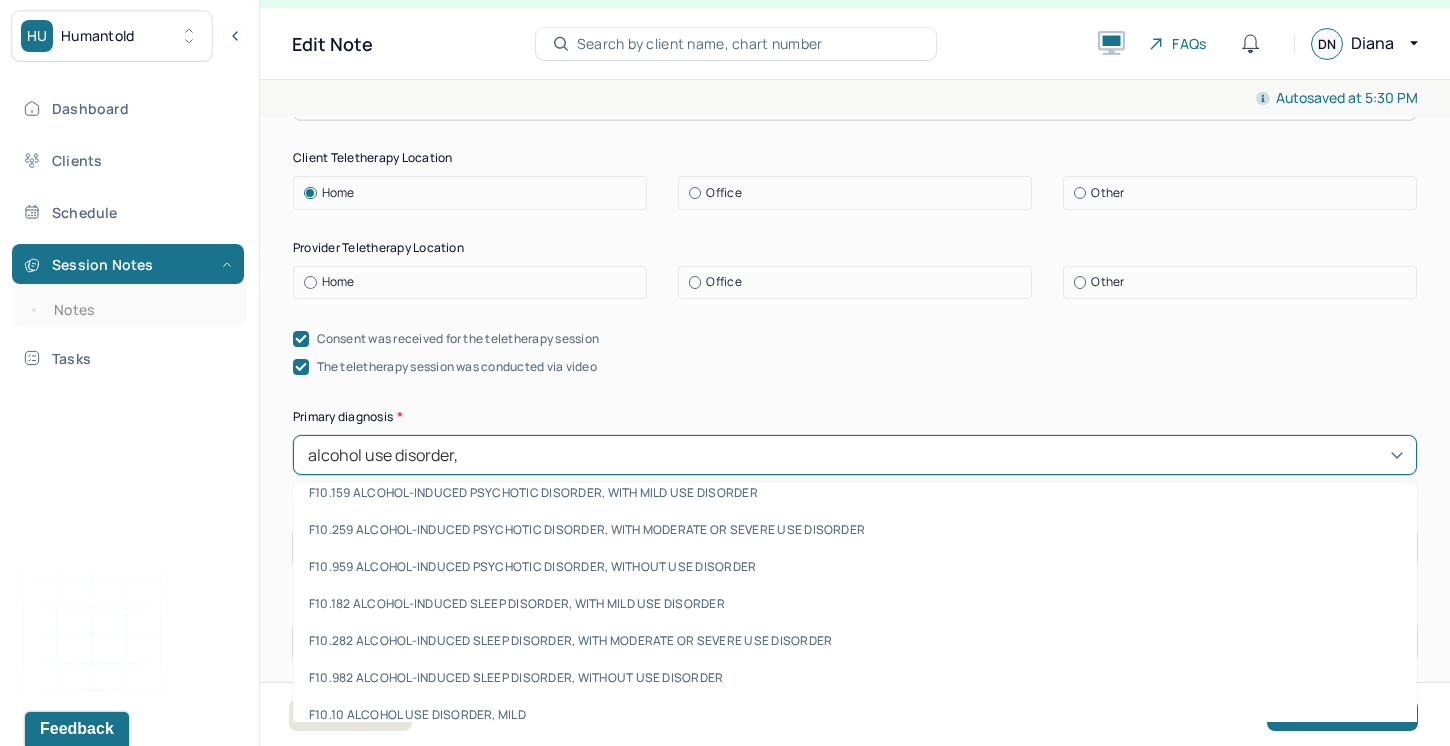 type on "alcohol use disorder," 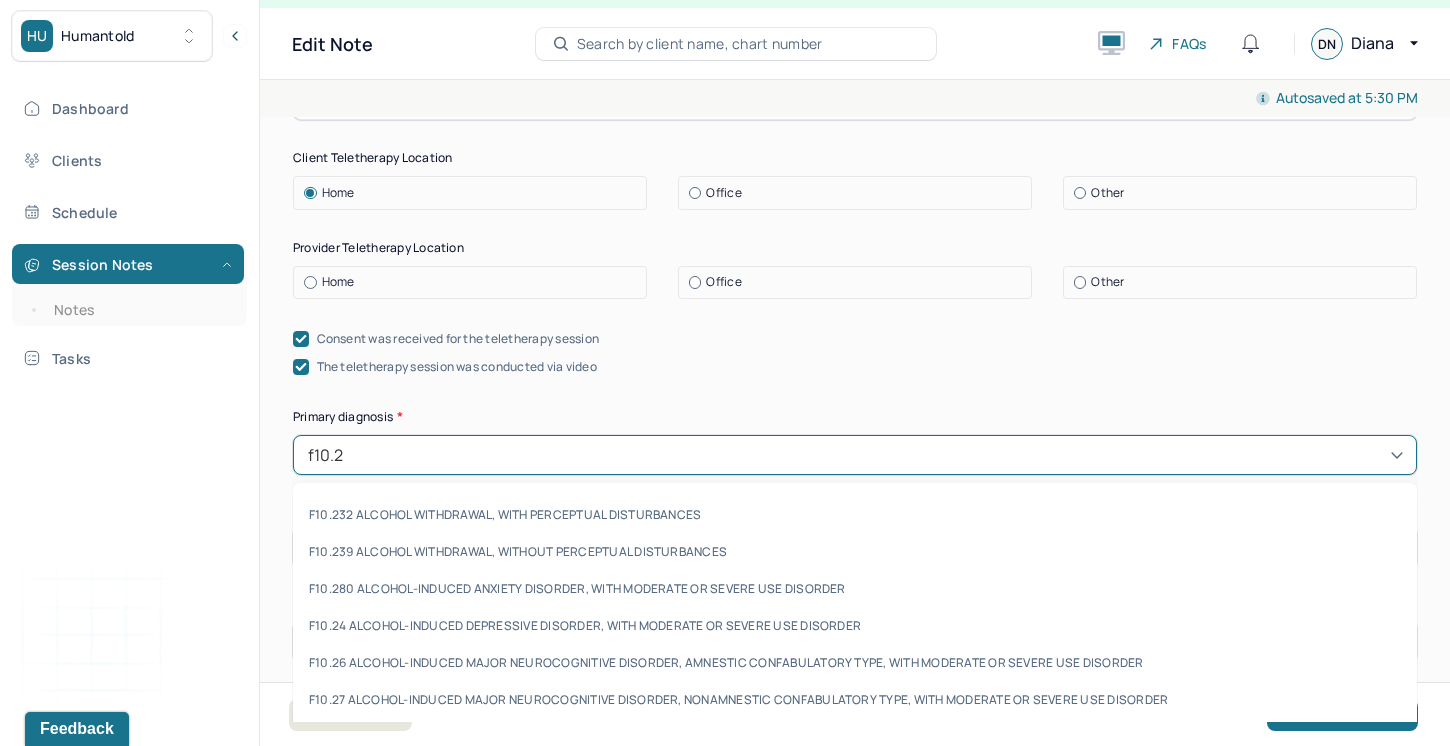 type on "f10.20" 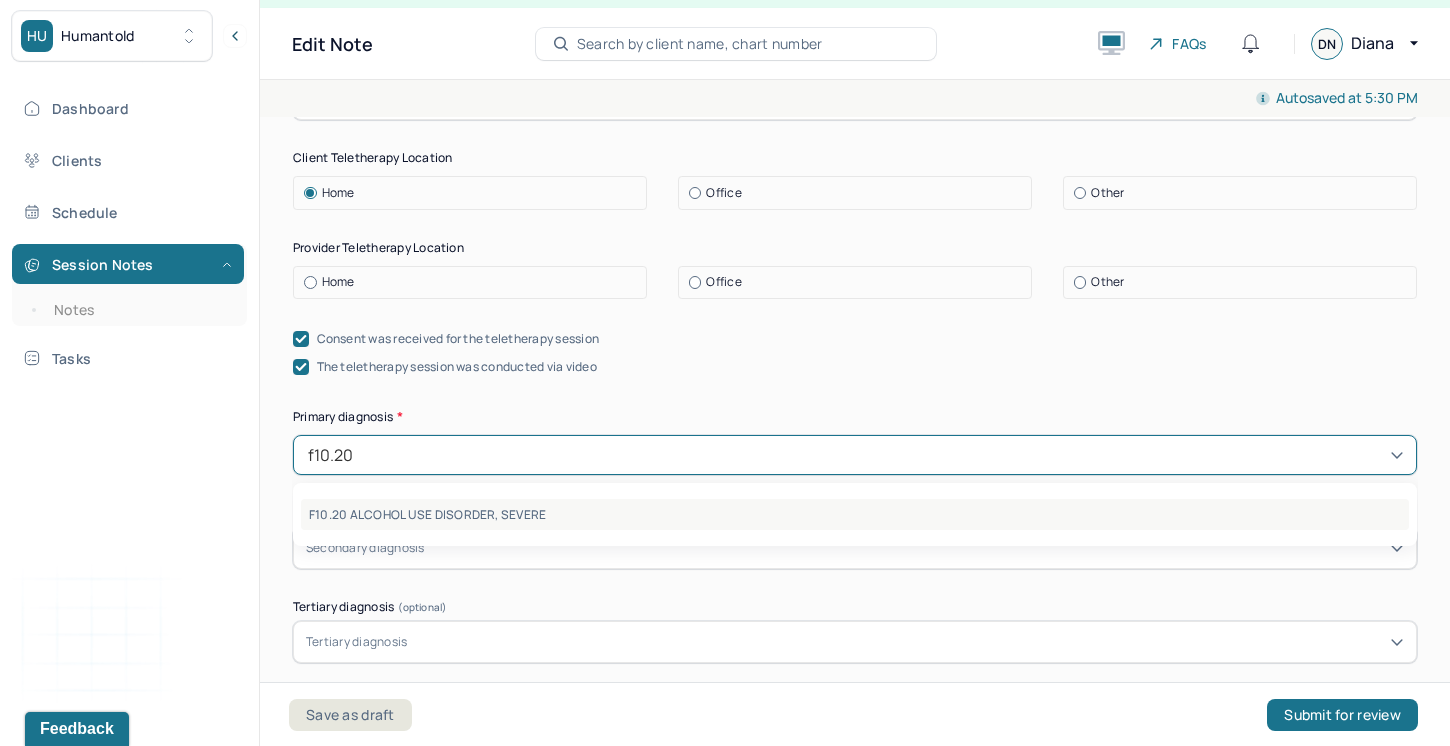 click on "F10.20 ALCOHOL USE DISORDER, SEVERE" at bounding box center [855, 514] 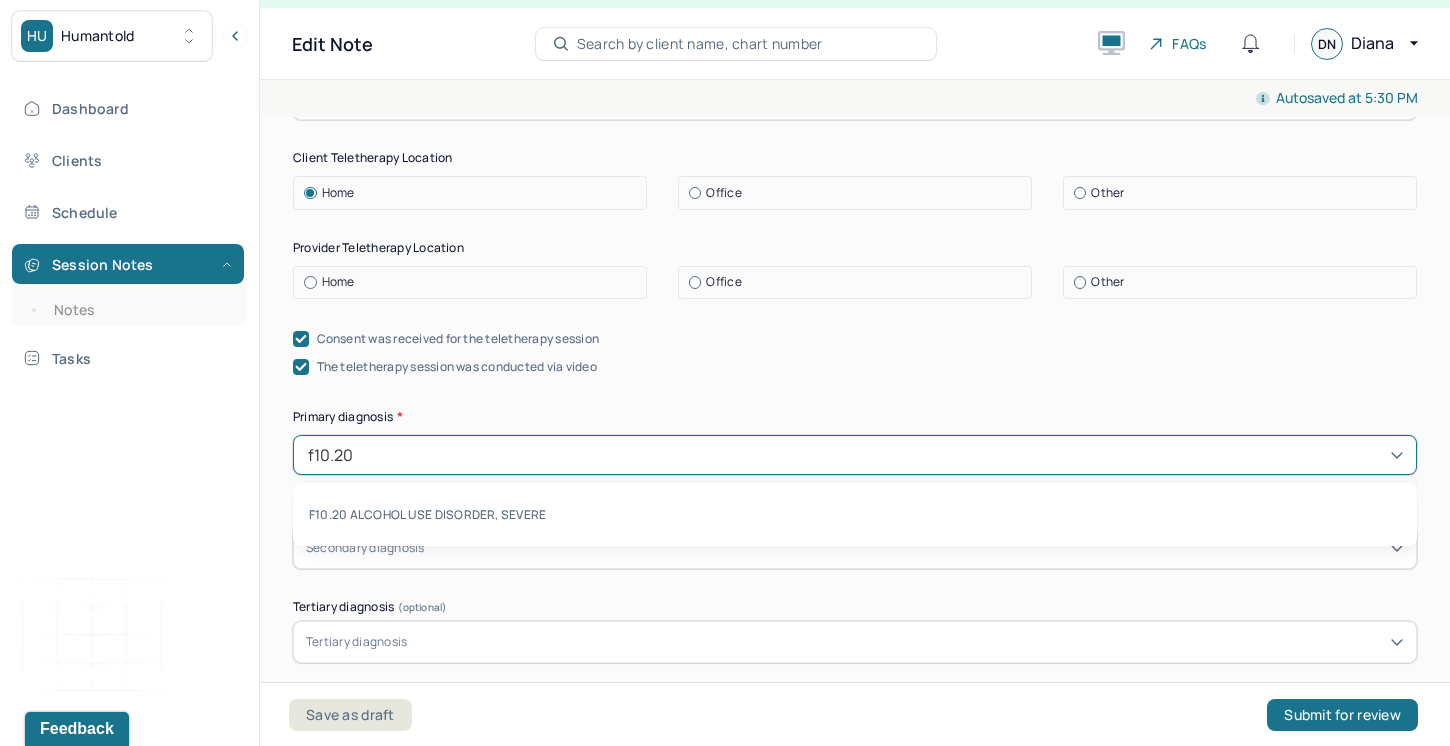type 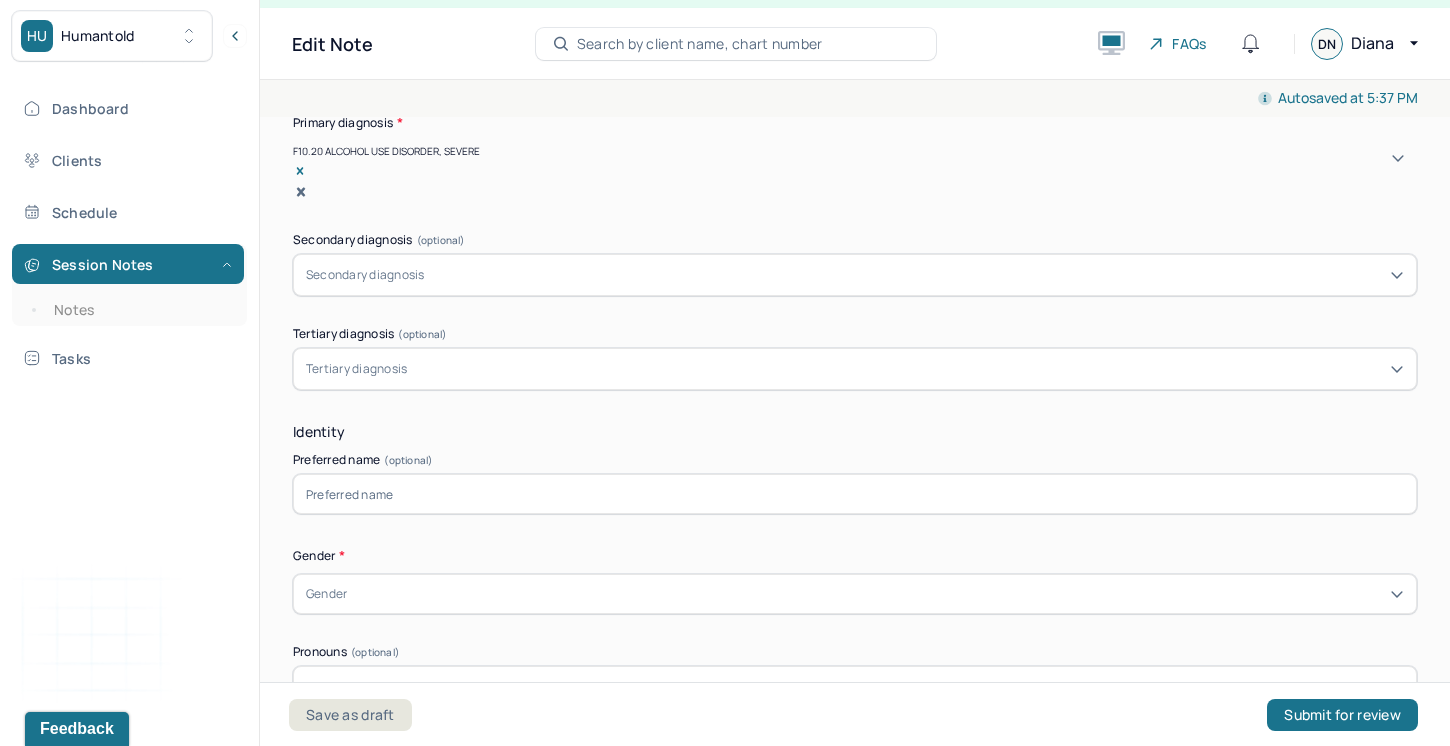 scroll, scrollTop: 711, scrollLeft: 0, axis: vertical 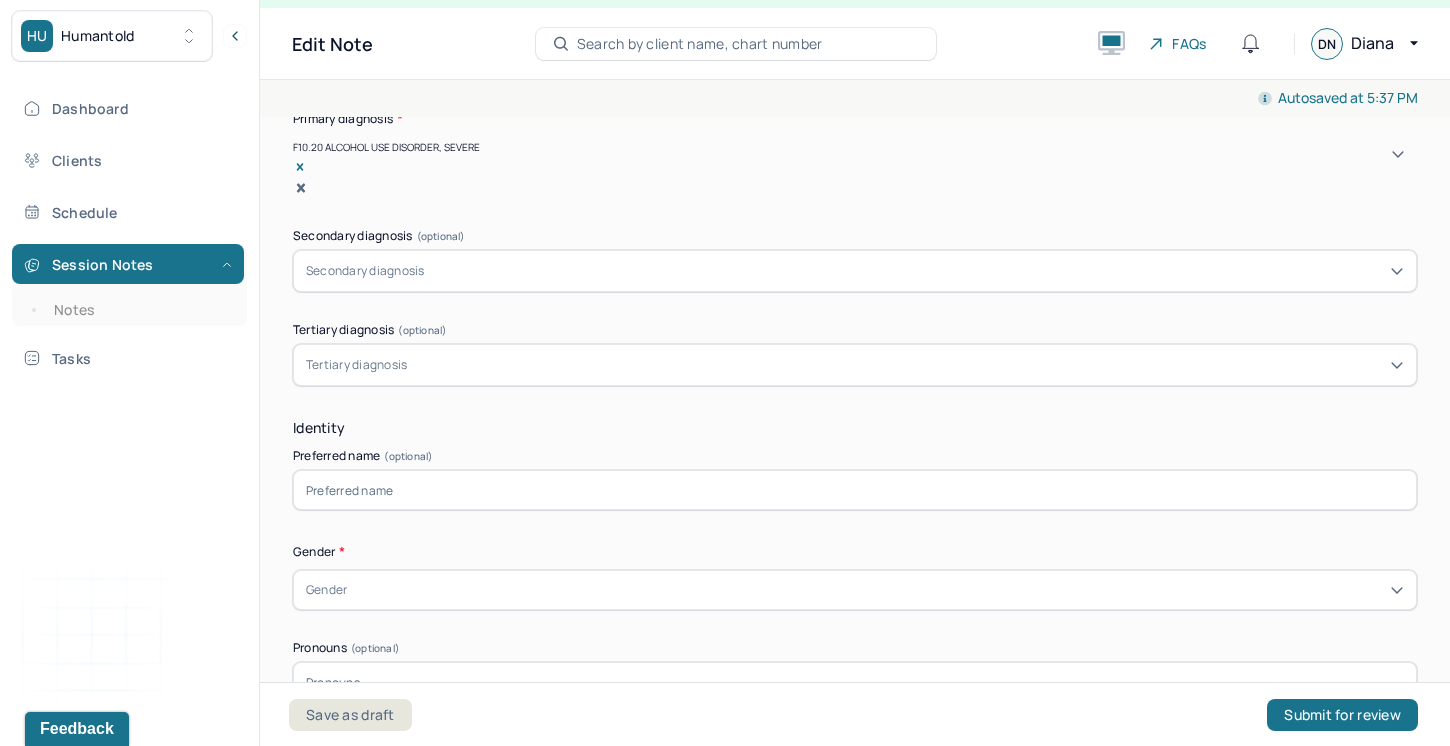 click on "Gender" at bounding box center [855, 590] 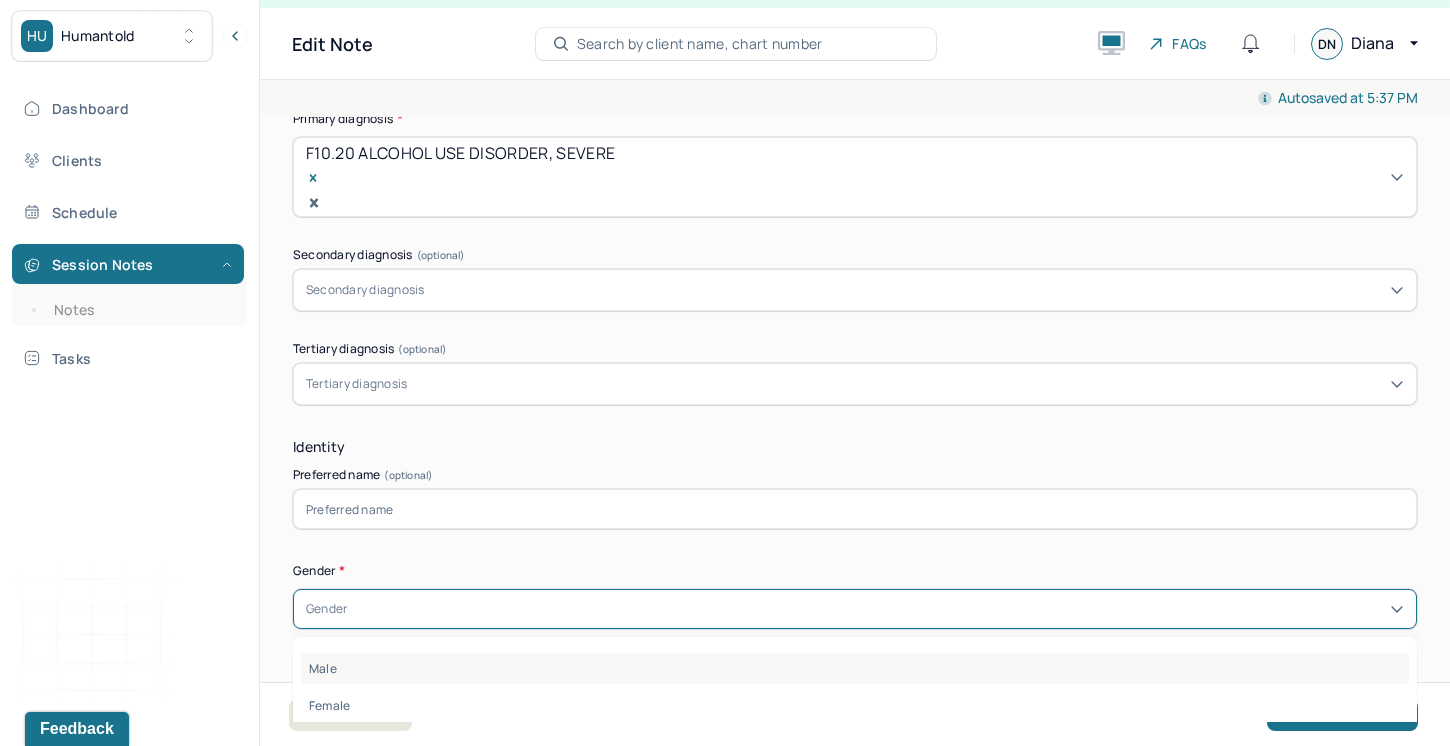 click on "Male" at bounding box center (855, 668) 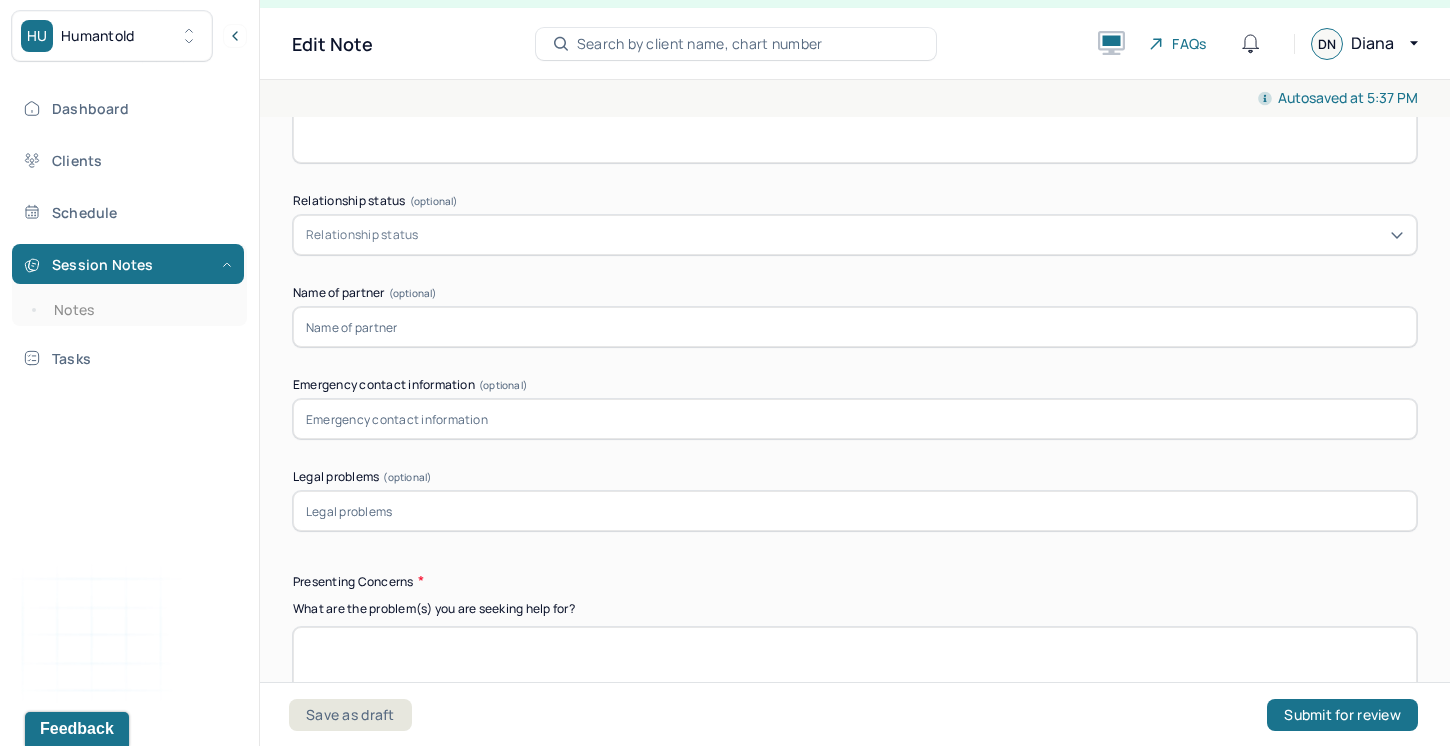 scroll, scrollTop: 1983, scrollLeft: 0, axis: vertical 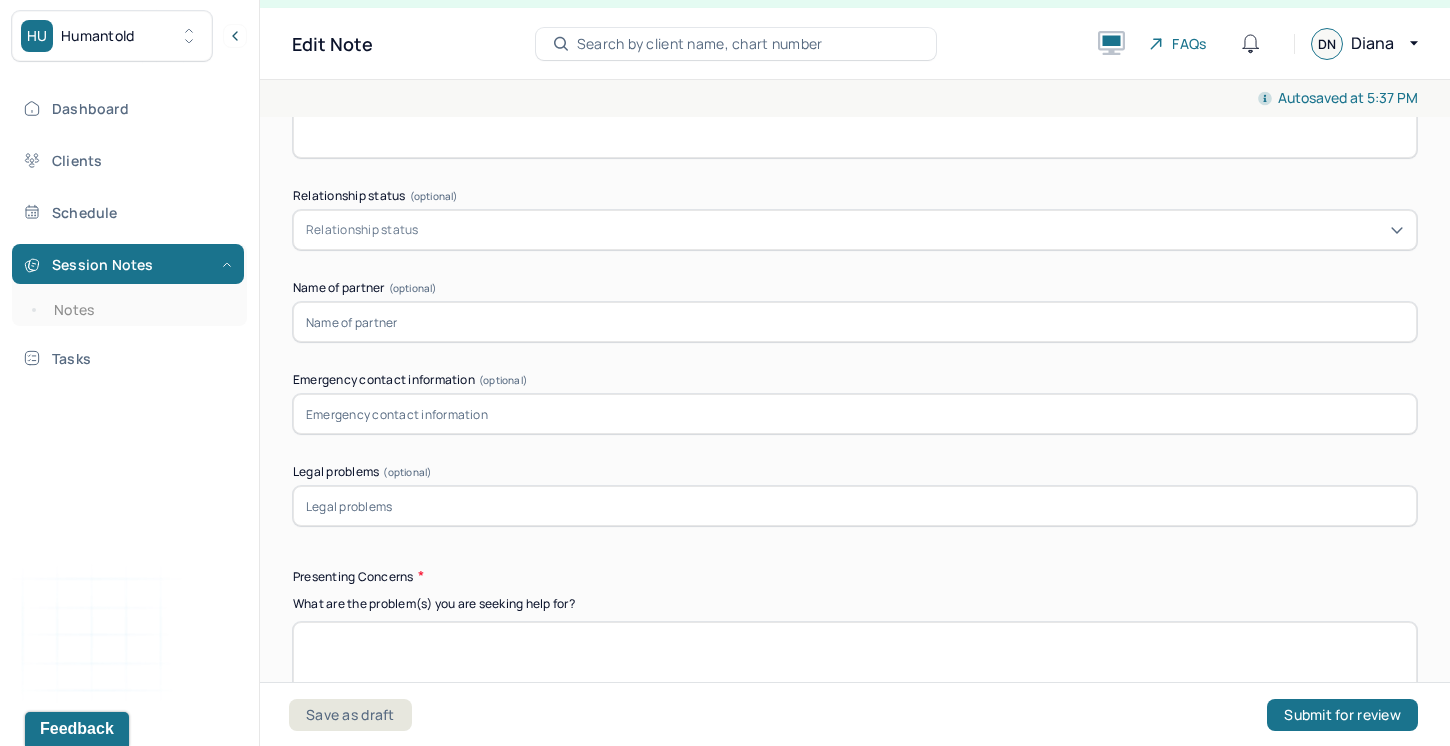 click at bounding box center (855, 674) 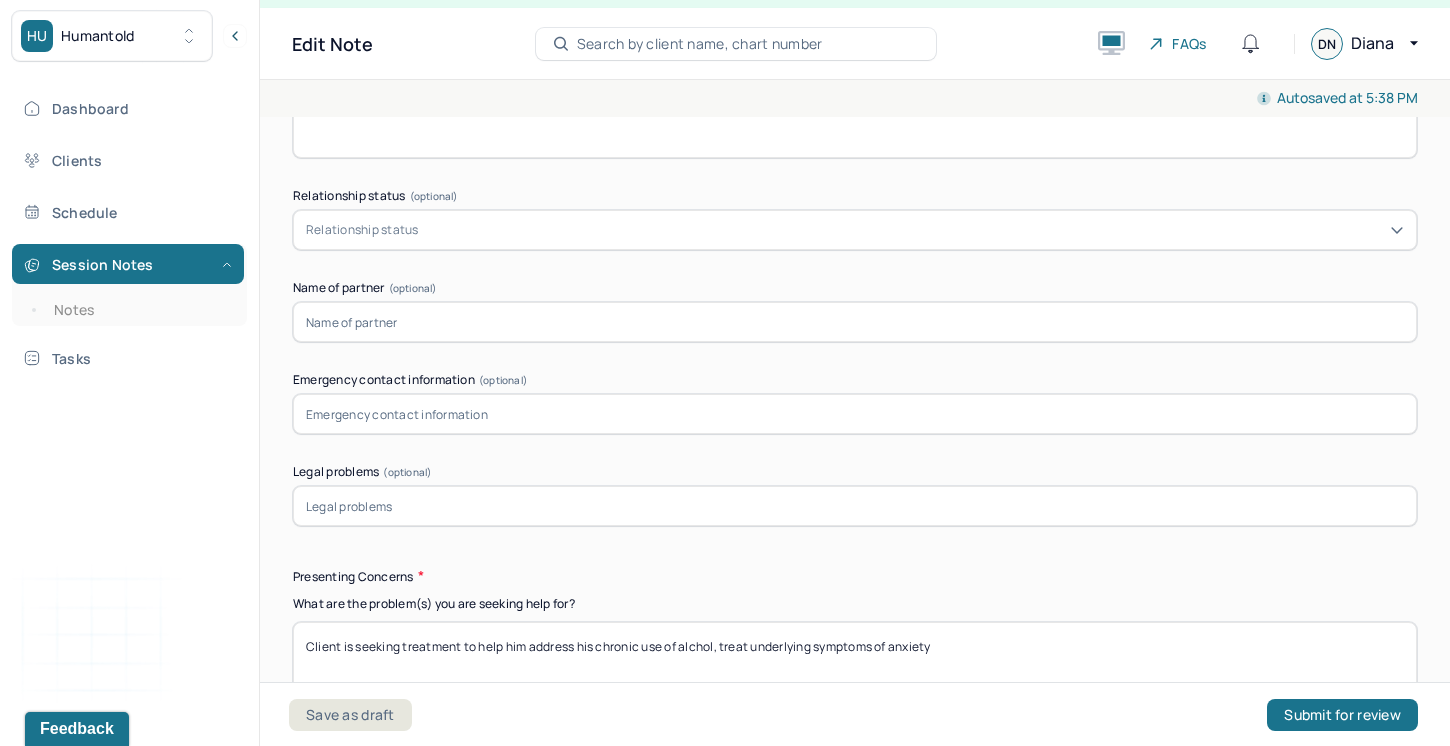 click on "Client is seeking treatment to help him address his chronic use of alchol, treat underlying symptoms of anxiety" at bounding box center (855, 674) 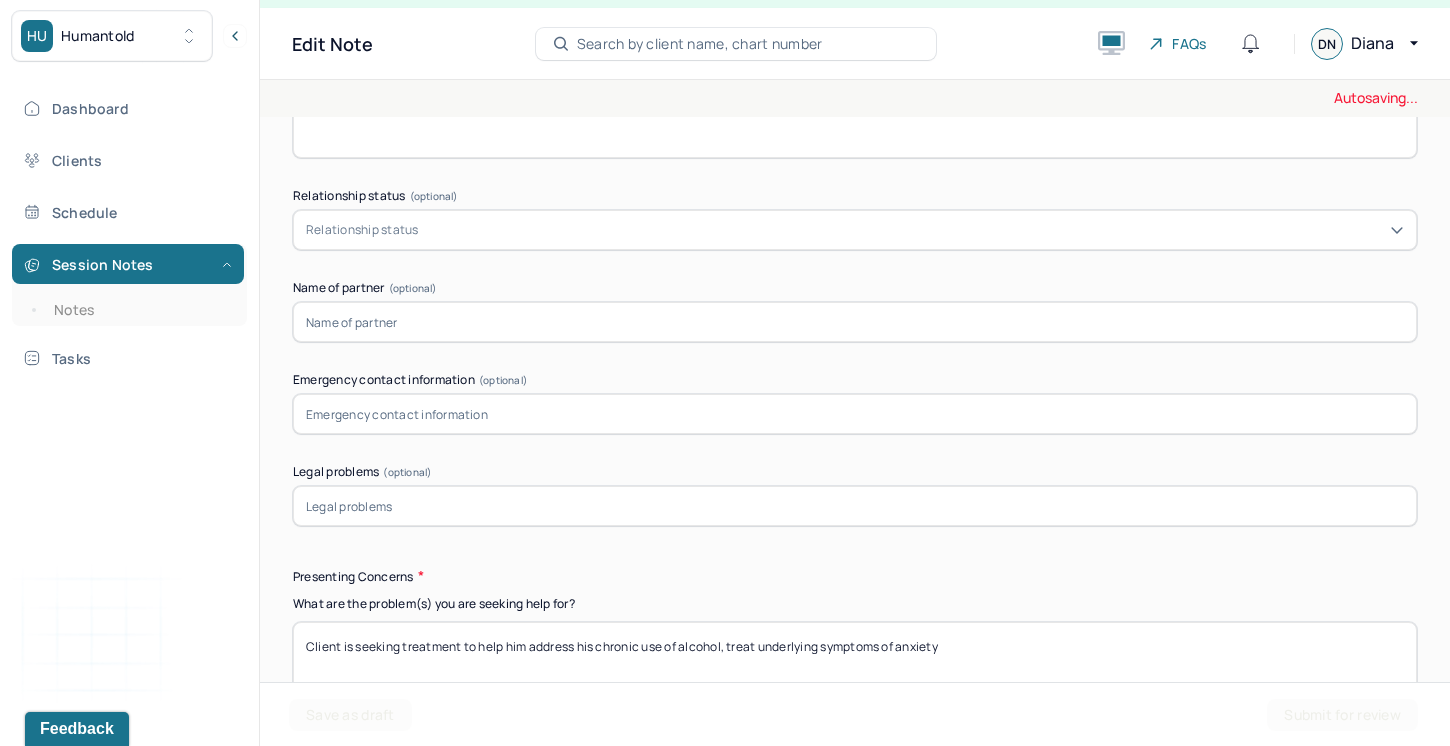 click on "Client is seeking treatment to help him address his chronic use of alchol, treat underlying symptoms of anxiety" at bounding box center [855, 674] 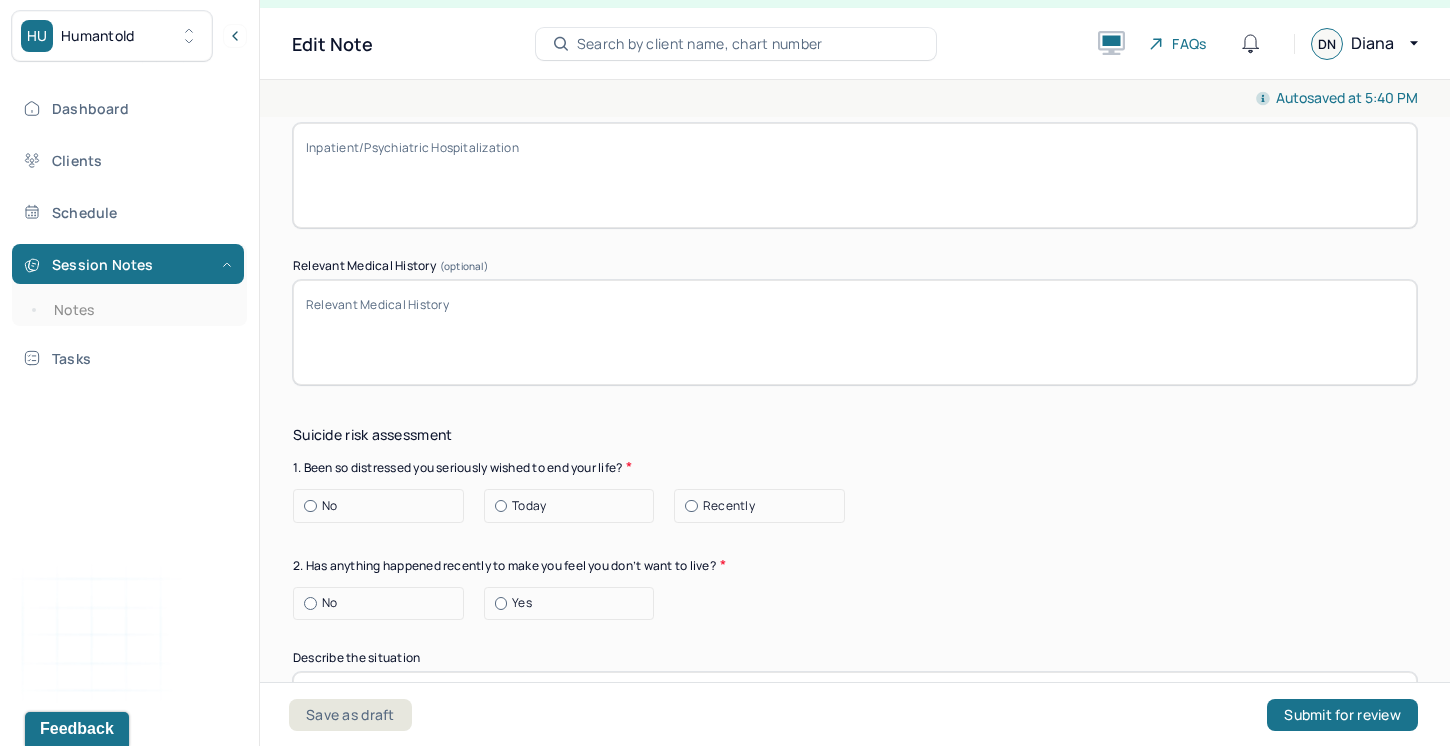 scroll, scrollTop: 6082, scrollLeft: 0, axis: vertical 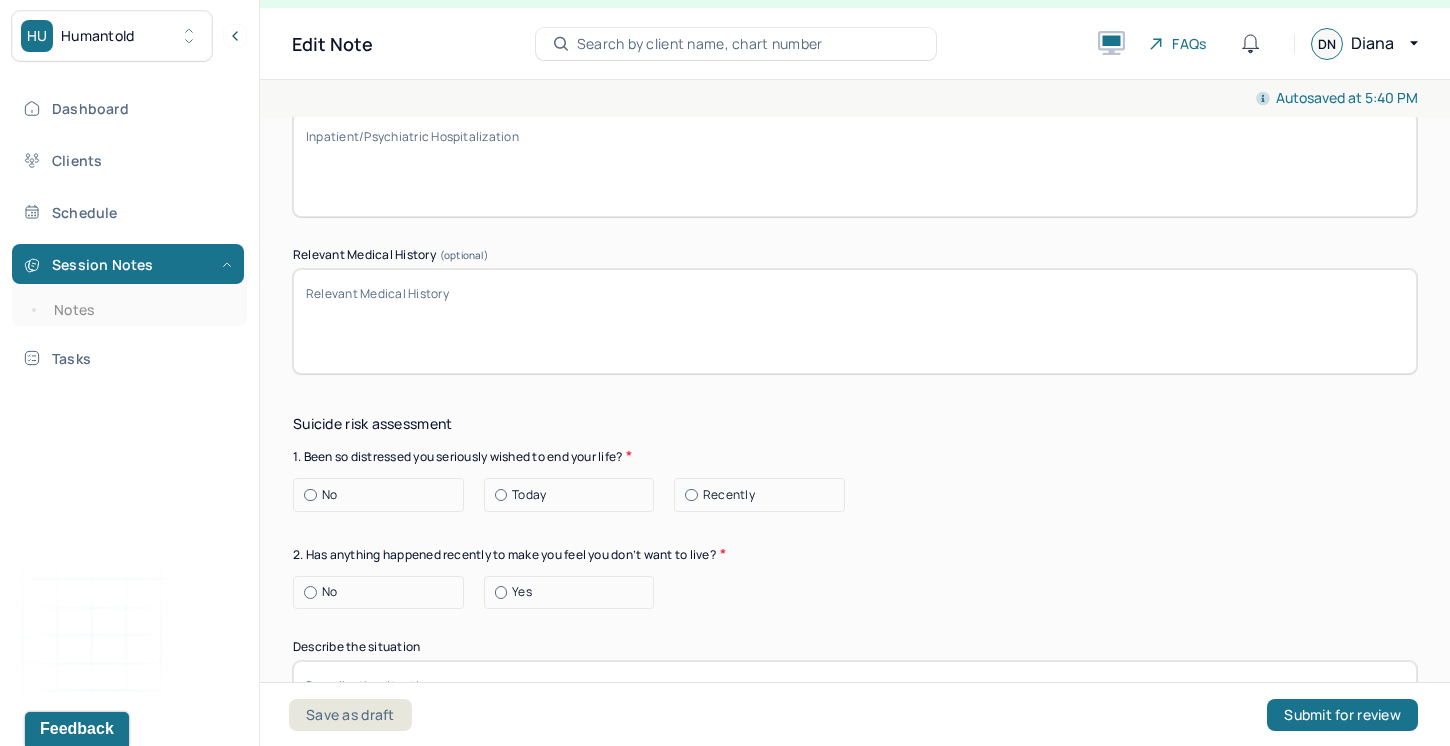 type on "Client is seeking treatment to help him address his chronic use of alcohol, treat underlying symptoms of anxiety and depression related to the death of his mother, and his [AGE] year old son's legal issues. Additionally, client would like identify his talents and passions and consider vocational alternatives." 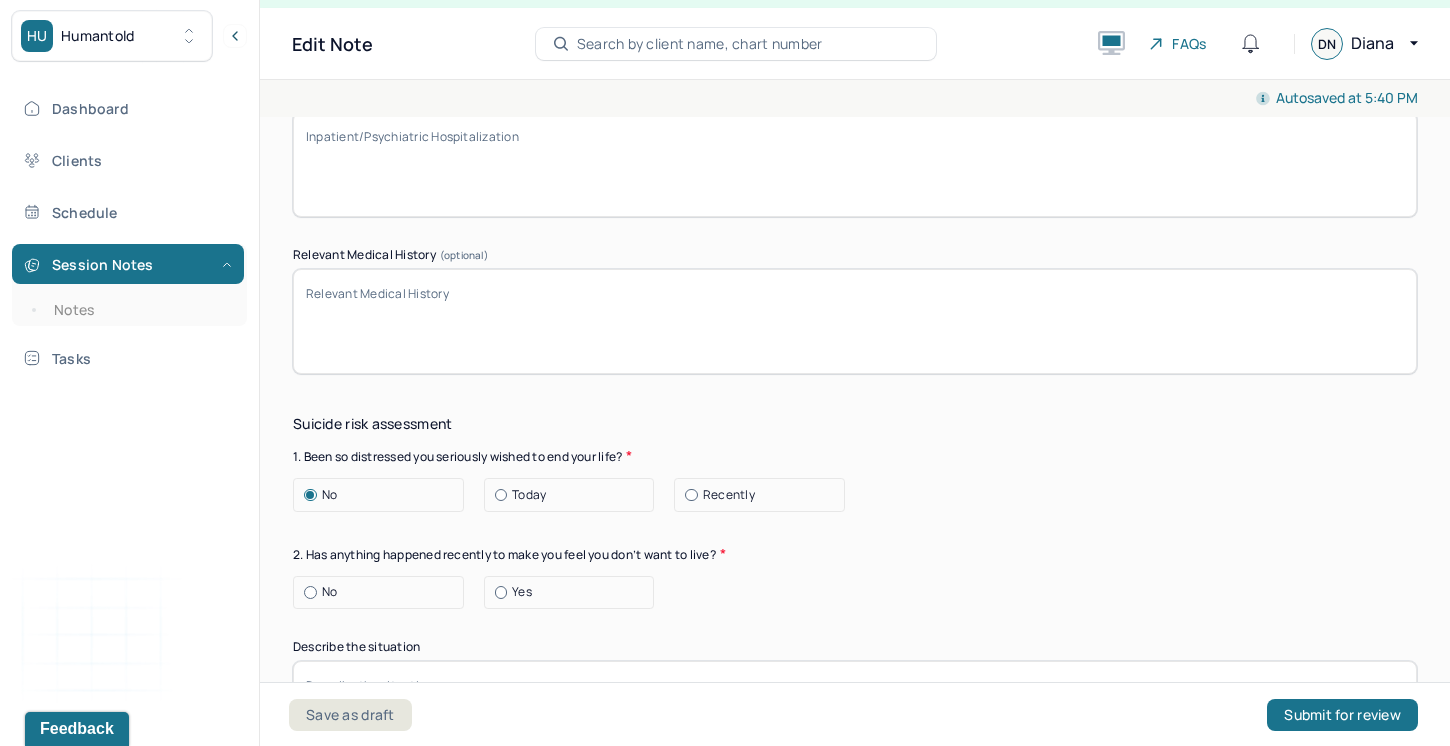 click at bounding box center [310, 592] 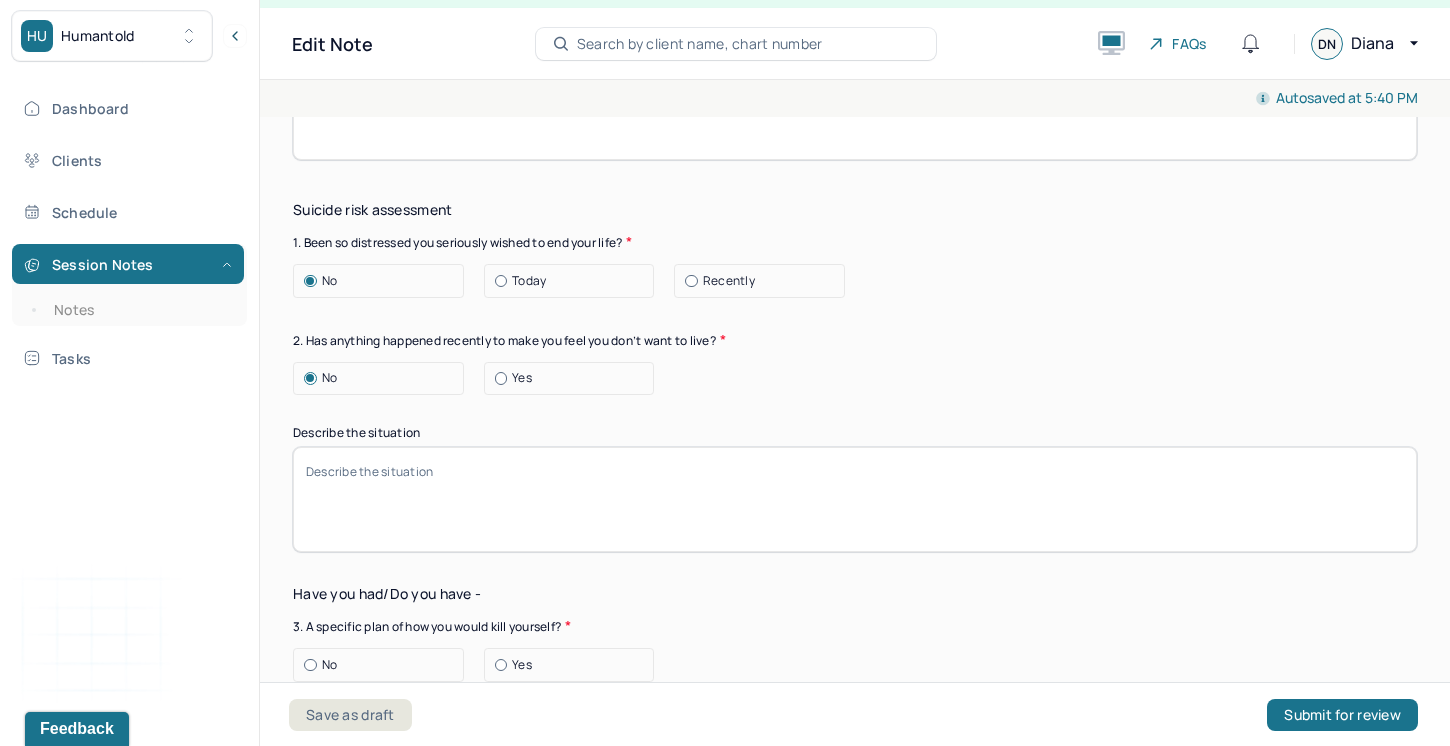 scroll, scrollTop: 6320, scrollLeft: 0, axis: vertical 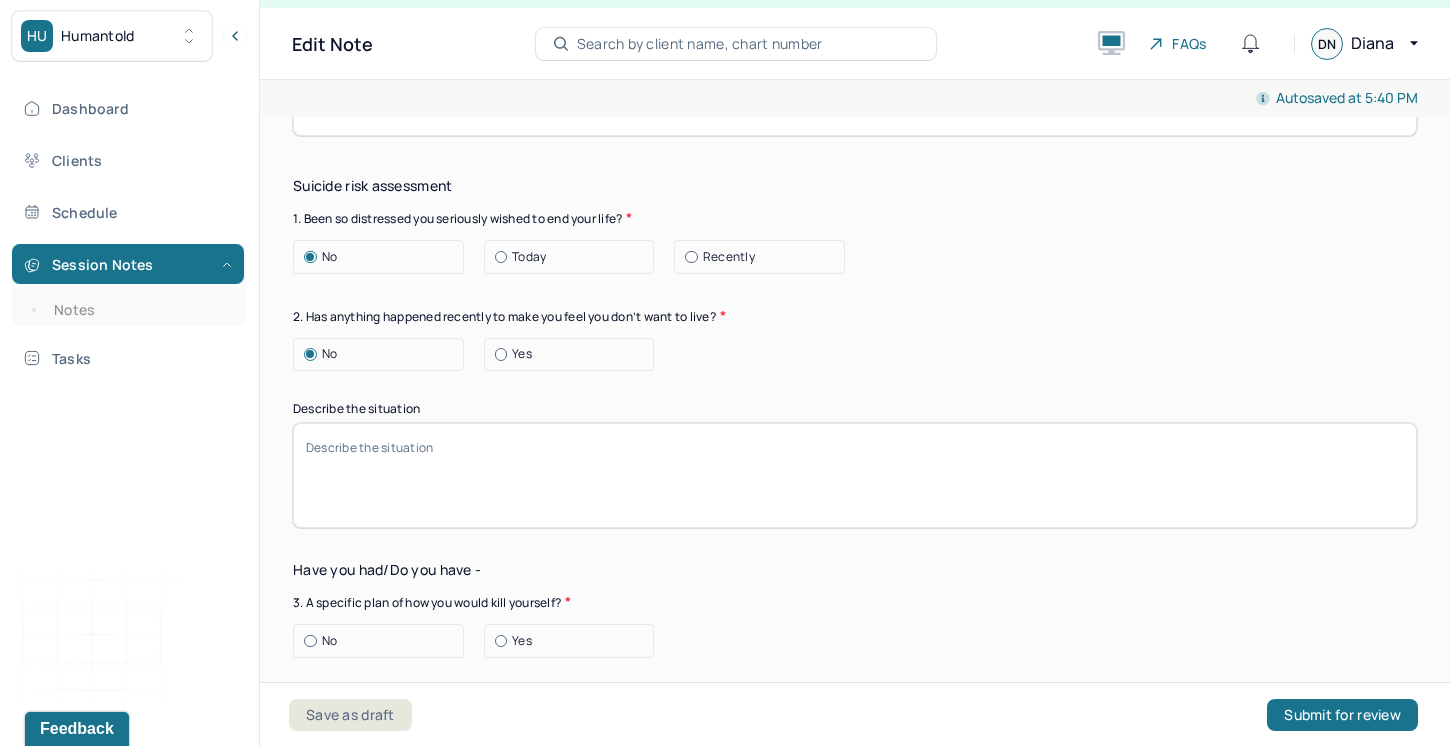 click at bounding box center [310, 641] 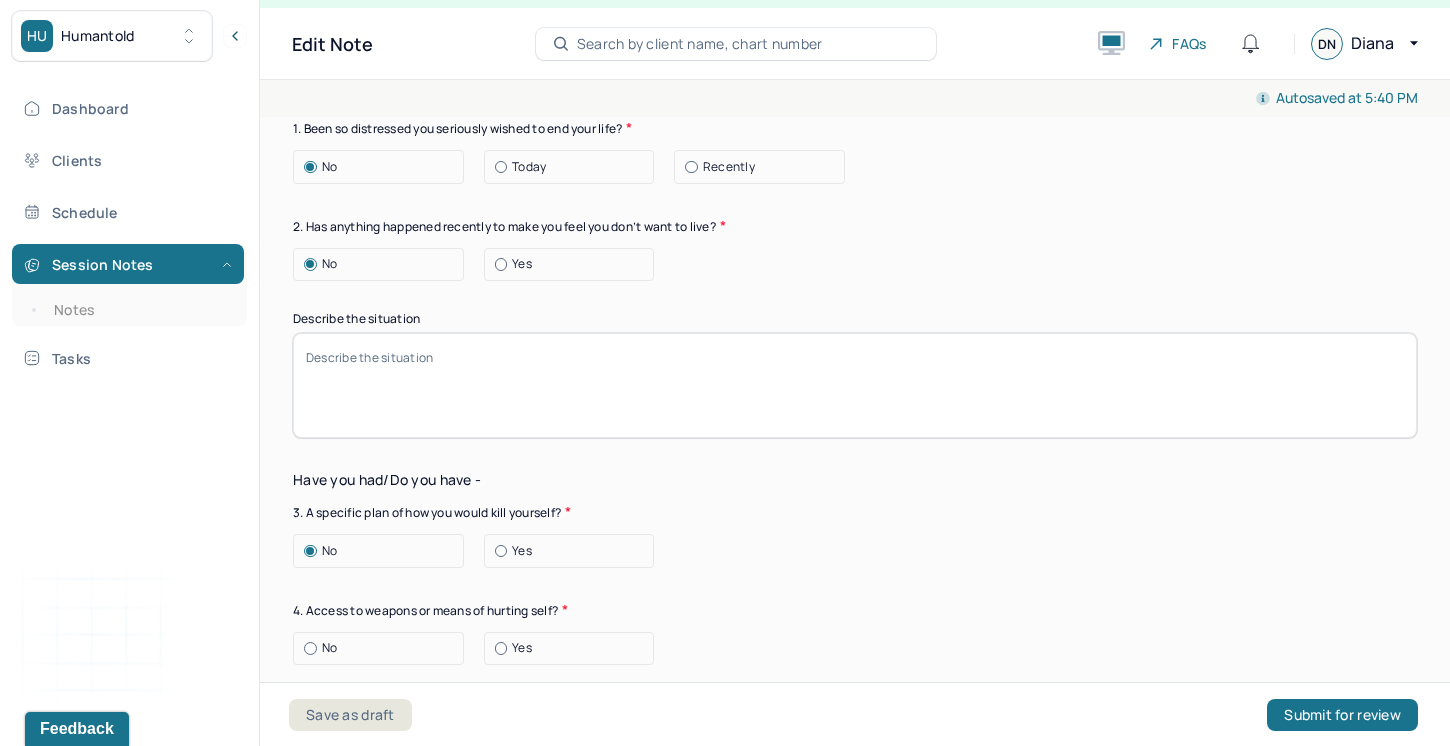 scroll, scrollTop: 6422, scrollLeft: 0, axis: vertical 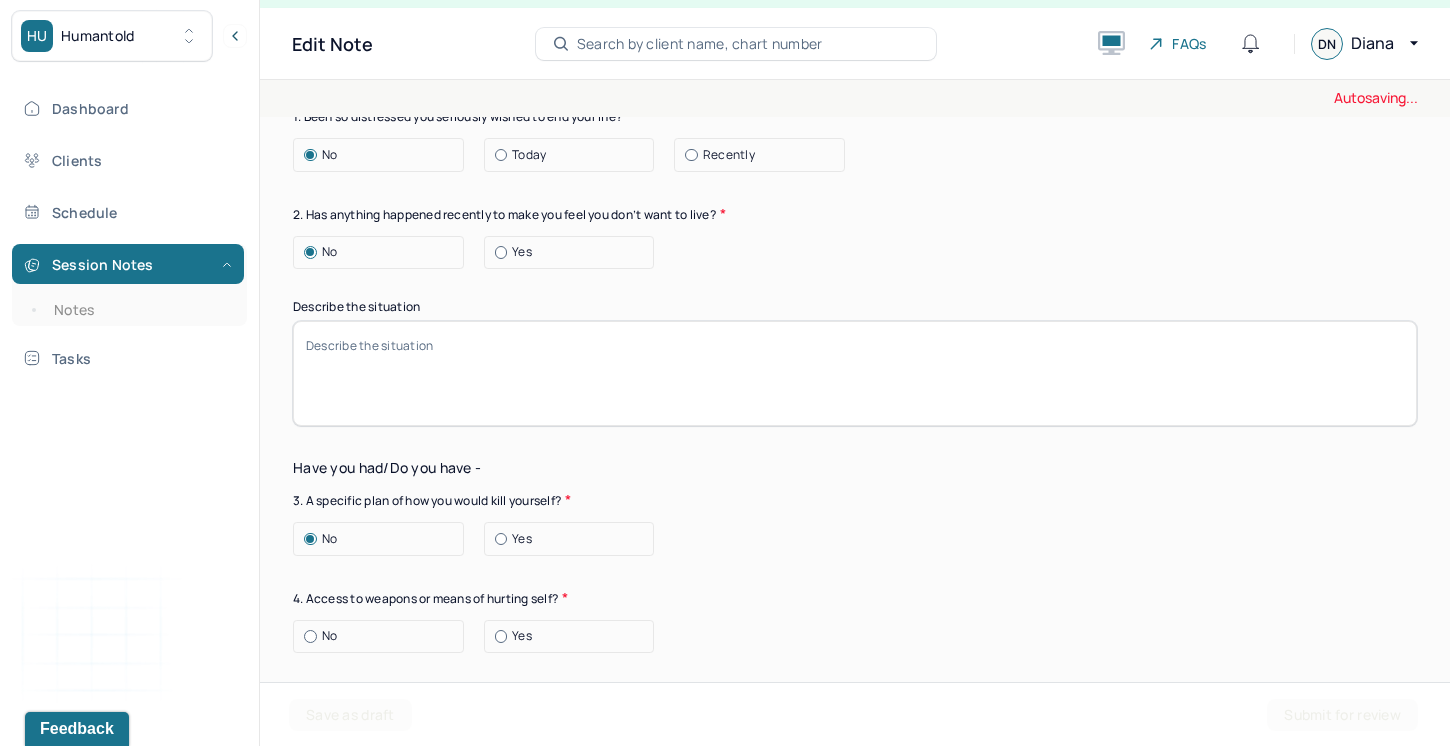 click at bounding box center (310, 636) 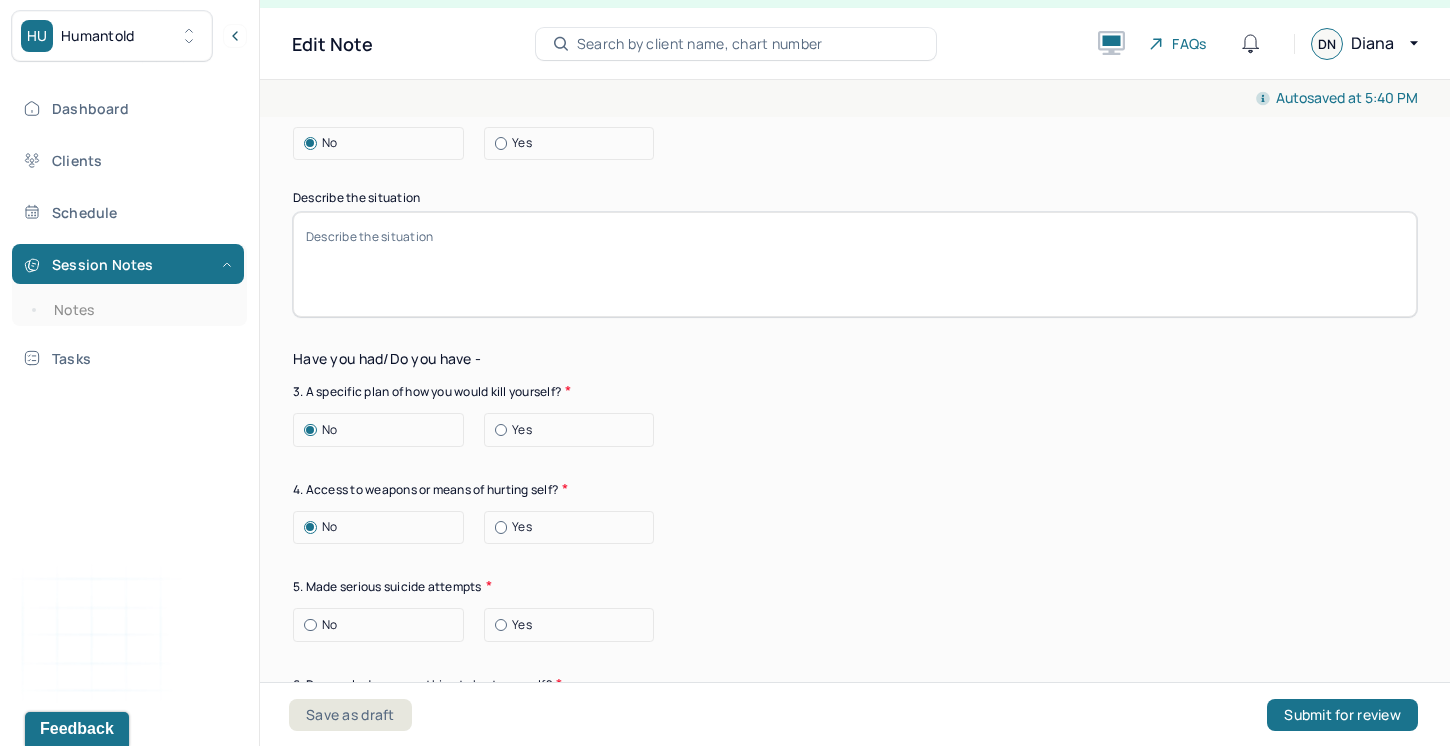 scroll, scrollTop: 6533, scrollLeft: 0, axis: vertical 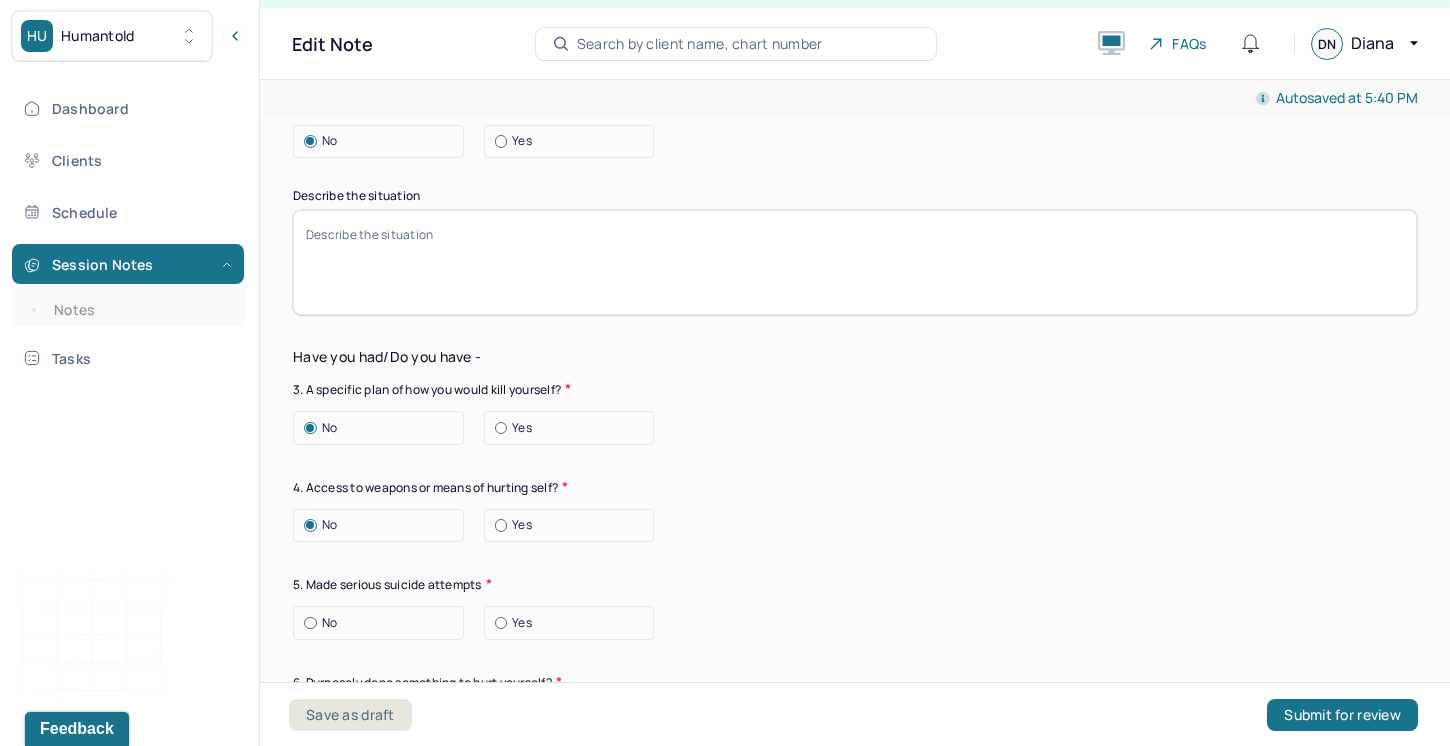 click at bounding box center (310, 623) 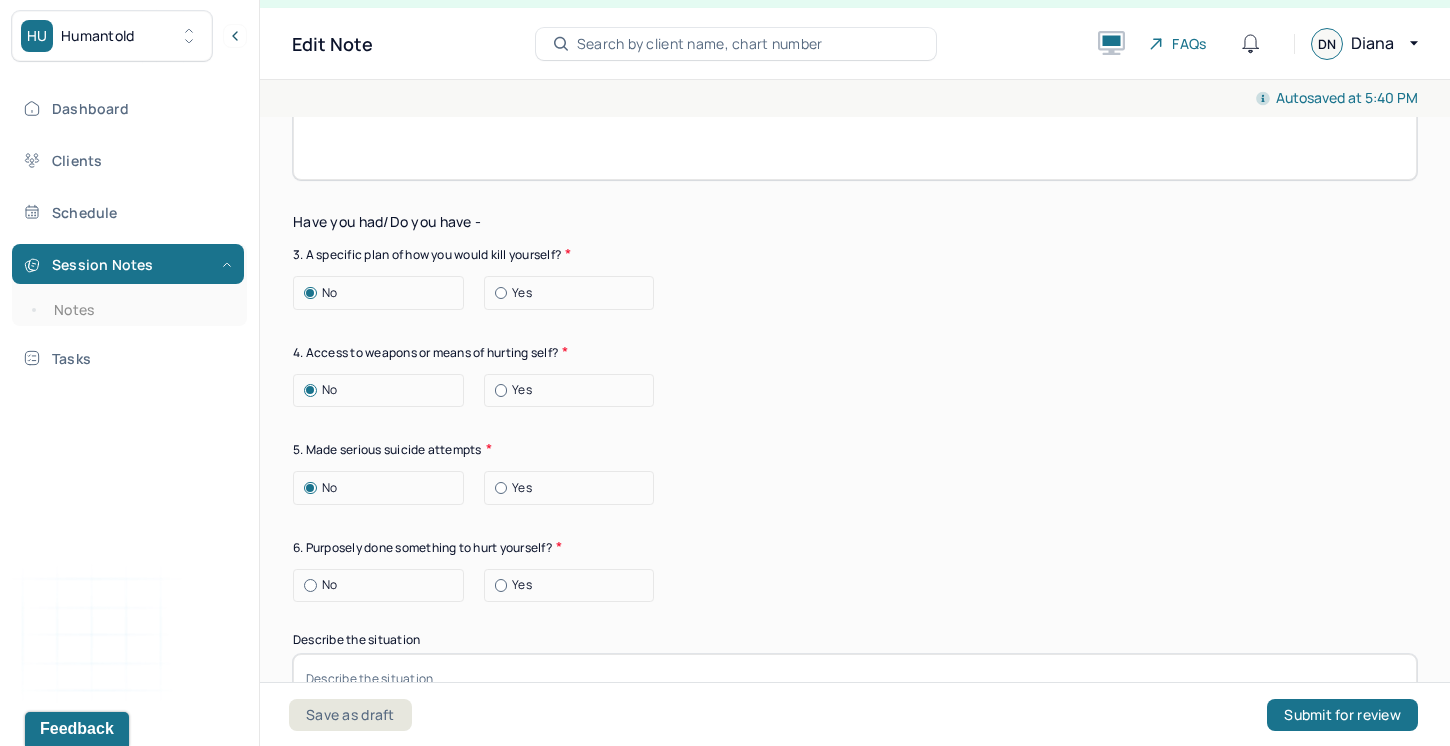 scroll, scrollTop: 6678, scrollLeft: 0, axis: vertical 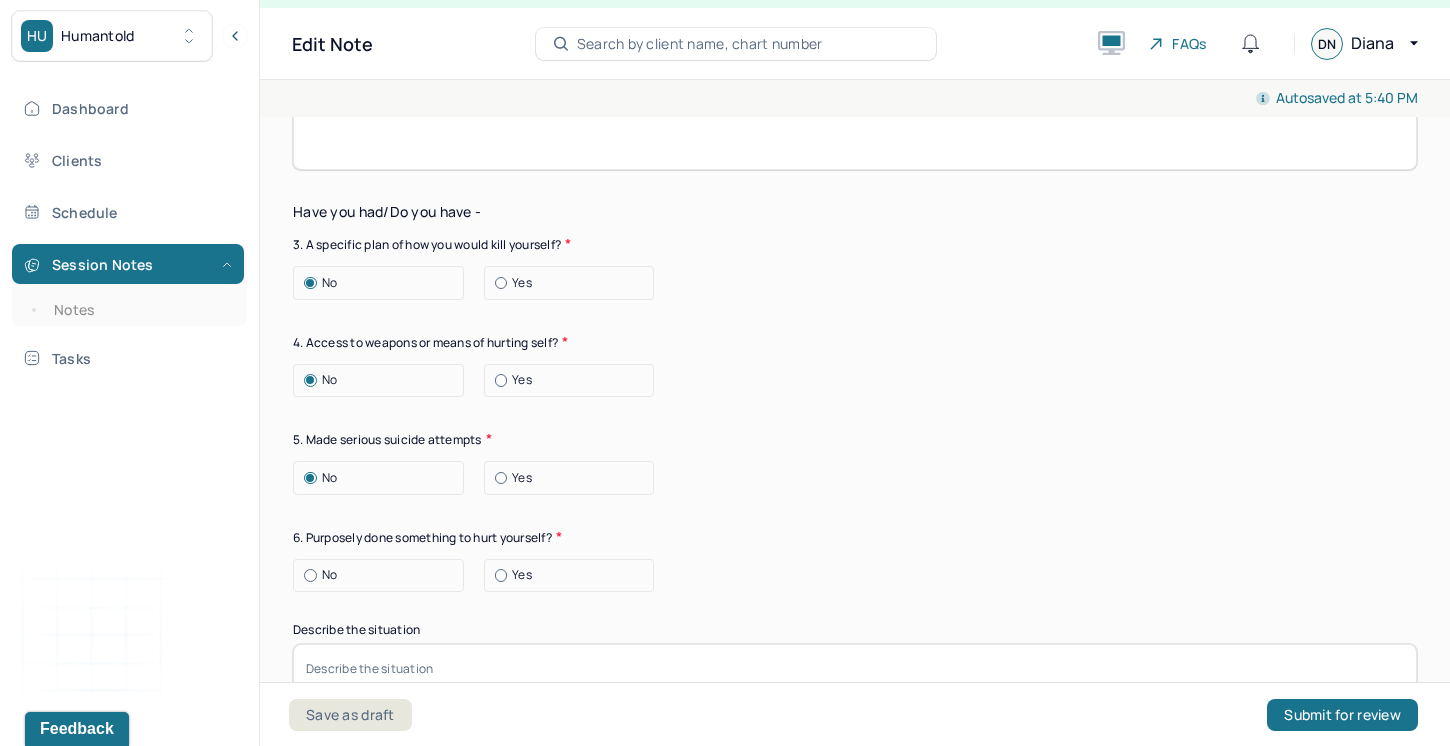 click at bounding box center (310, 575) 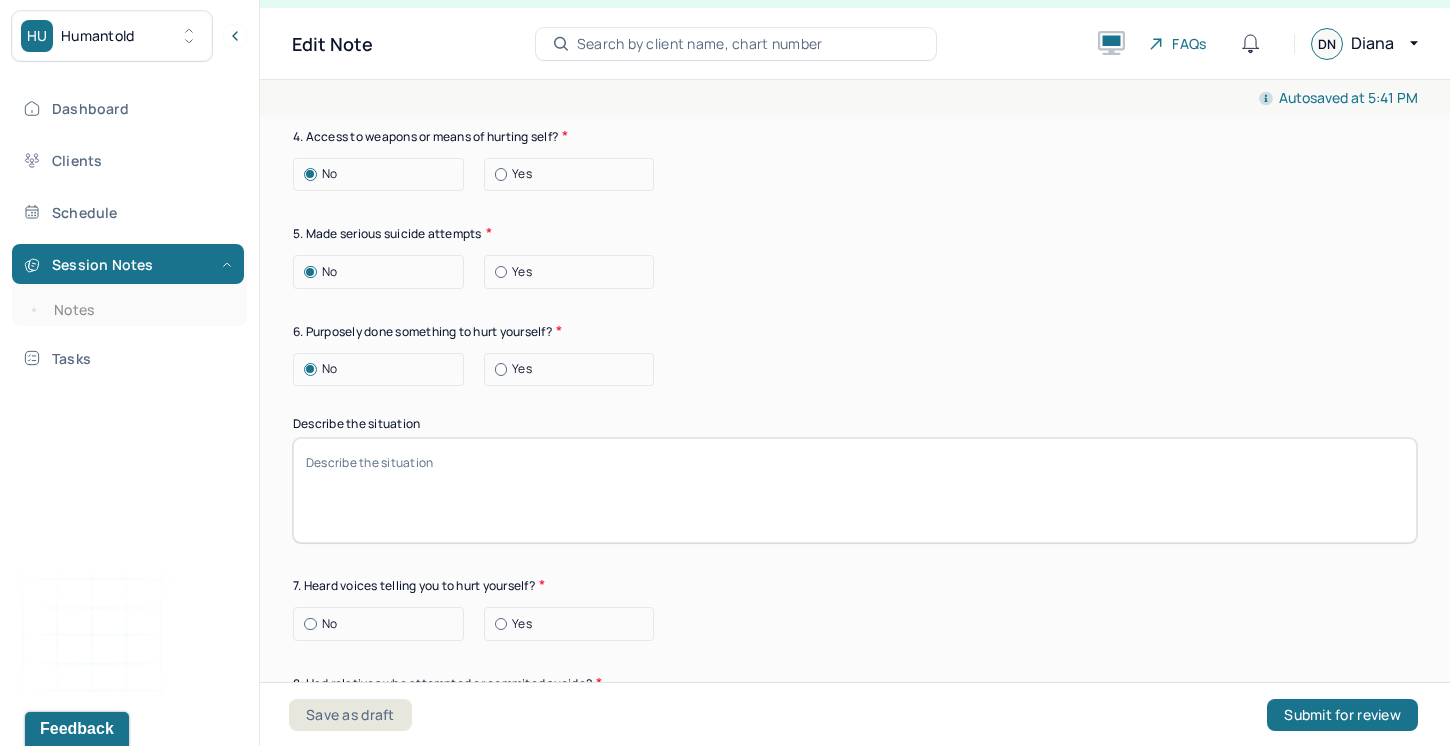scroll, scrollTop: 6958, scrollLeft: 0, axis: vertical 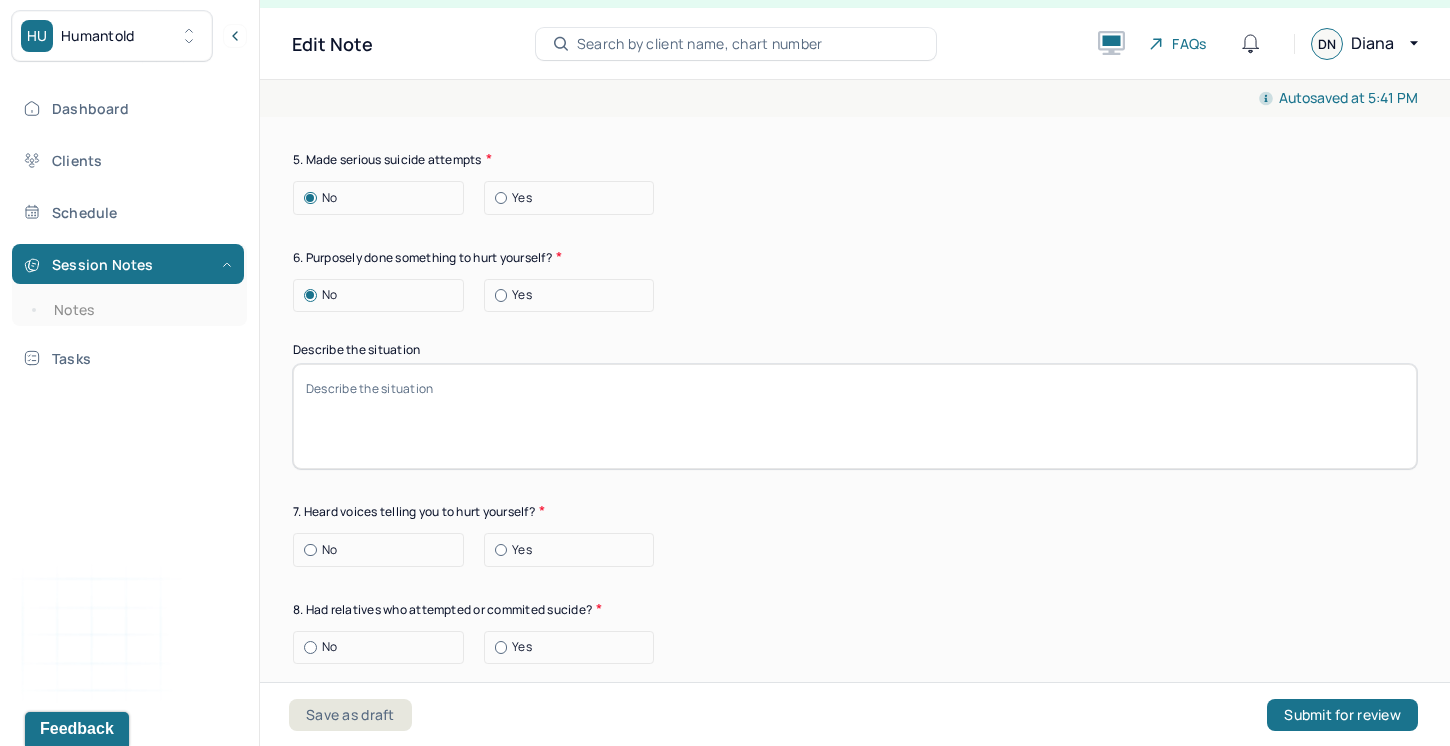 click at bounding box center [310, 550] 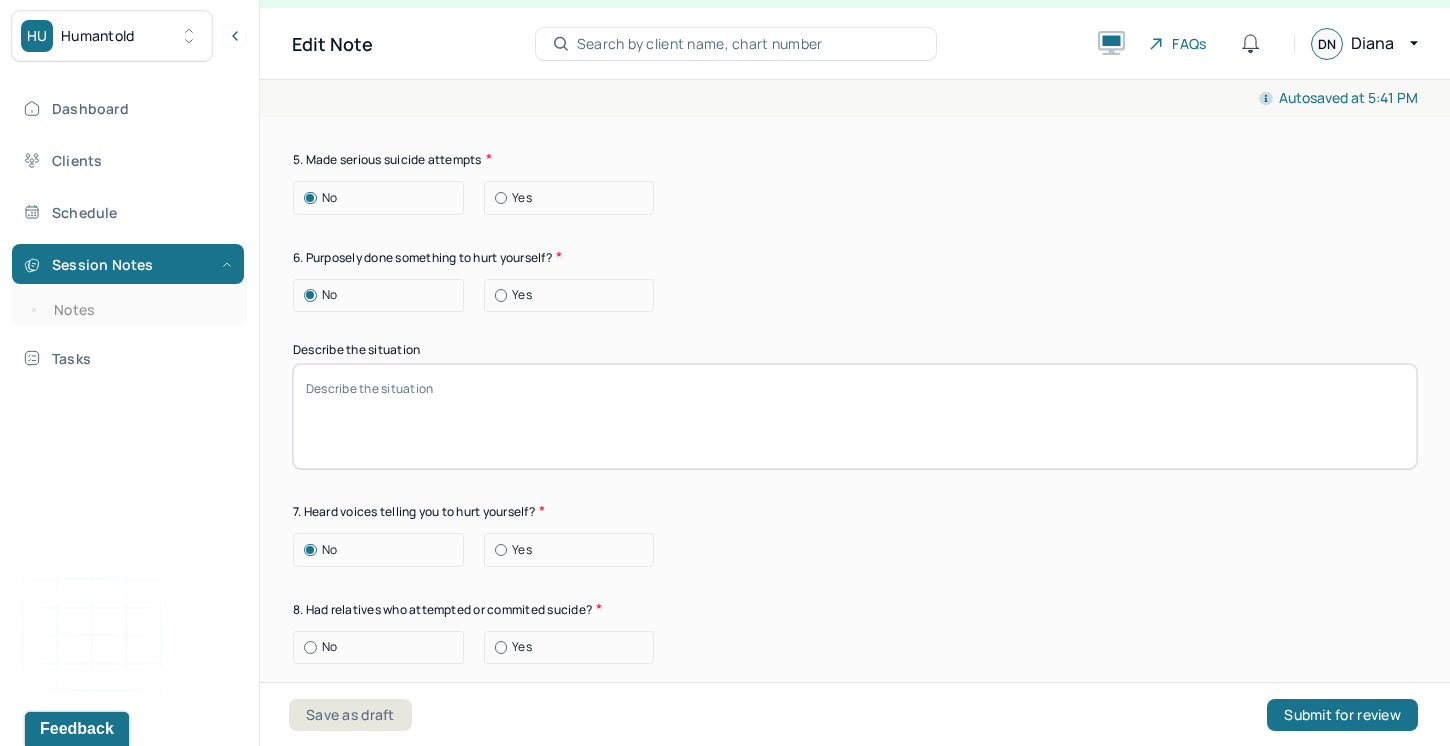 click on "No" at bounding box center [383, 647] 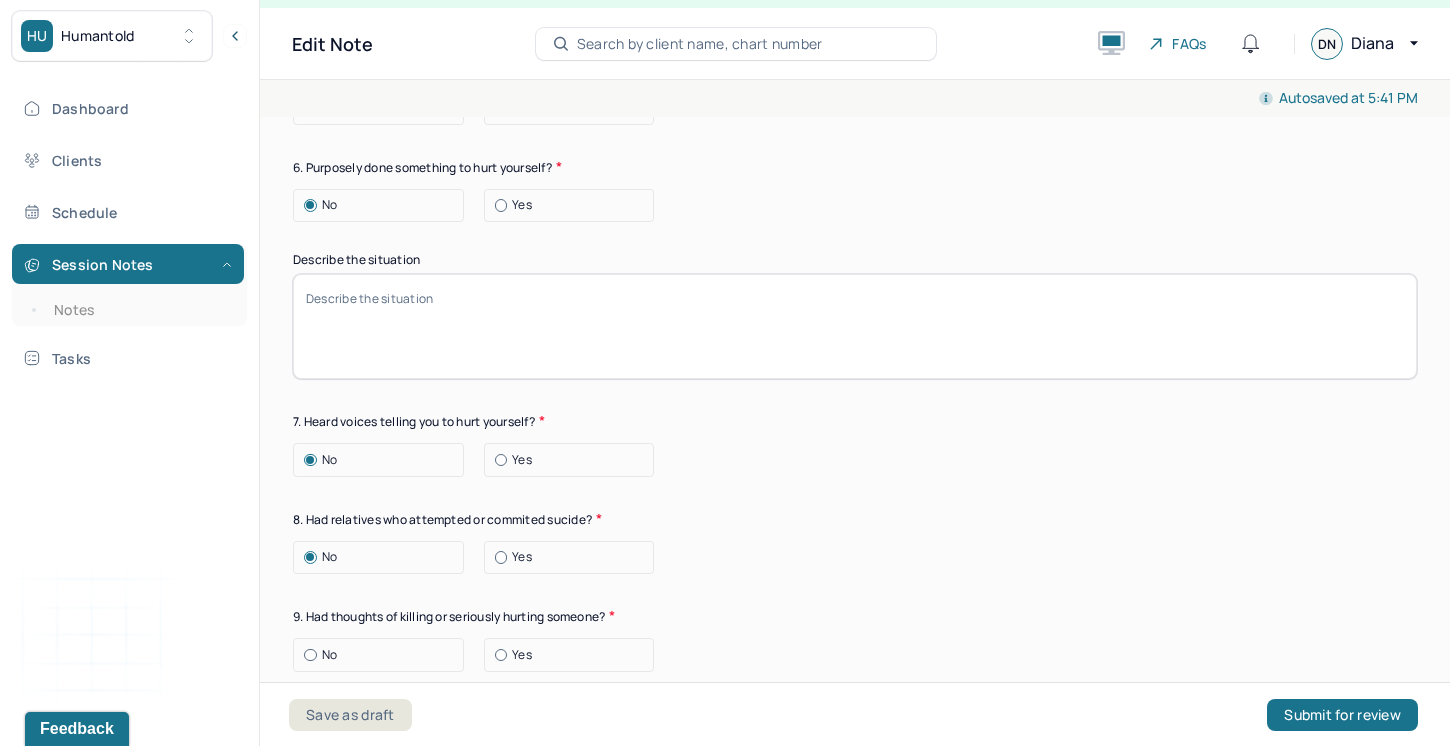 scroll, scrollTop: 7135, scrollLeft: 0, axis: vertical 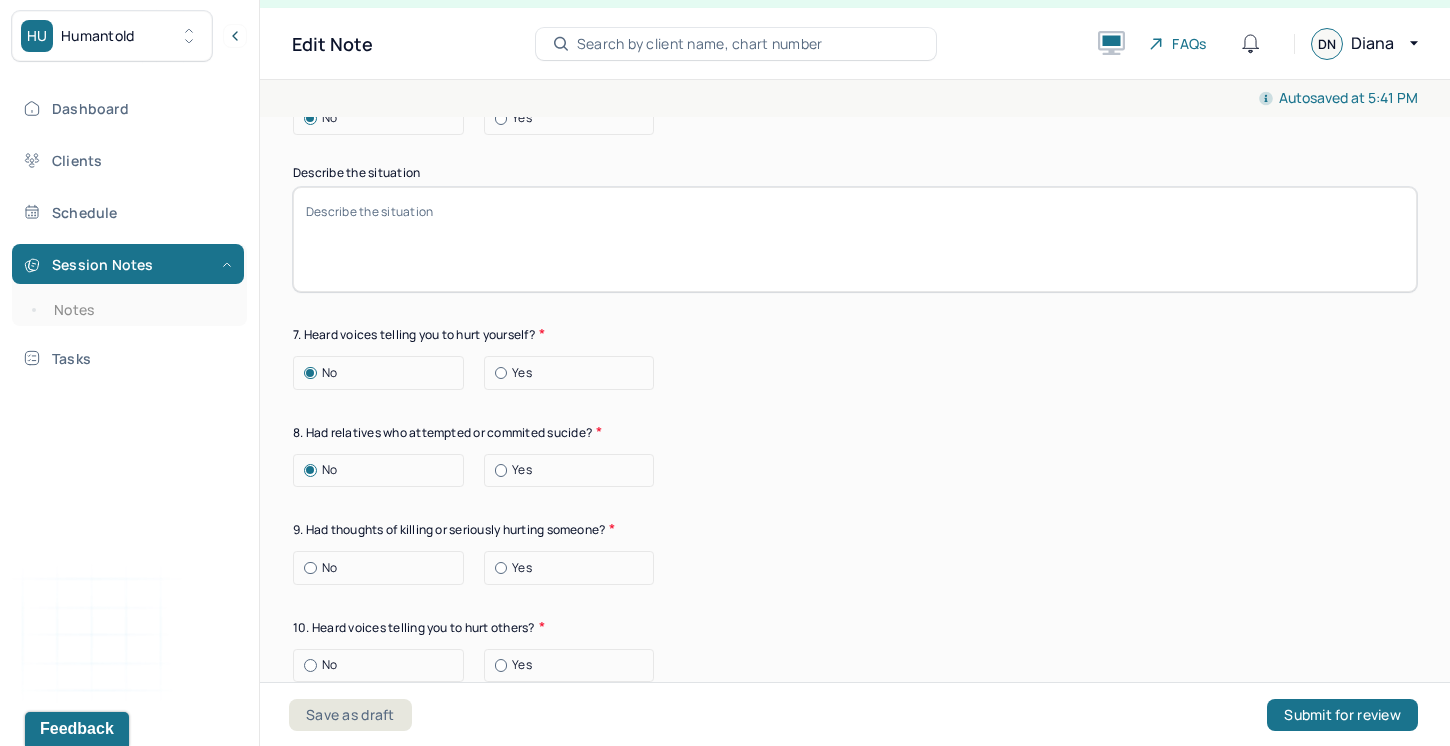 click at bounding box center [310, 568] 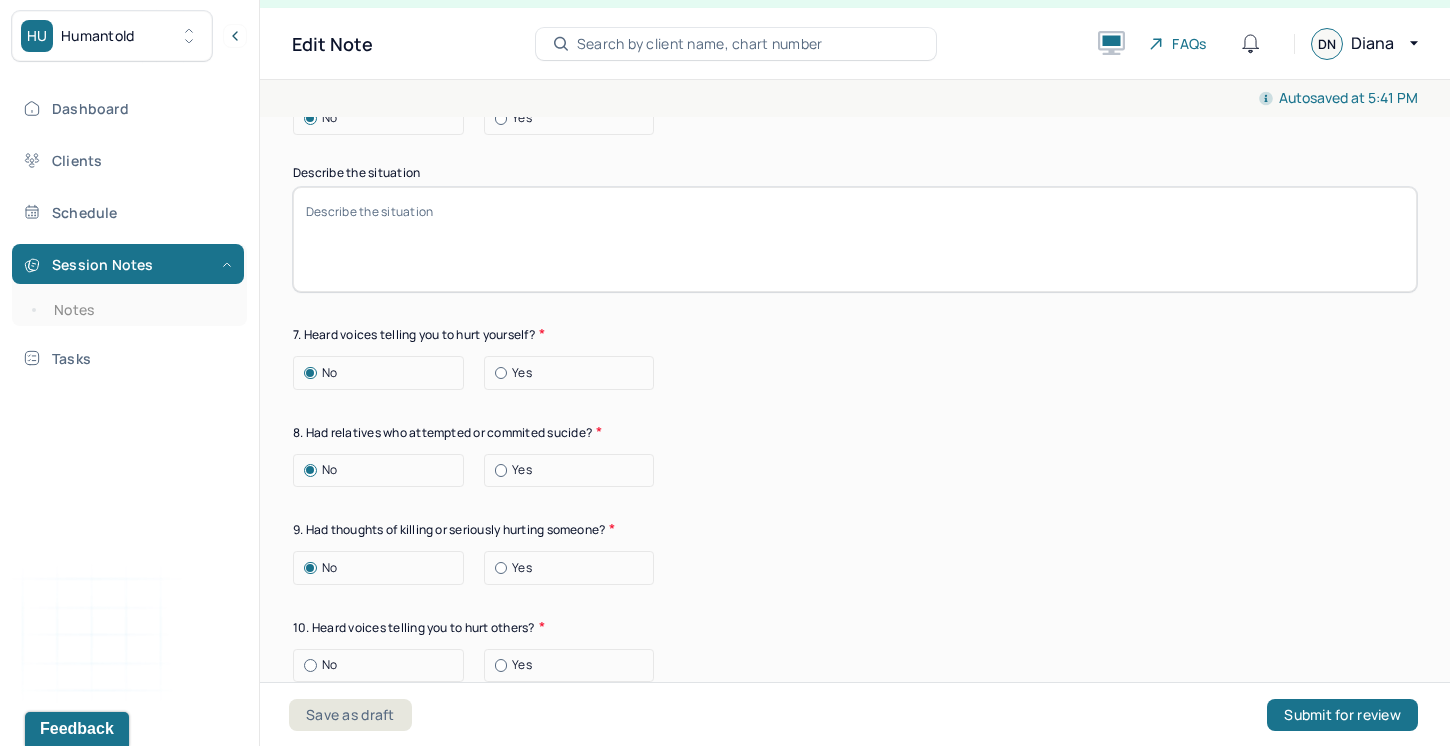 click on "No" at bounding box center (383, 665) 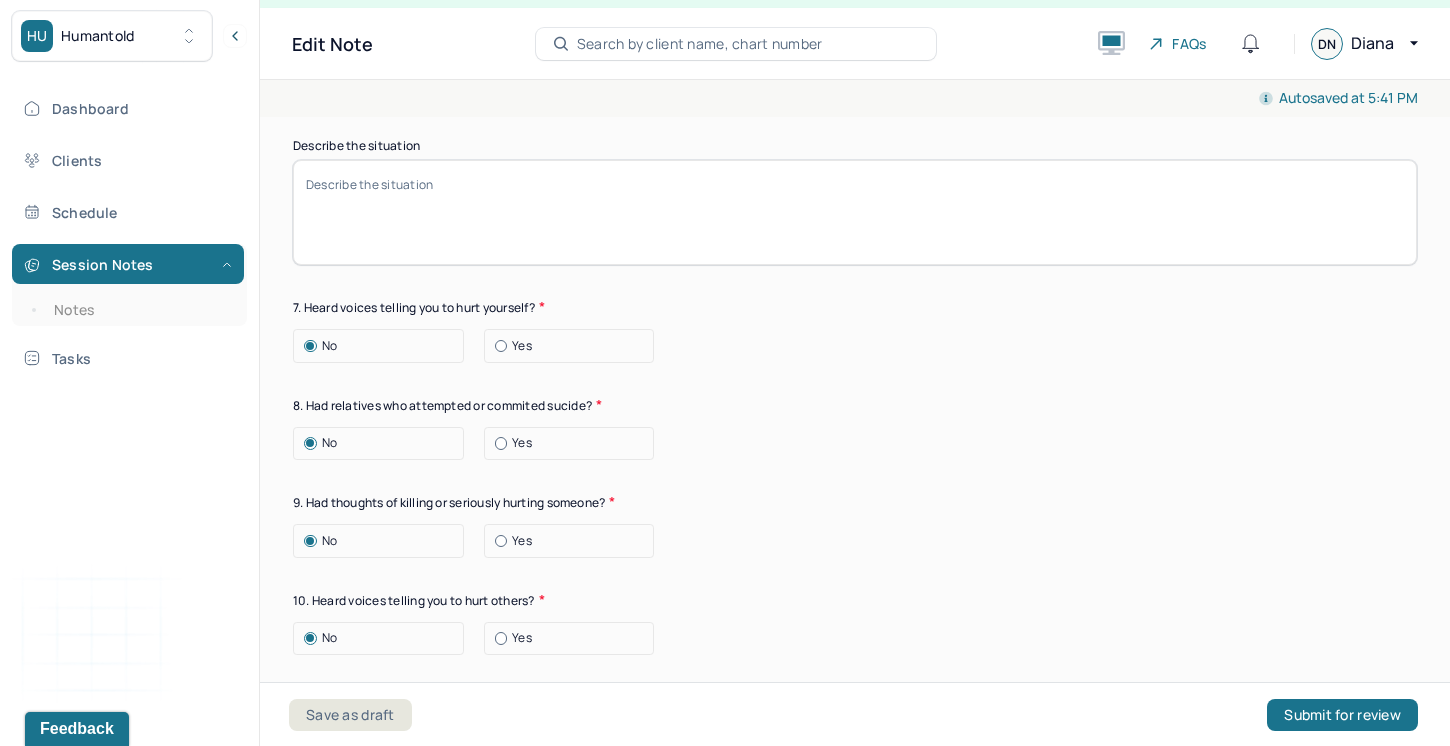 scroll, scrollTop: 7197, scrollLeft: 0, axis: vertical 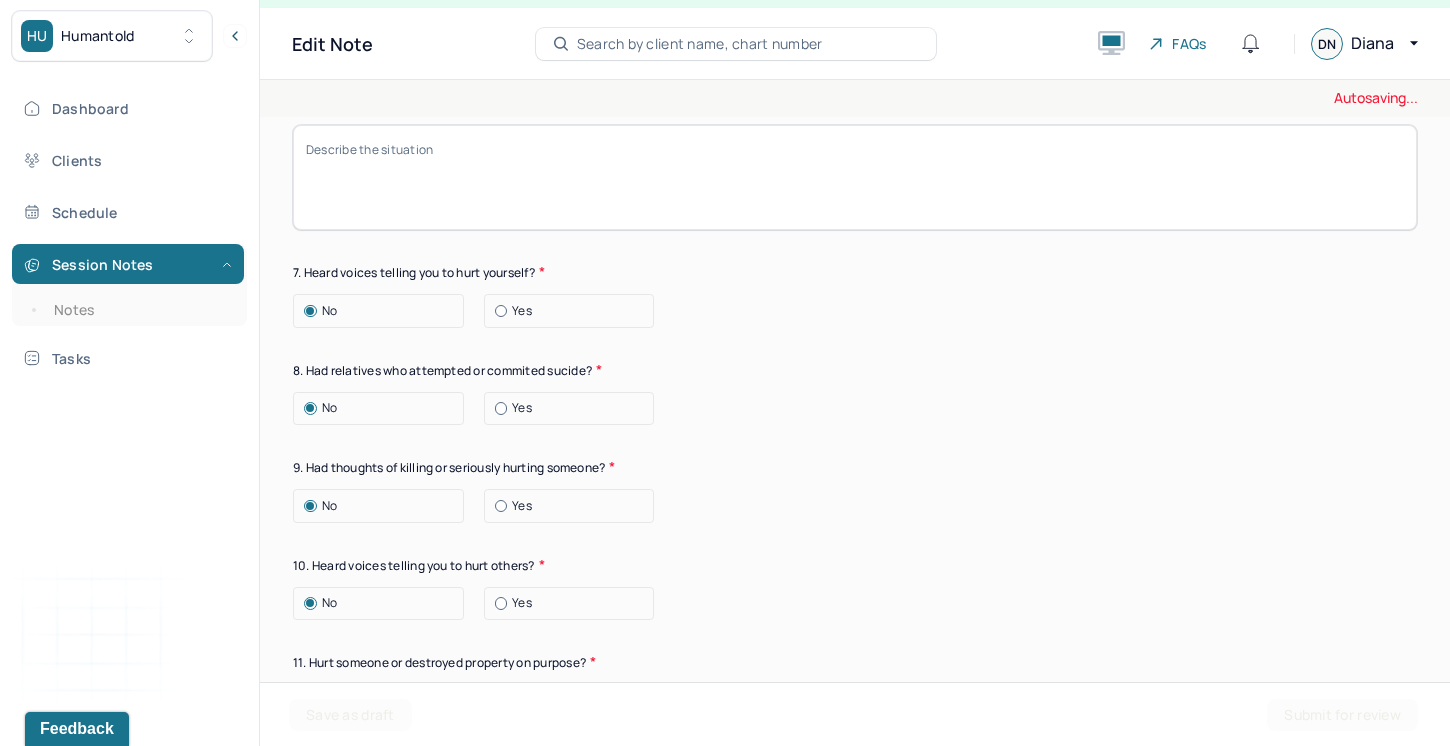 click on "No" at bounding box center [383, 701] 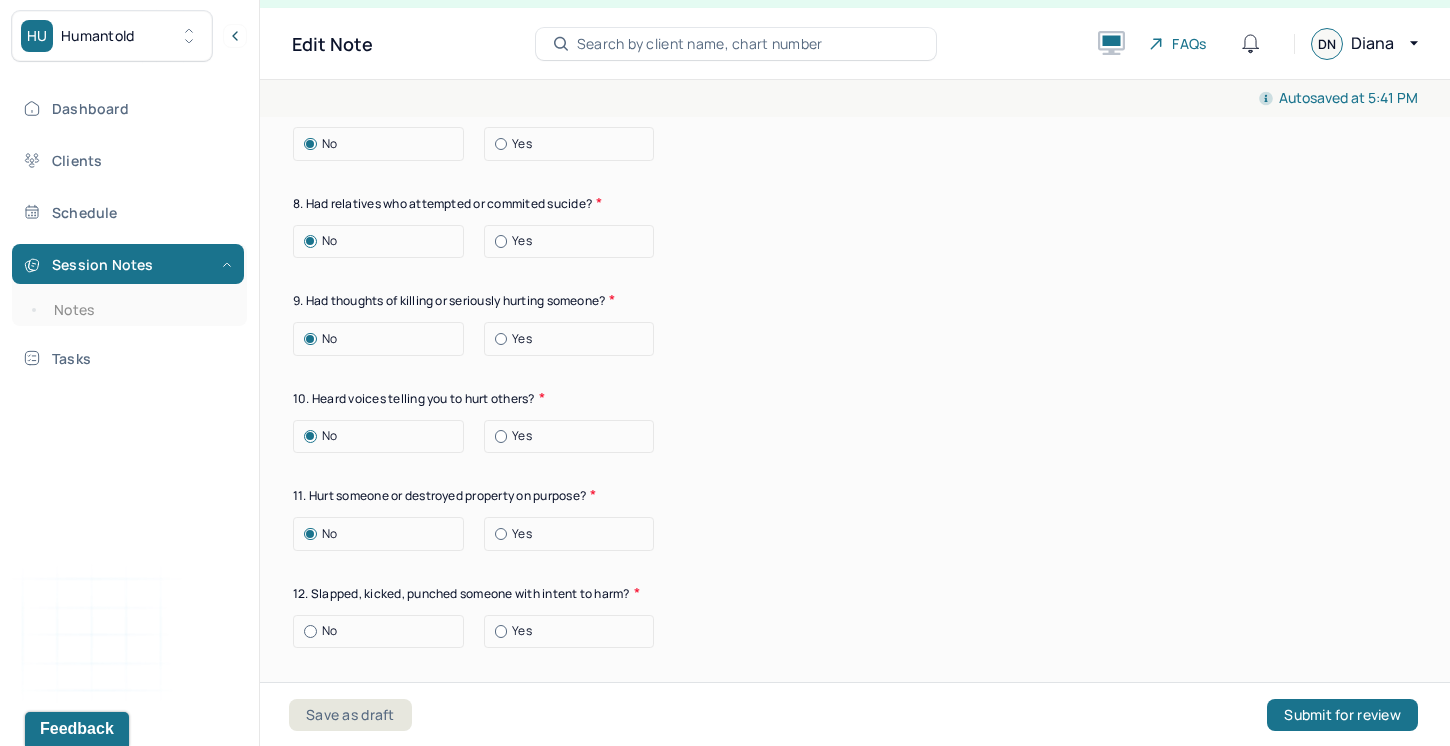 scroll, scrollTop: 7440, scrollLeft: 0, axis: vertical 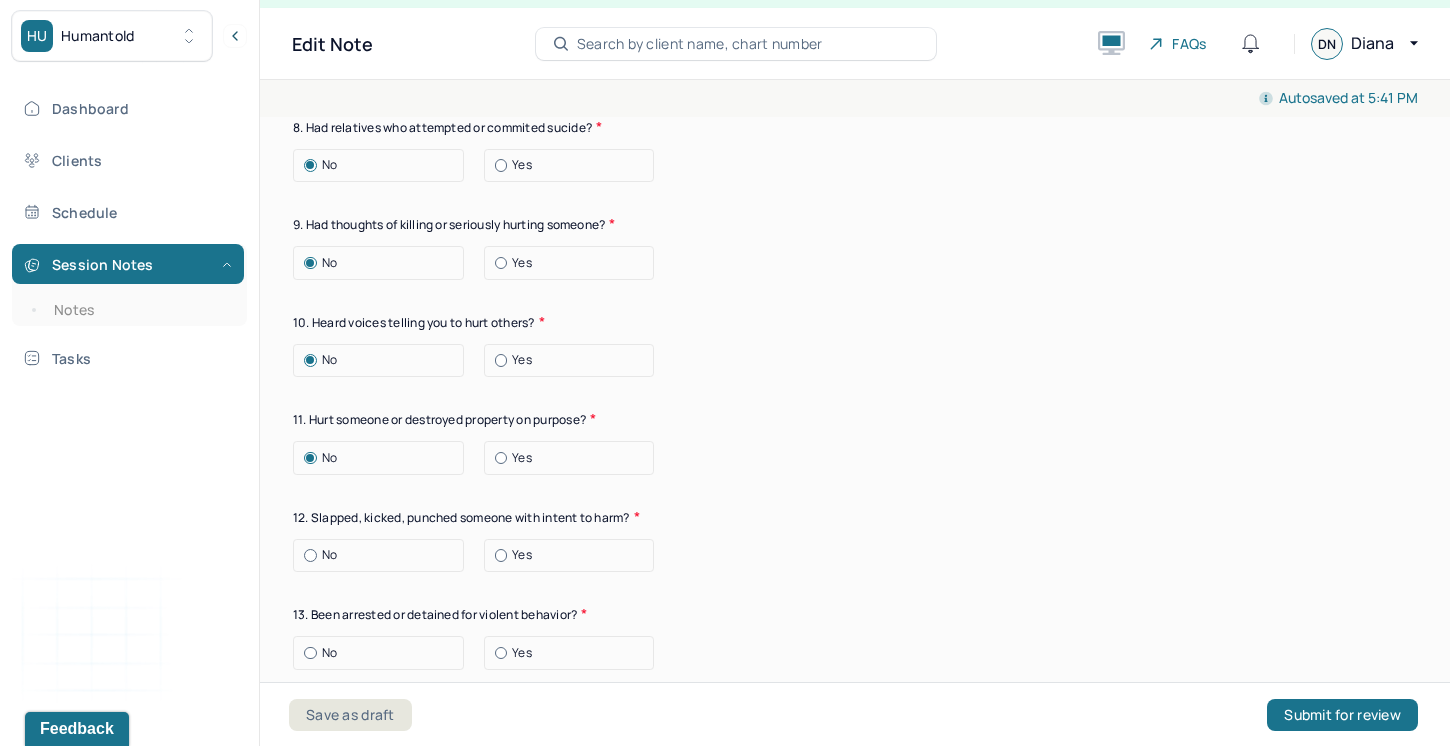 click at bounding box center (310, 555) 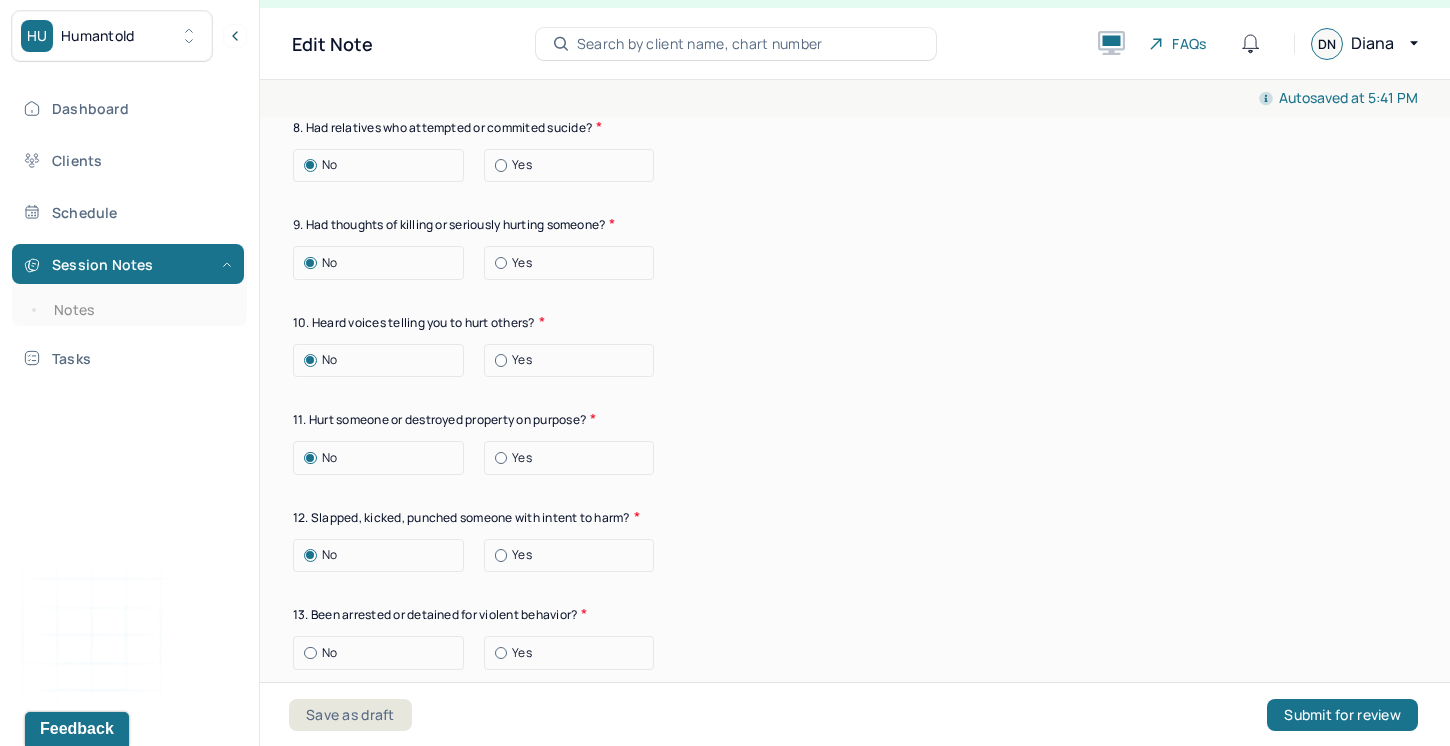 click at bounding box center [310, 653] 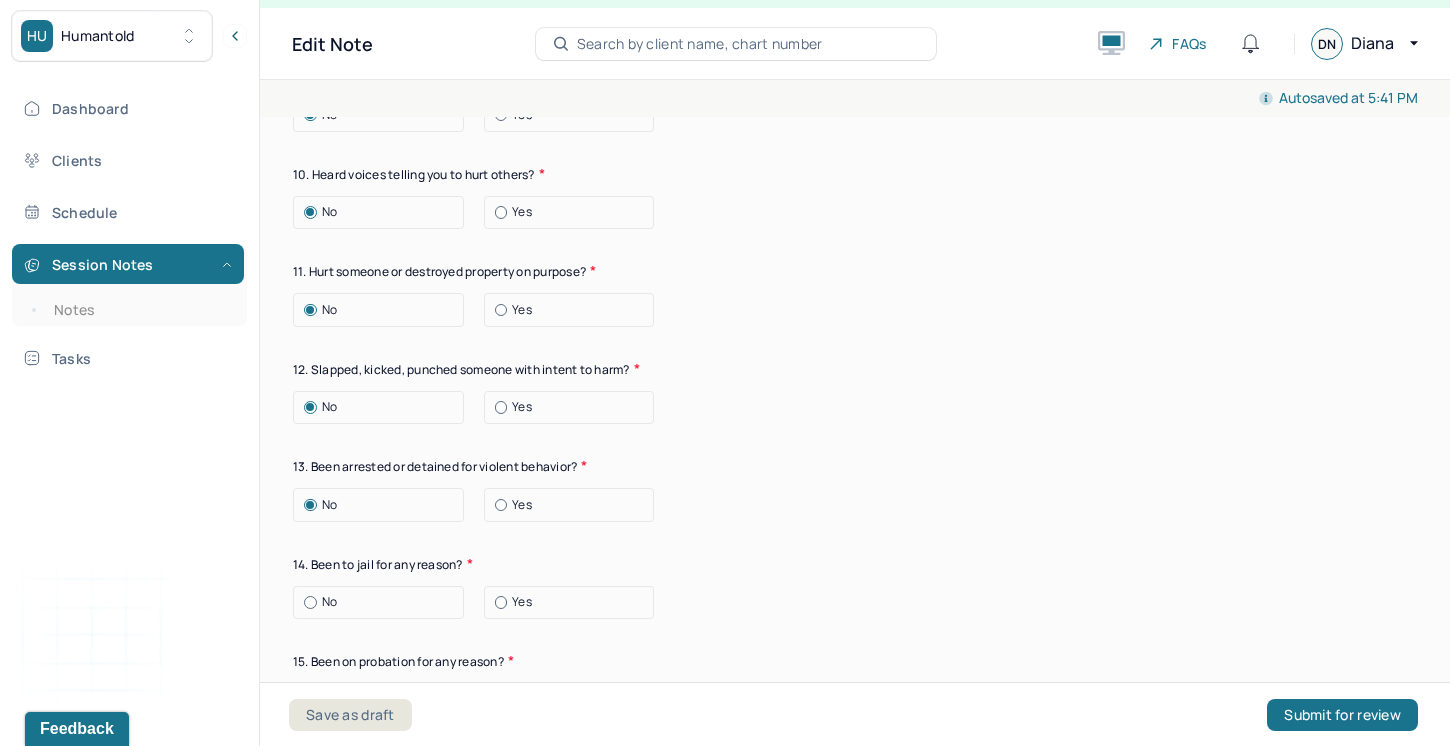 scroll, scrollTop: 7600, scrollLeft: 0, axis: vertical 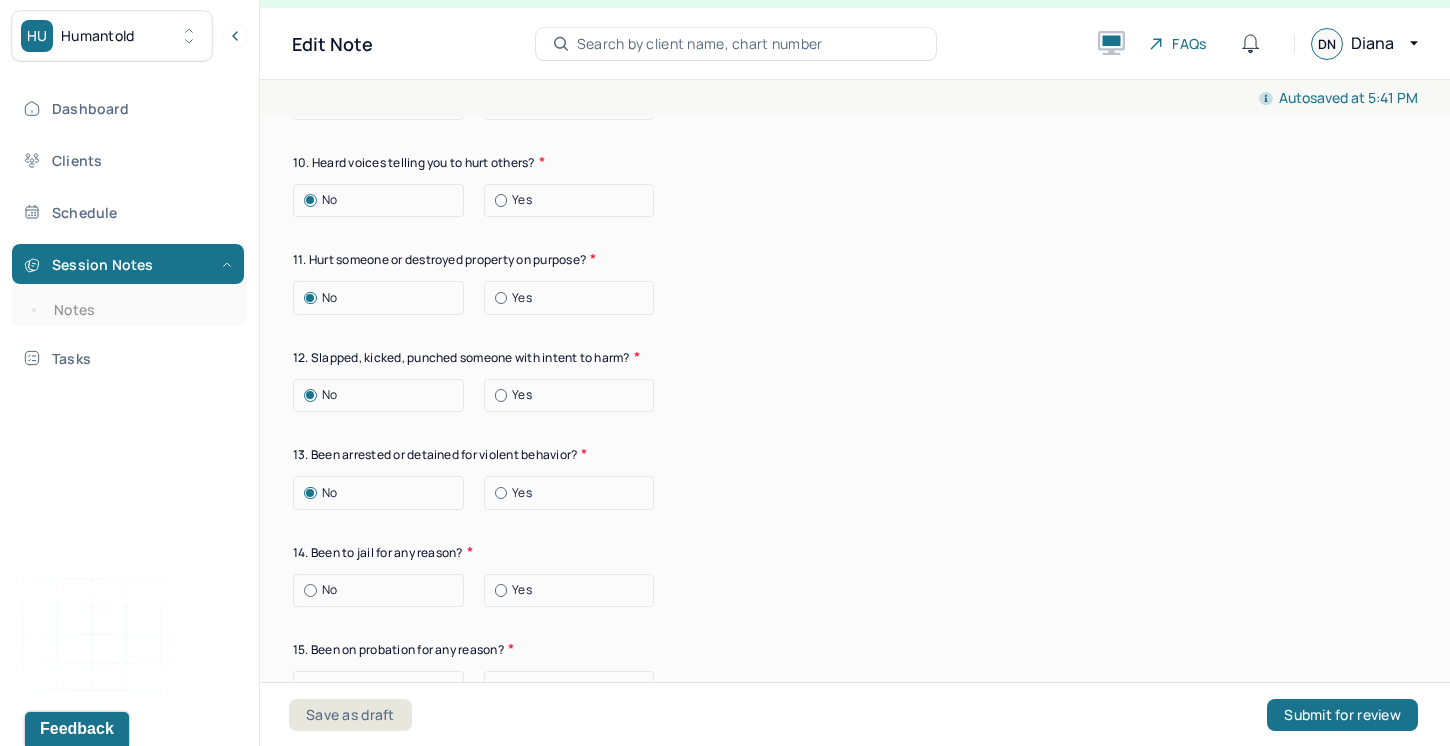 click at bounding box center (310, 590) 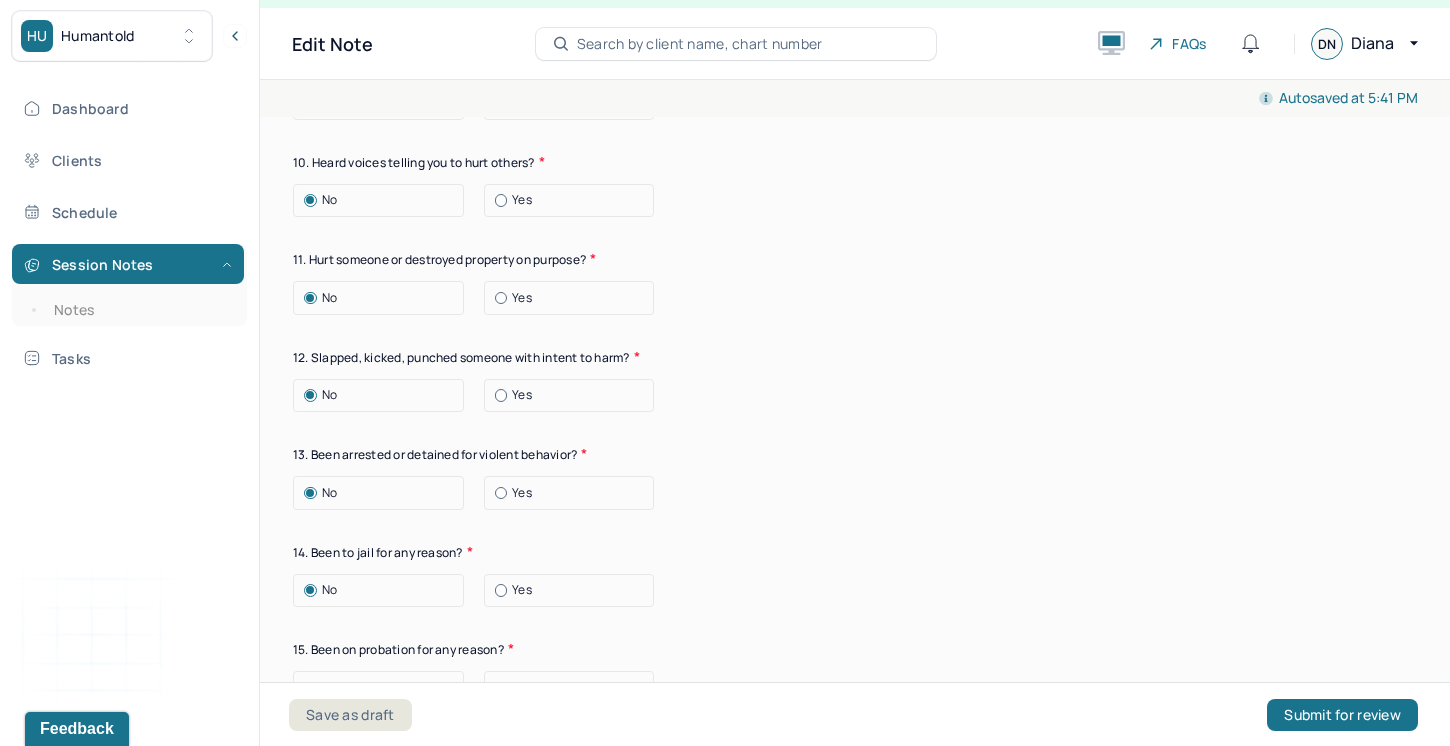 click at bounding box center (310, 688) 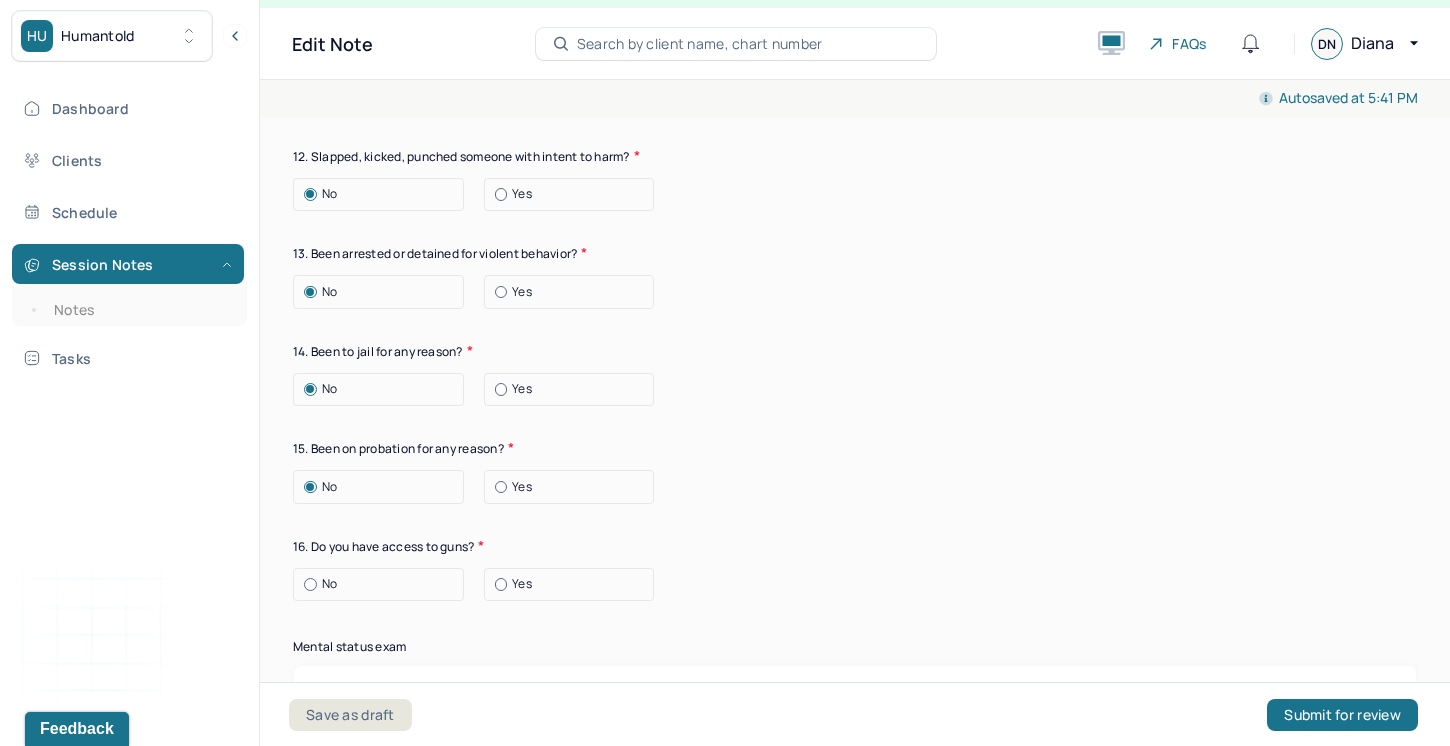 scroll, scrollTop: 7806, scrollLeft: 0, axis: vertical 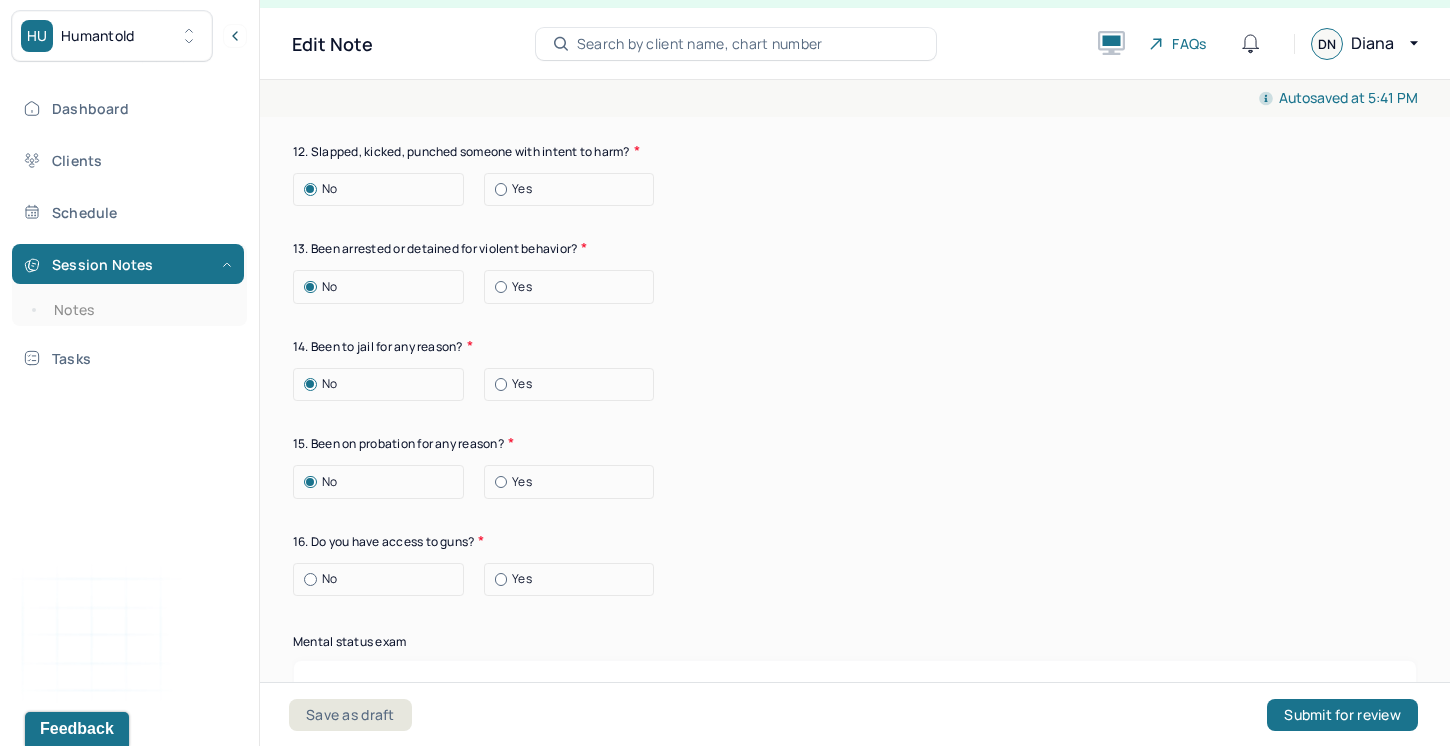 click at bounding box center [310, 579] 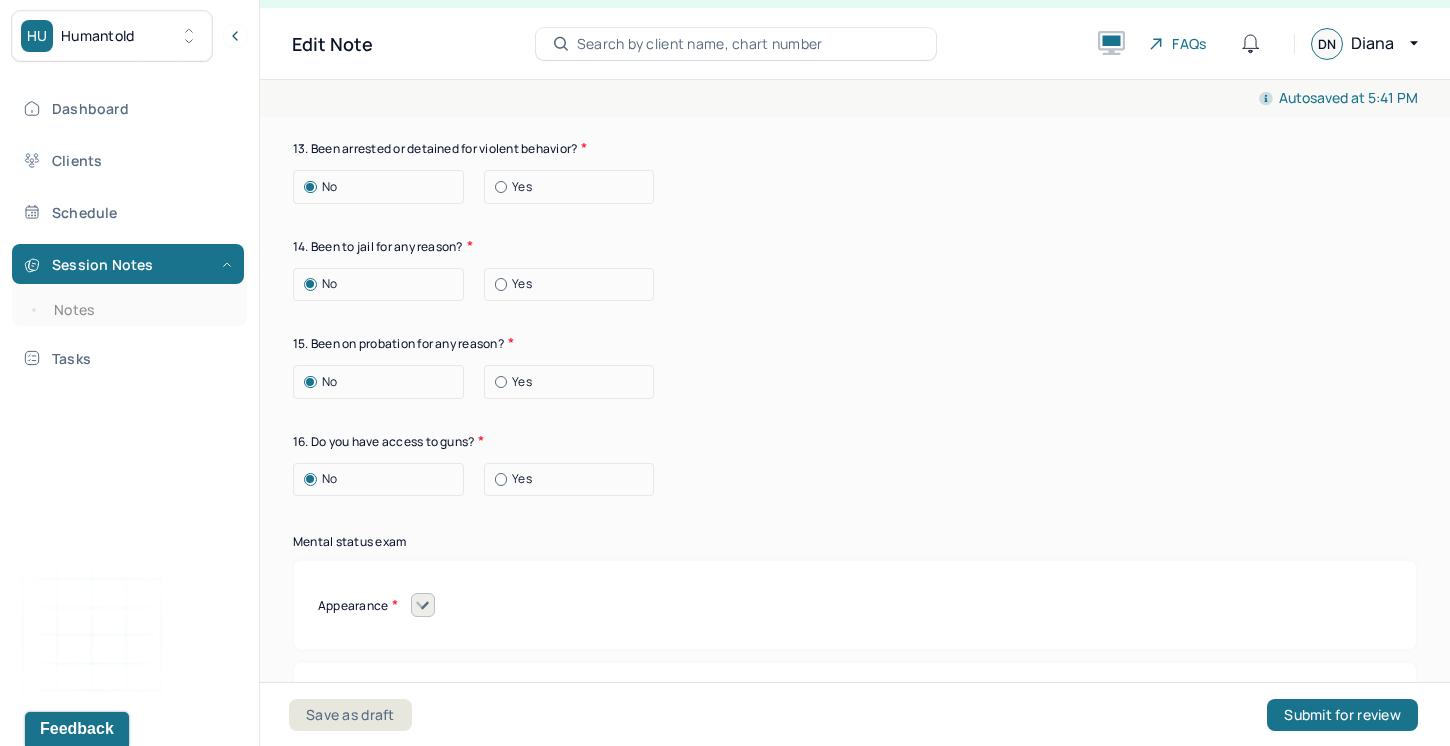 scroll, scrollTop: 7964, scrollLeft: 0, axis: vertical 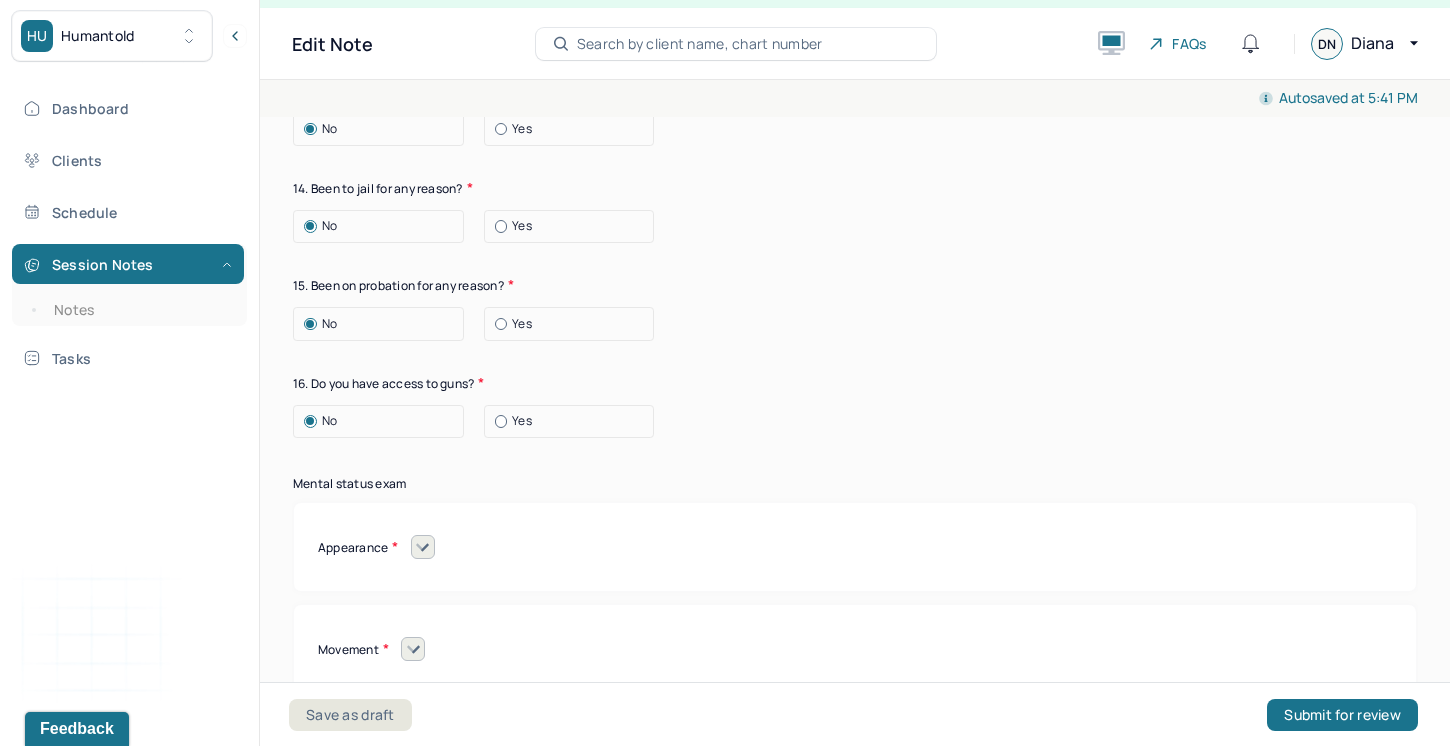 click 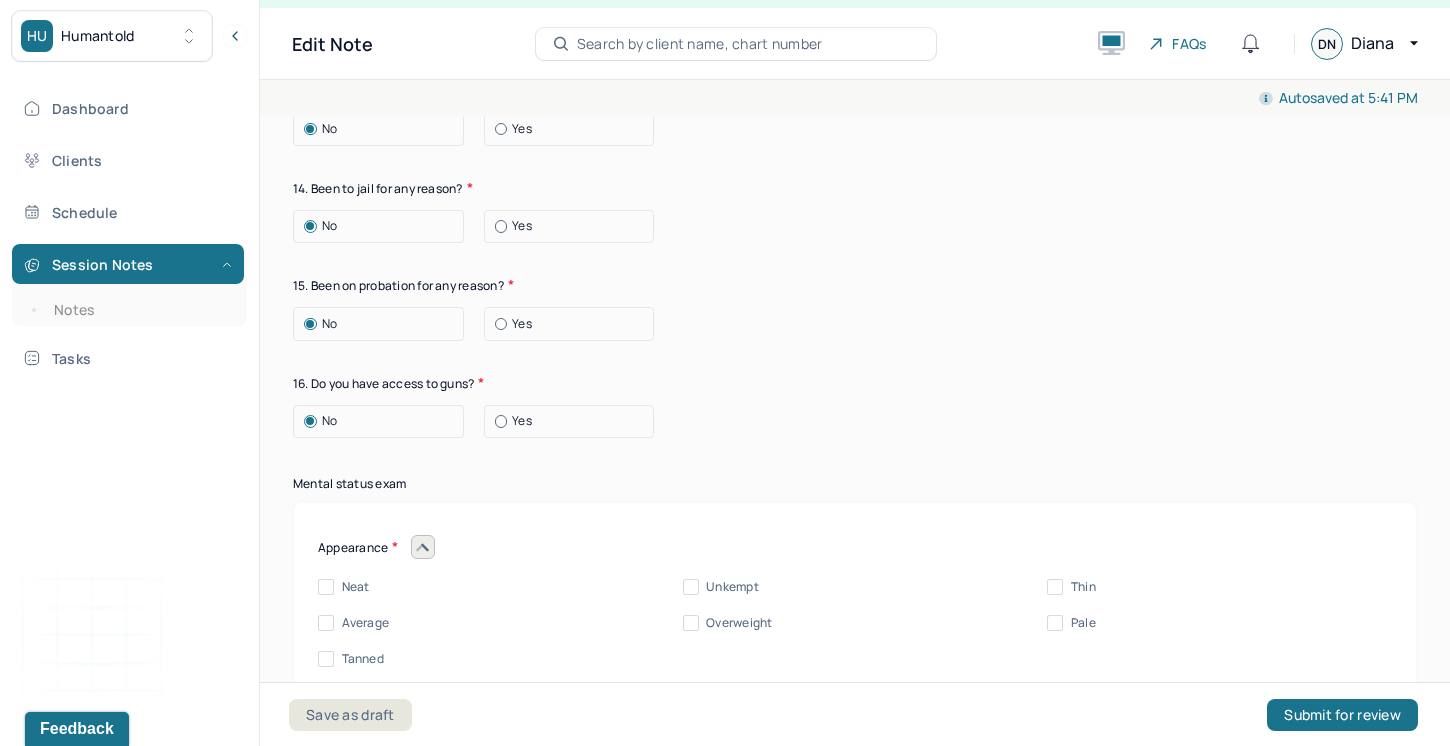 click on "Neat" at bounding box center [326, 587] 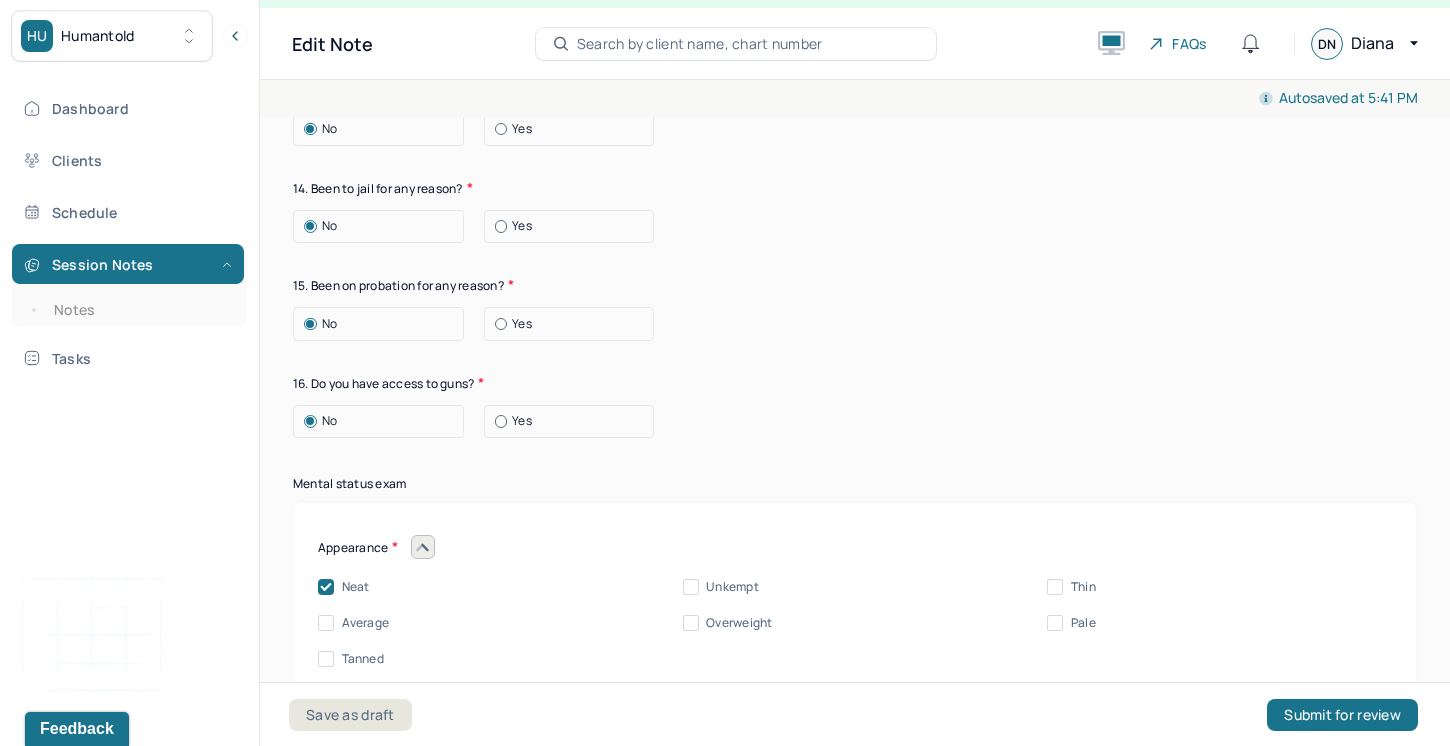 click on "Average" at bounding box center (326, 623) 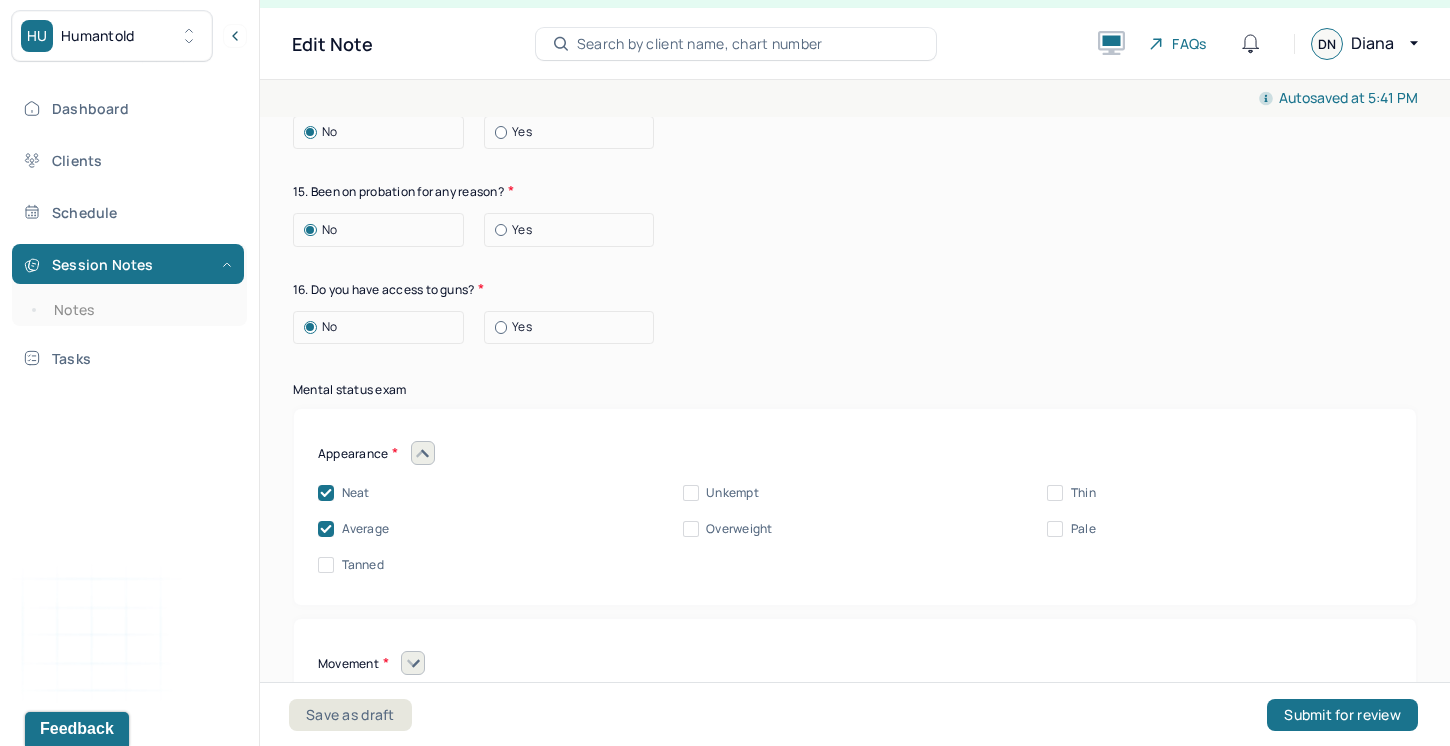 scroll, scrollTop: 8099, scrollLeft: 0, axis: vertical 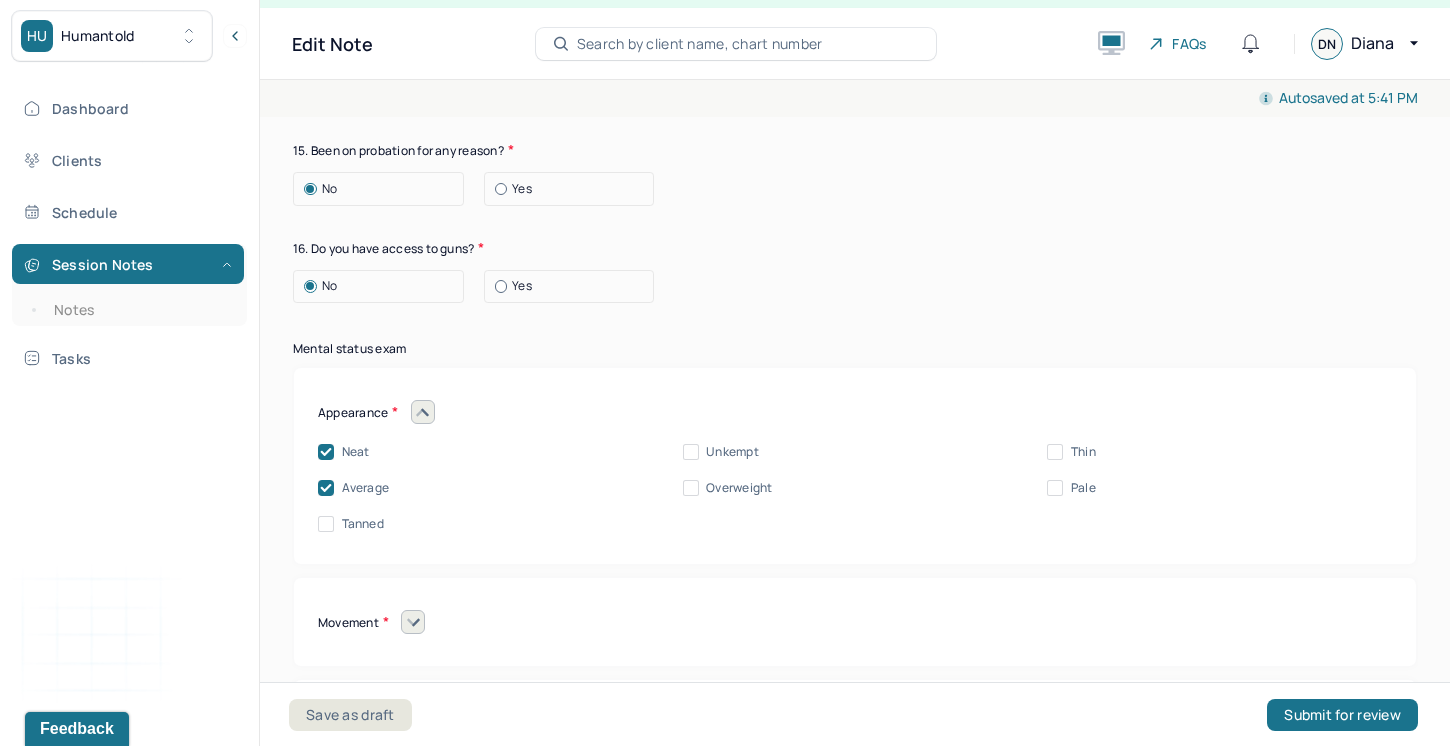 click 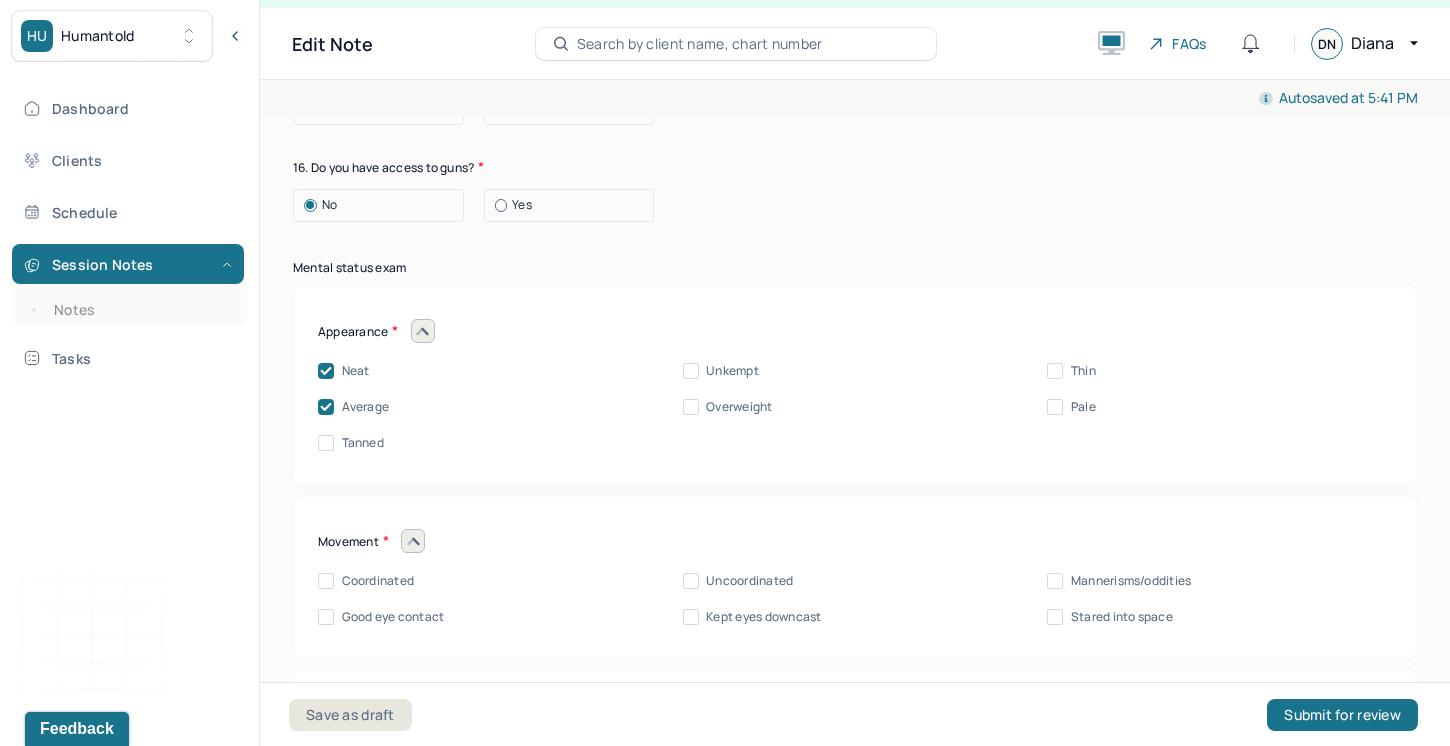 scroll, scrollTop: 8195, scrollLeft: 0, axis: vertical 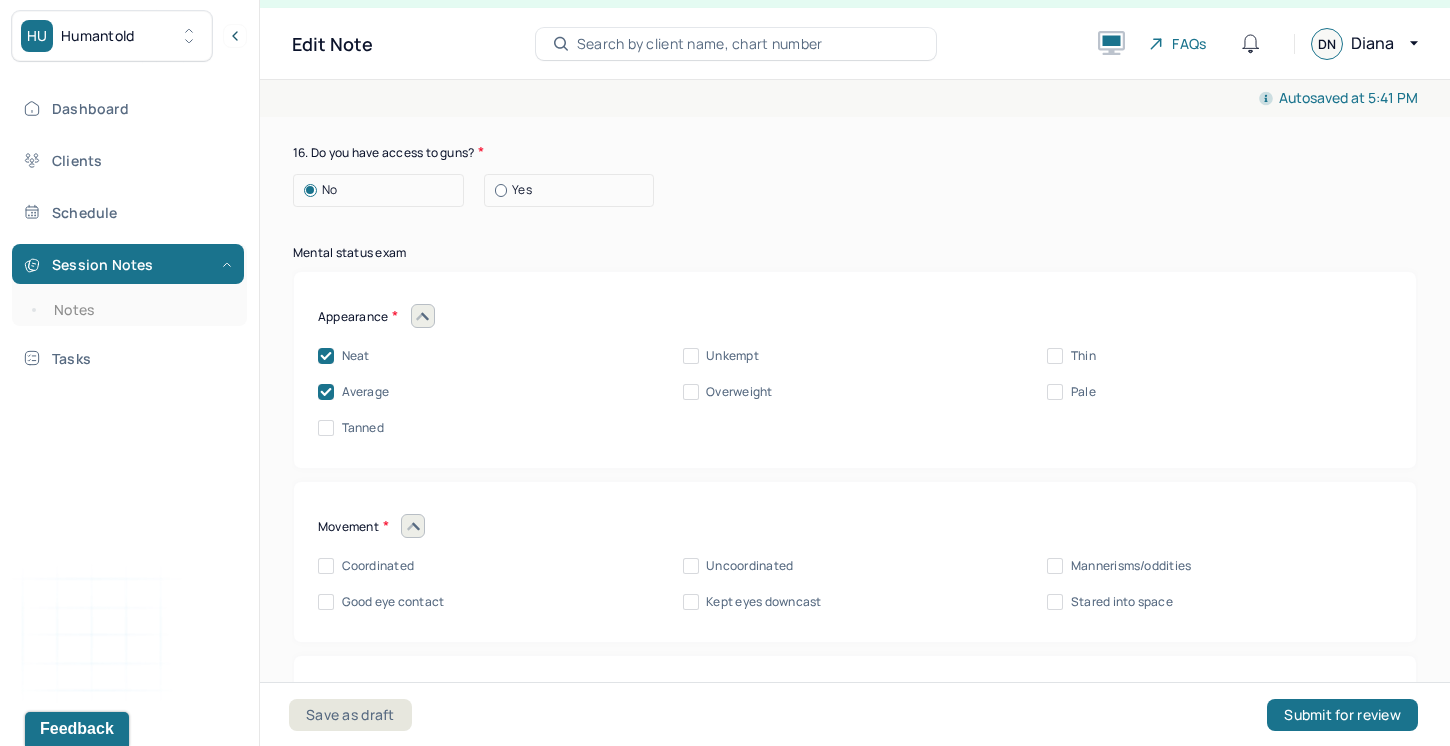 click on "Coordinated" at bounding box center [326, 566] 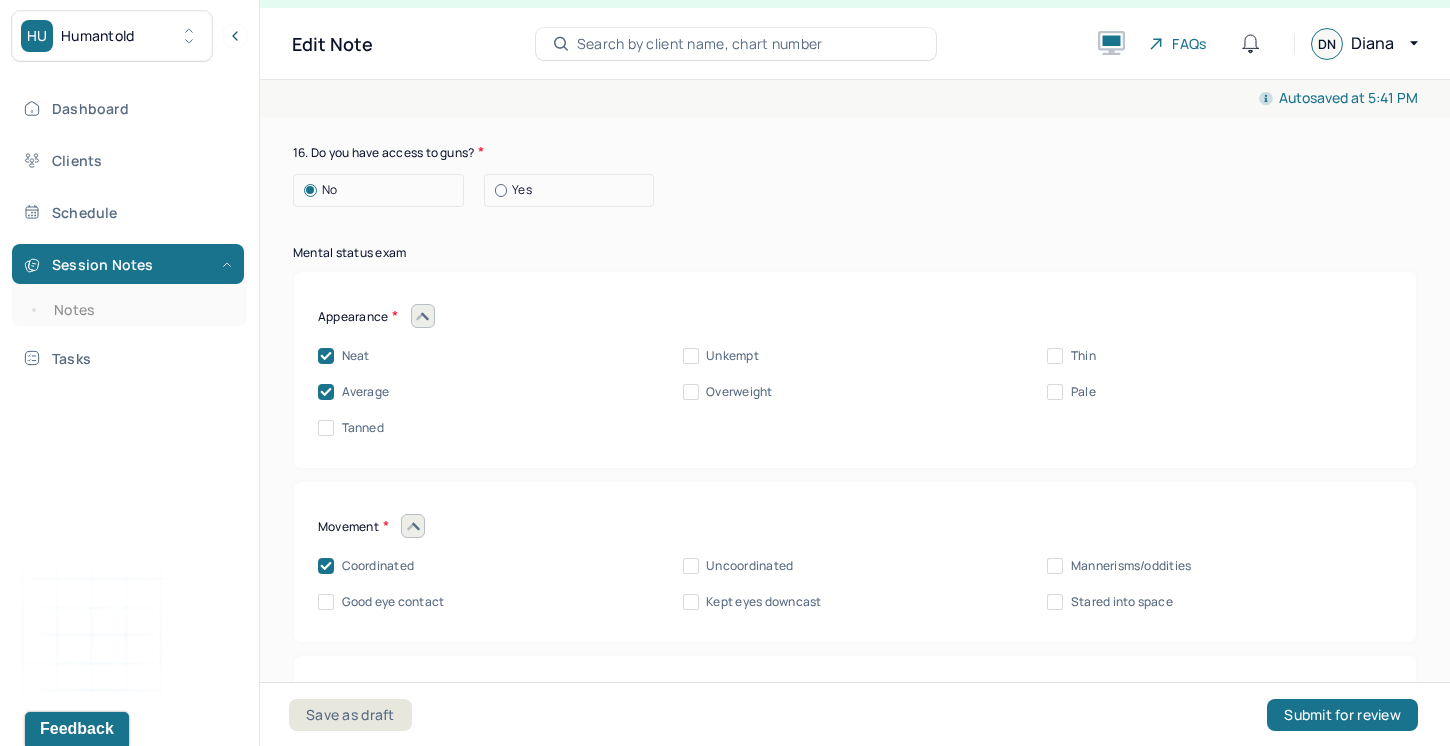 click on "Good eye contact" at bounding box center [326, 602] 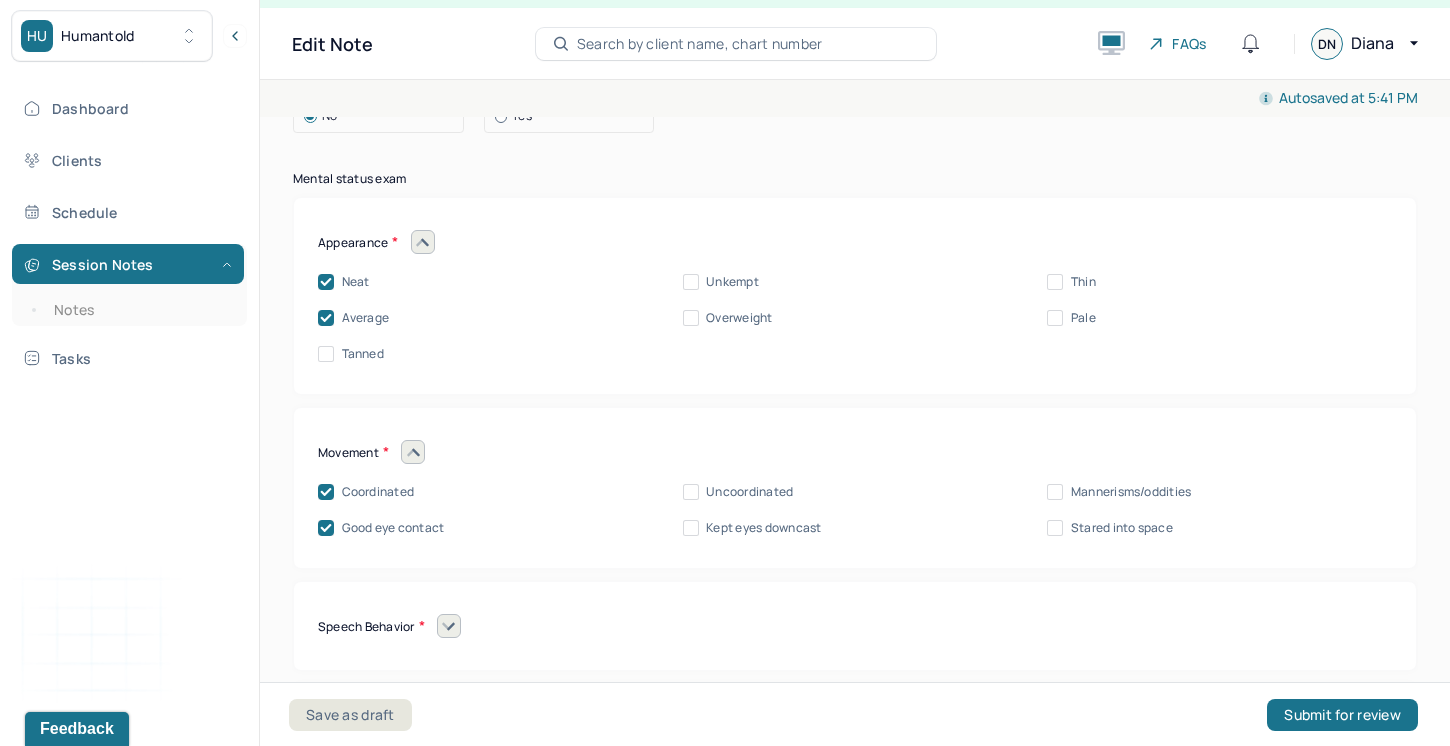 scroll, scrollTop: 8304, scrollLeft: 0, axis: vertical 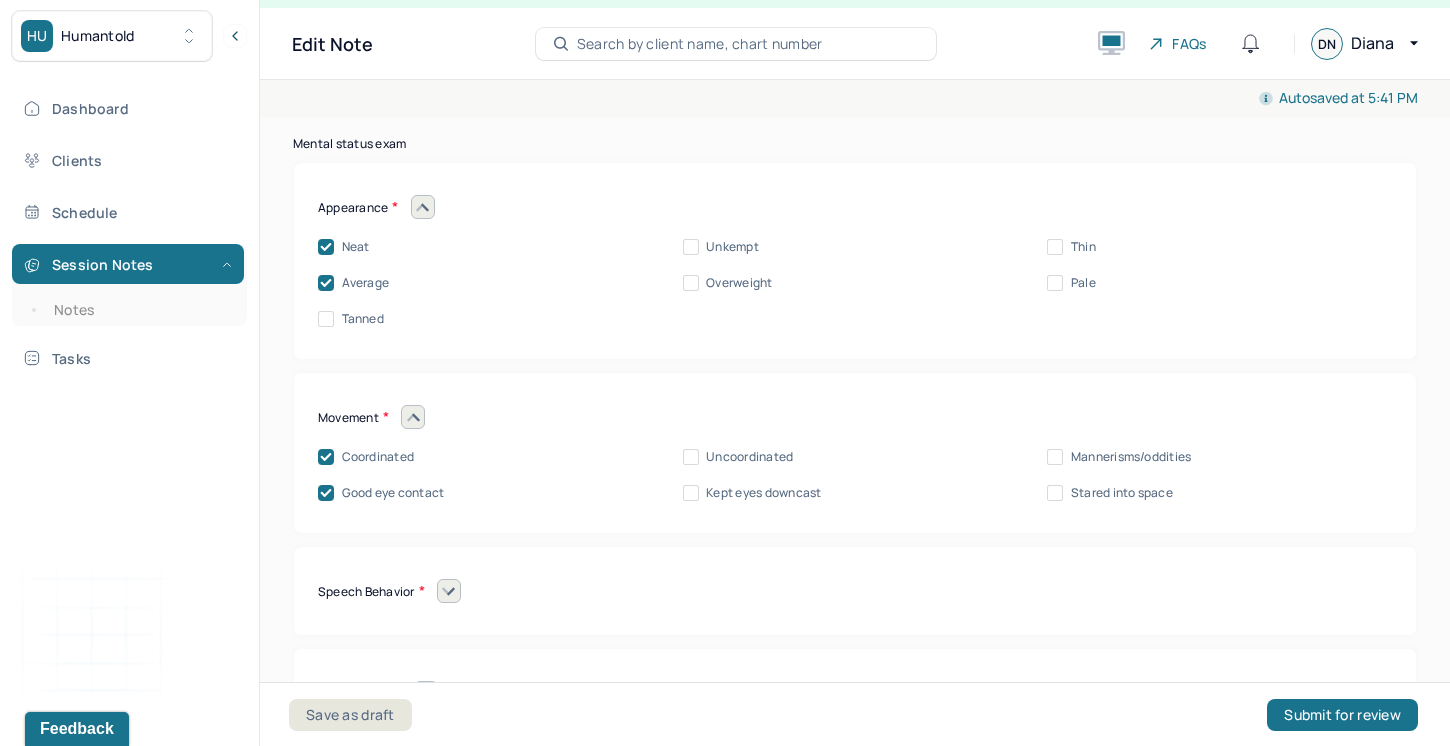 click 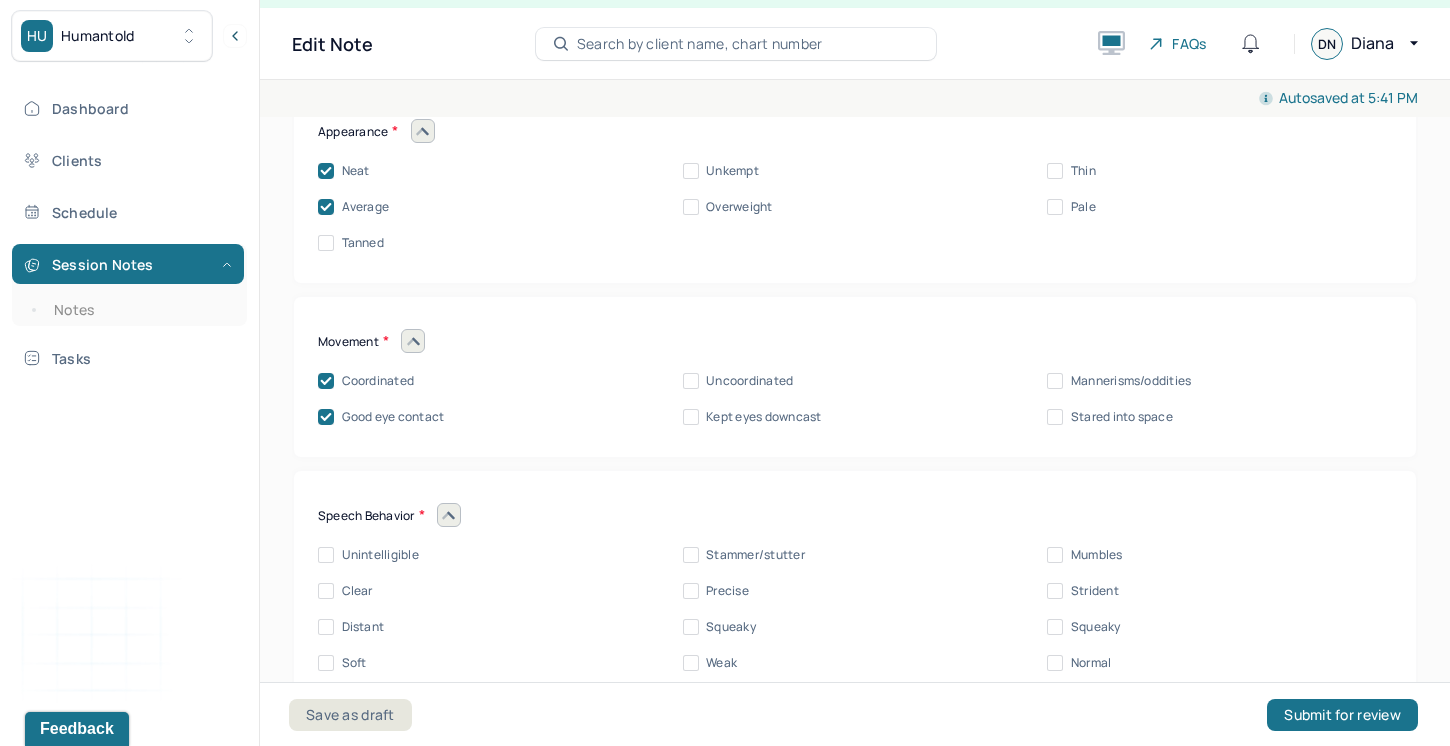 scroll, scrollTop: 8402, scrollLeft: 0, axis: vertical 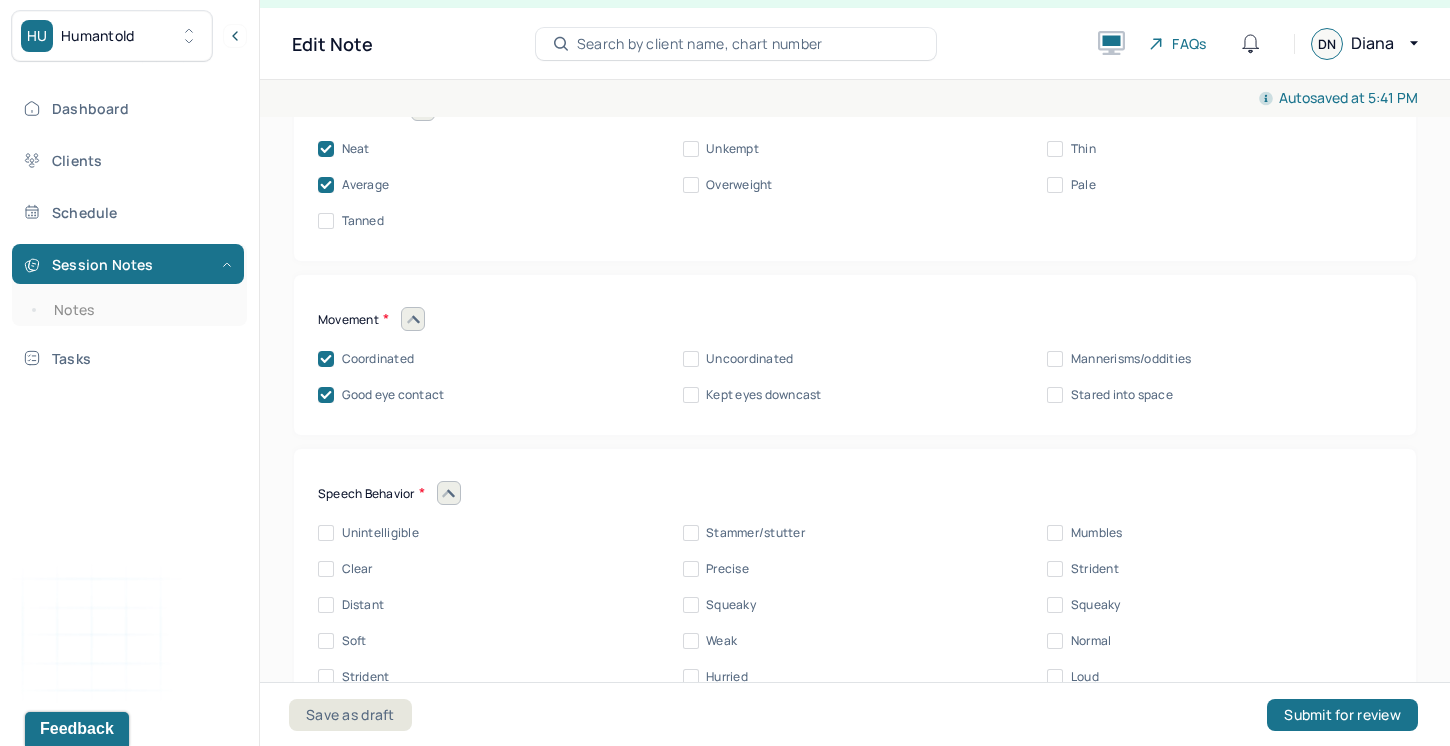 click on "Clear" at bounding box center [326, 569] 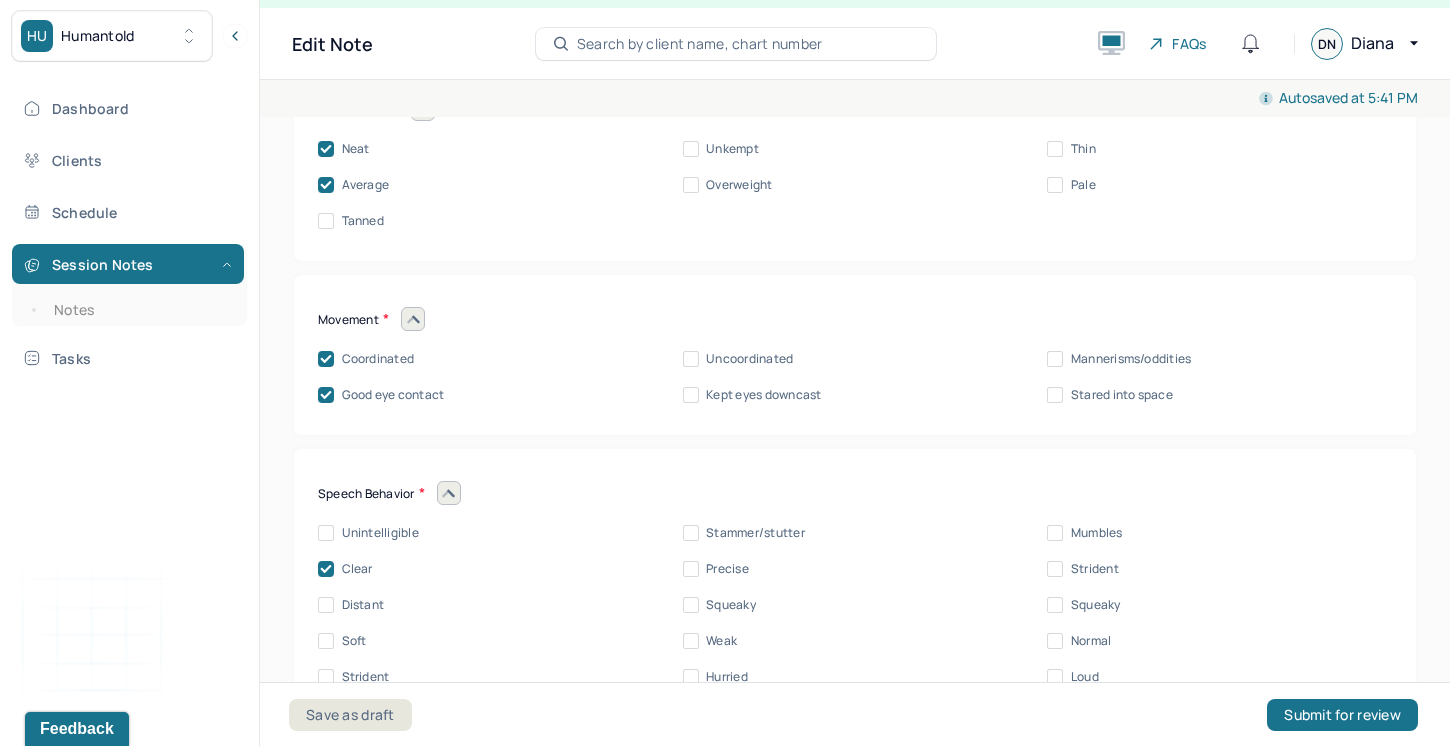 click on "Normal" at bounding box center [1055, 641] 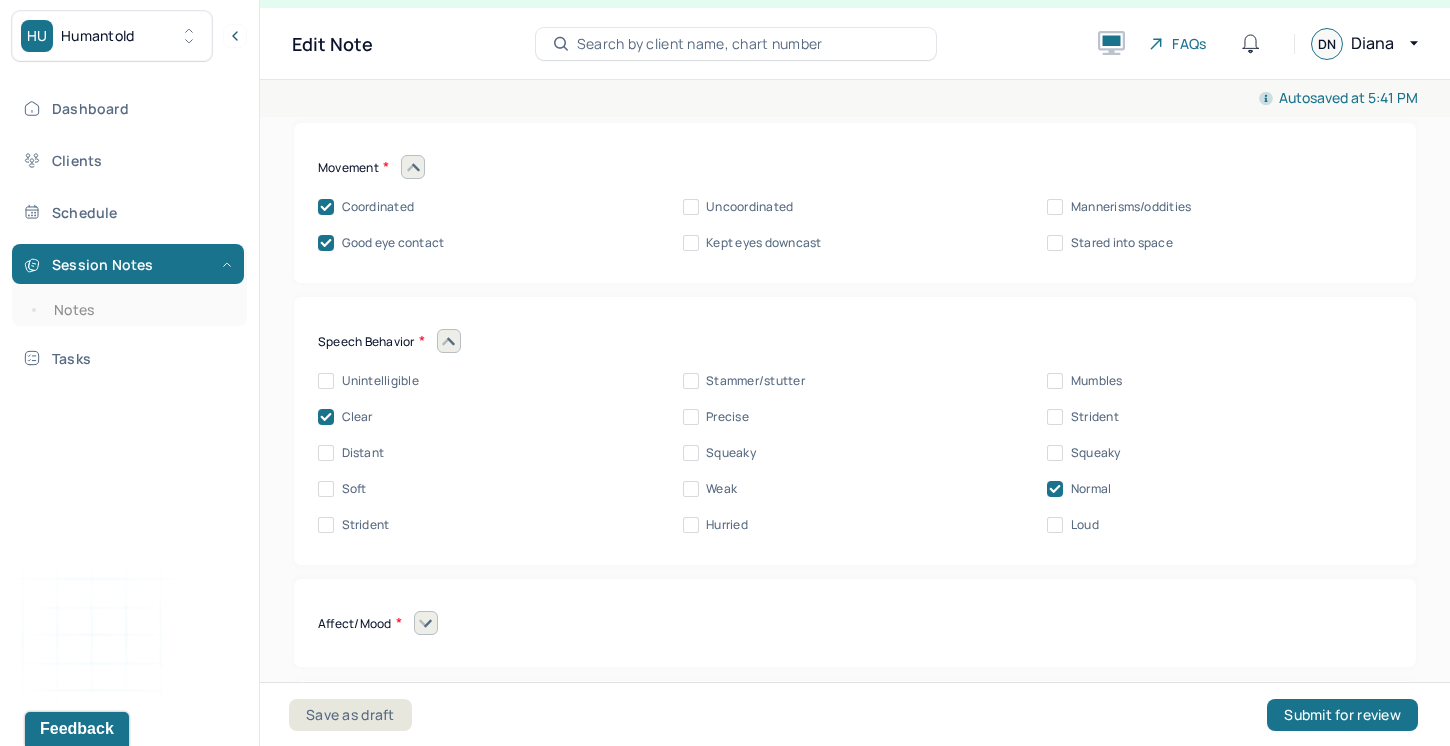 scroll, scrollTop: 8567, scrollLeft: 0, axis: vertical 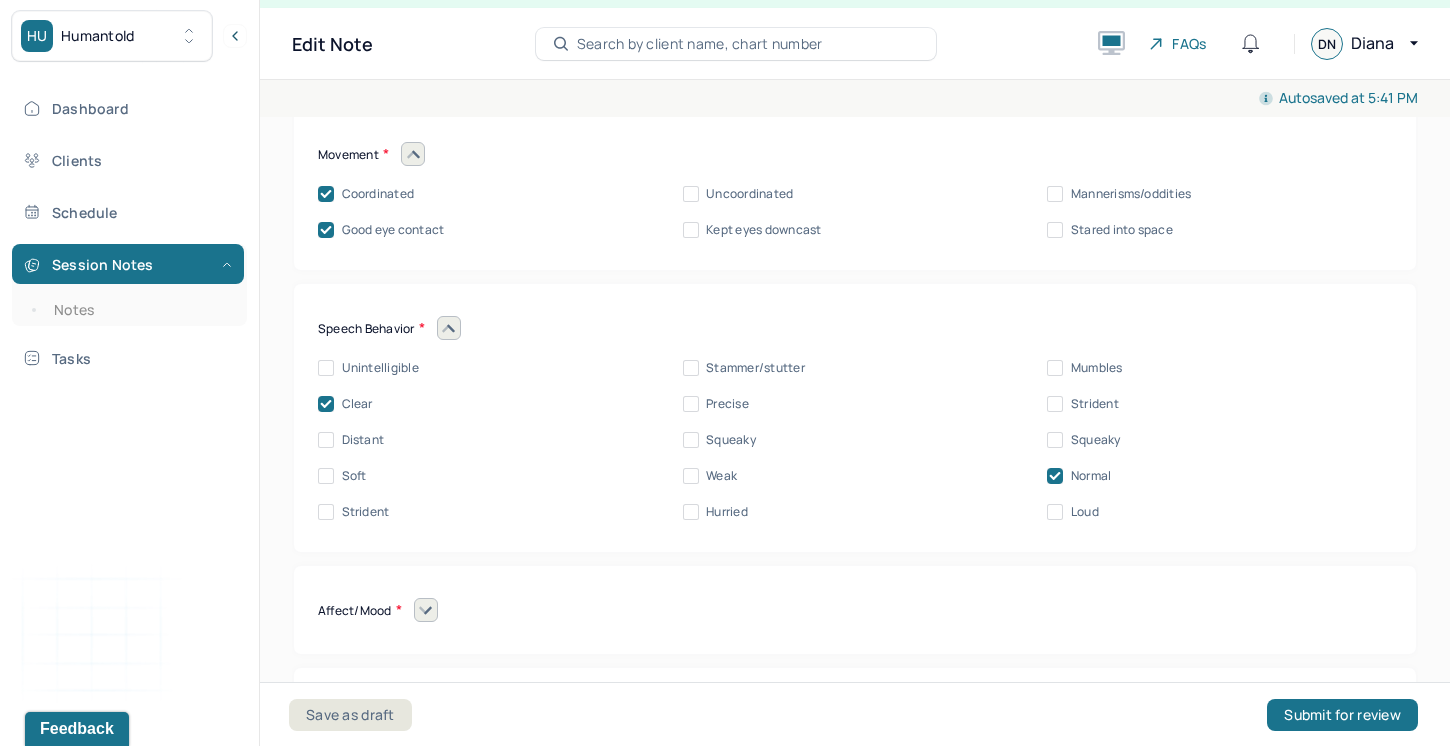 click at bounding box center (426, 610) 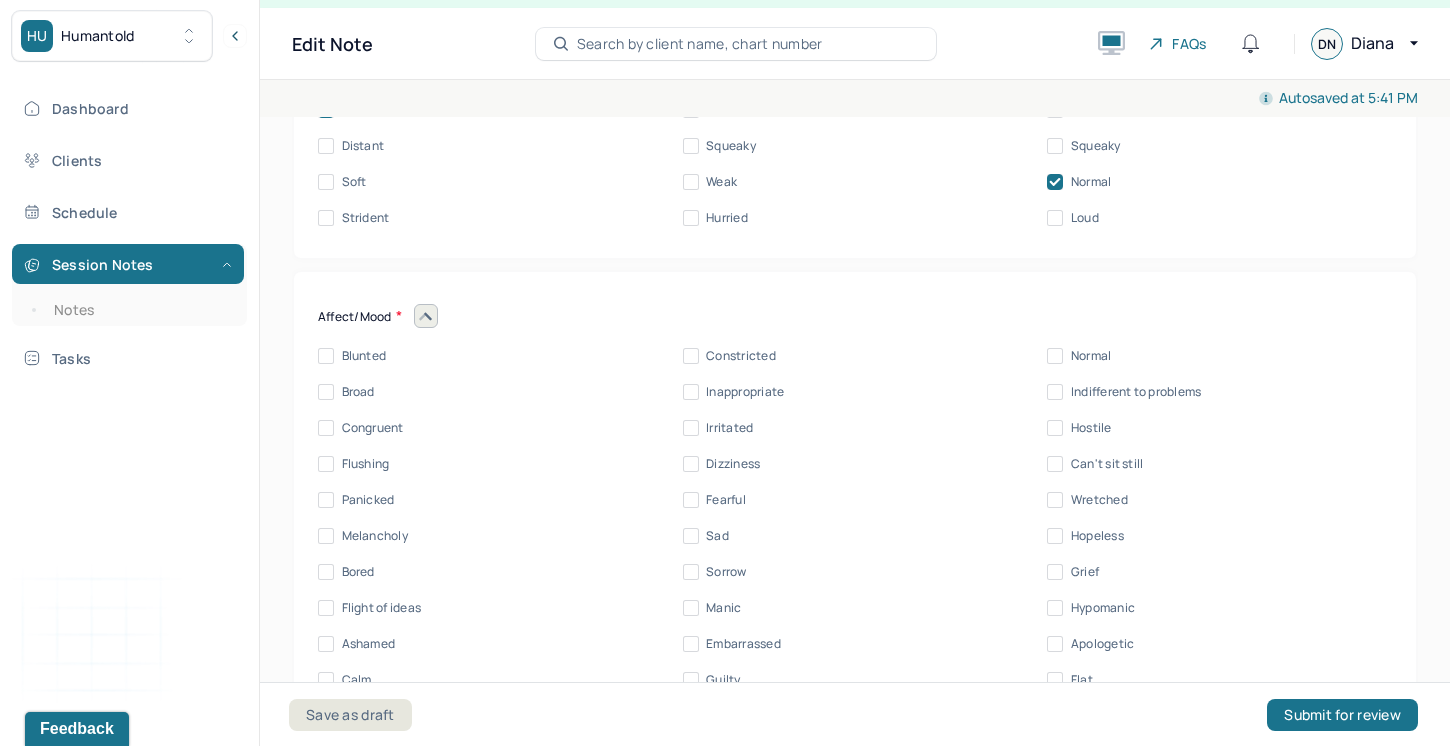 scroll, scrollTop: 8865, scrollLeft: 0, axis: vertical 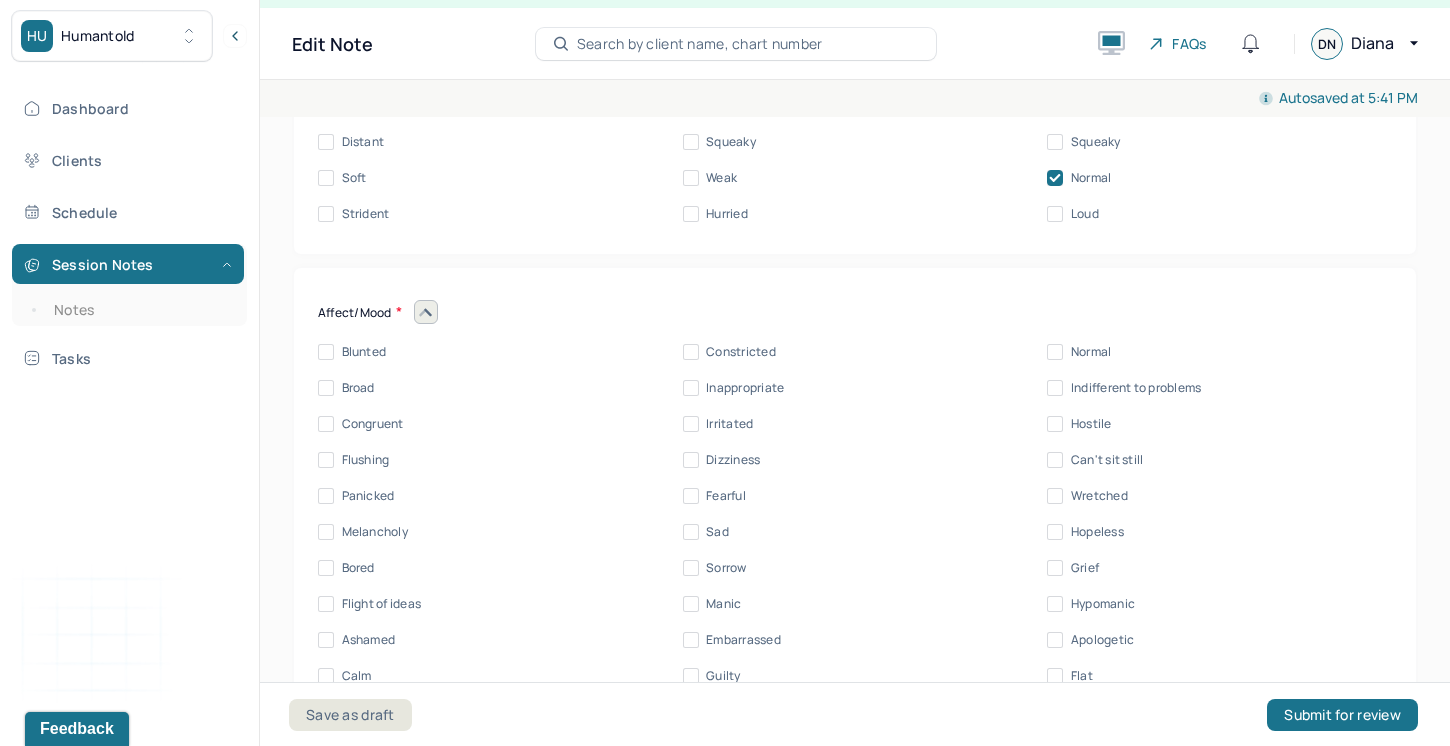 click on "Normal" at bounding box center (1055, 352) 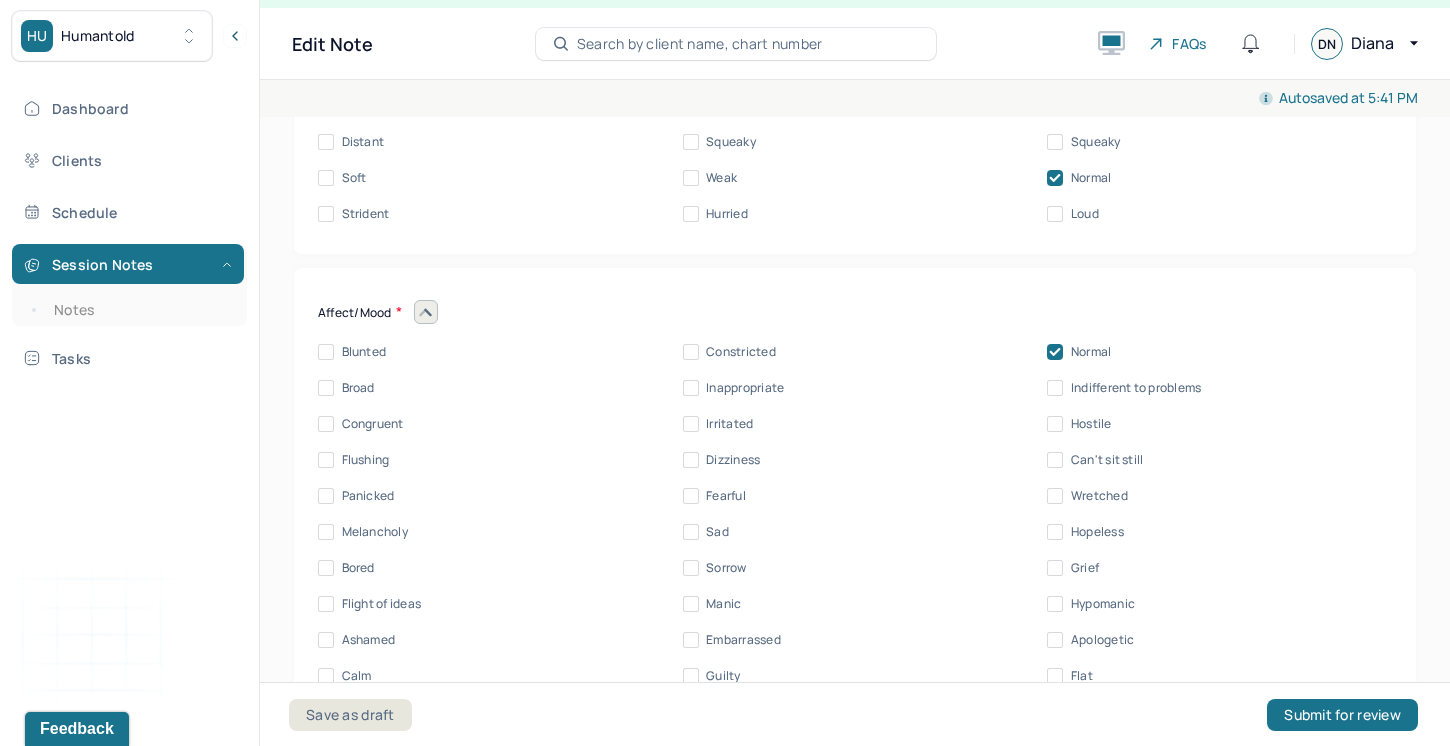 click on "Congruent" at bounding box center (326, 424) 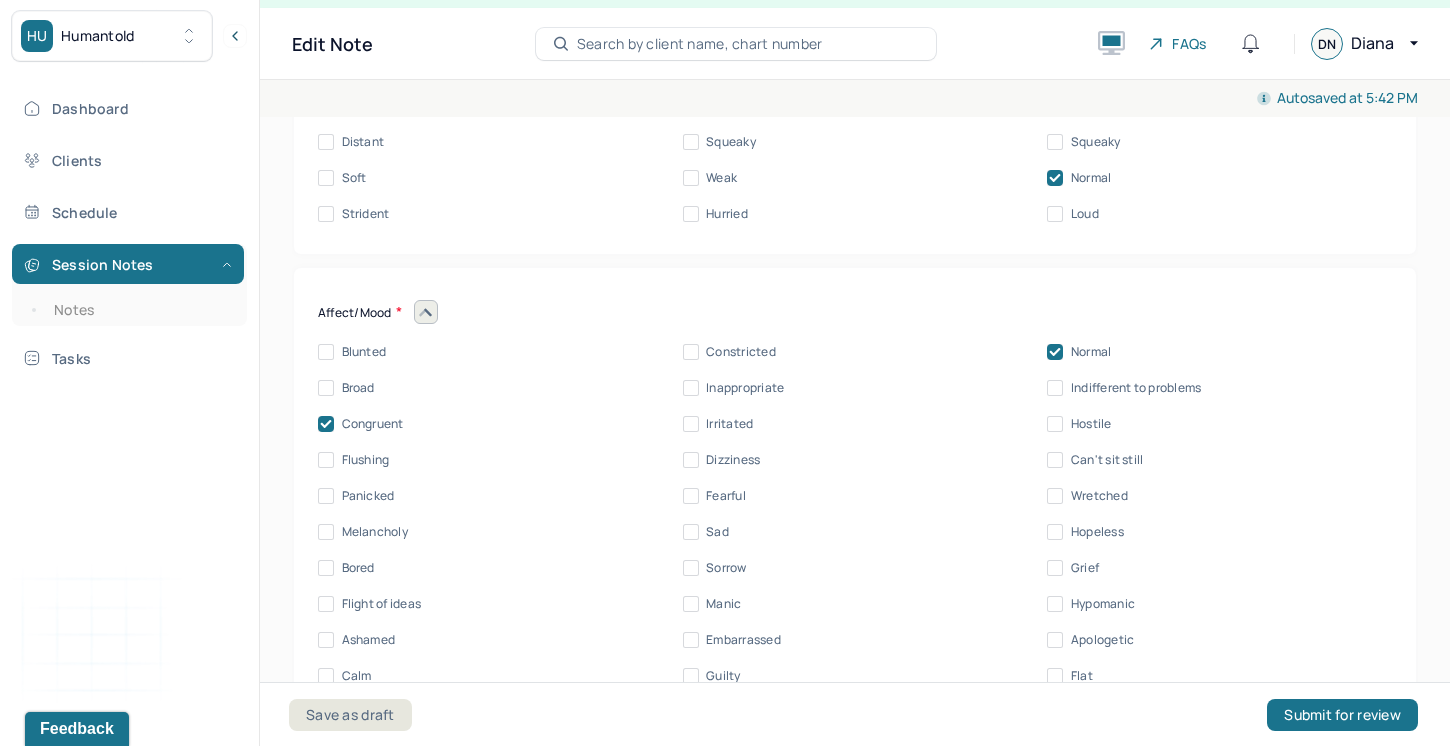 click on "Constricted" at bounding box center [691, 352] 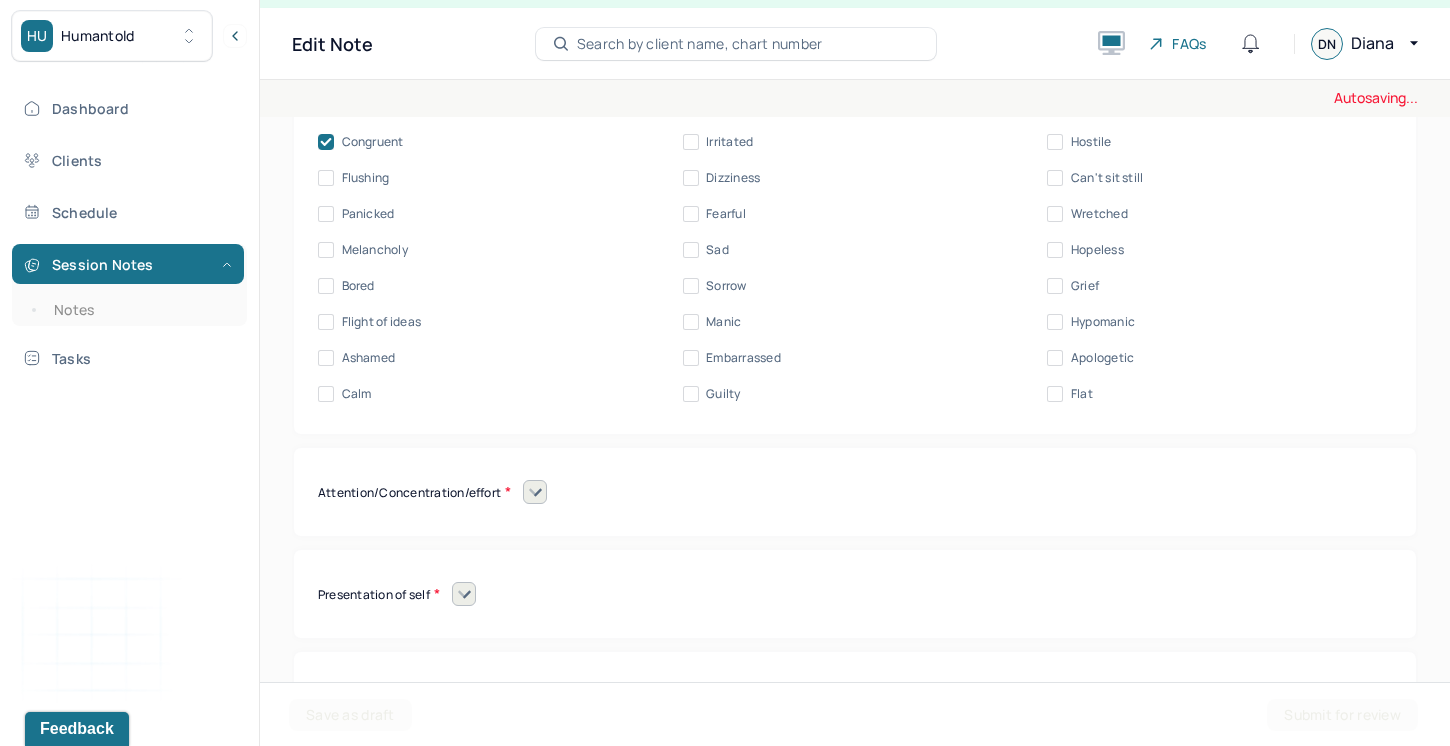 scroll, scrollTop: 9167, scrollLeft: 0, axis: vertical 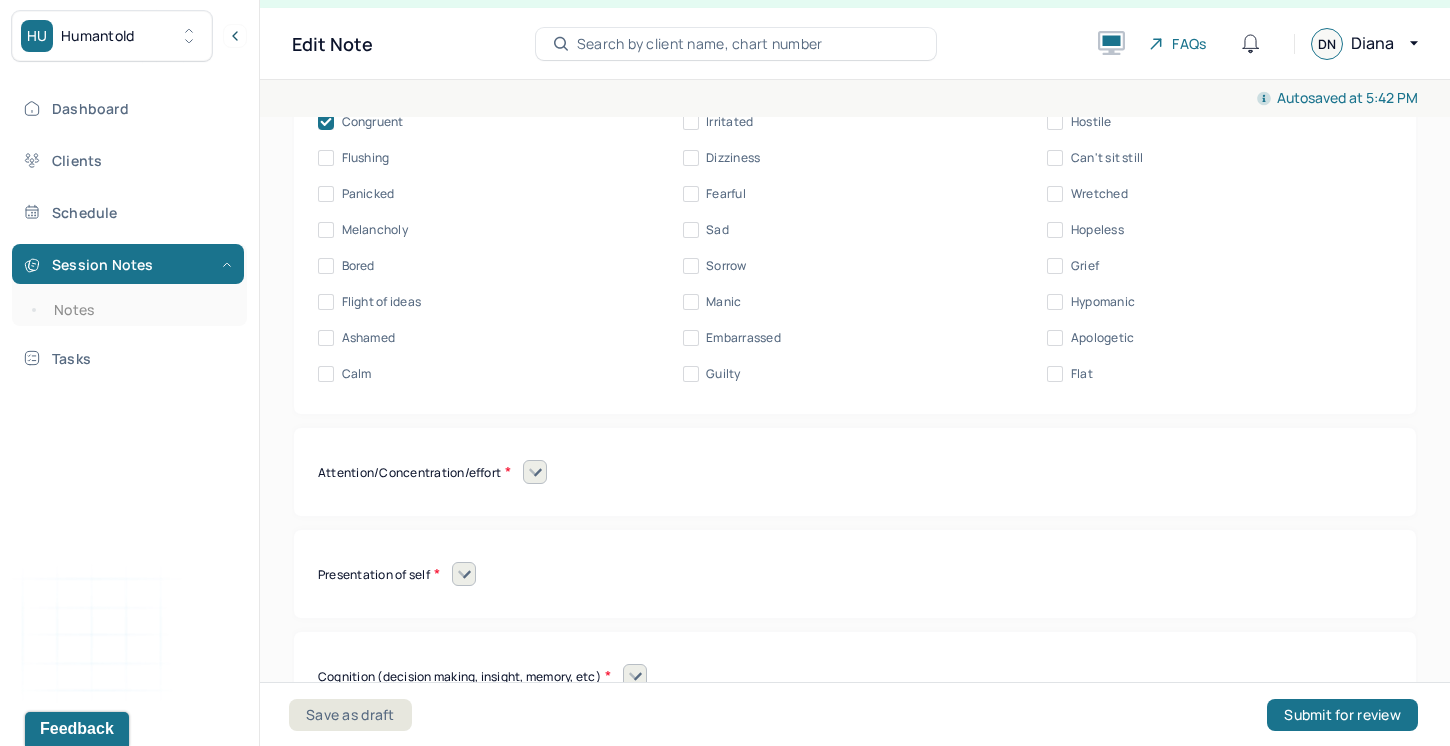 click at bounding box center (535, 472) 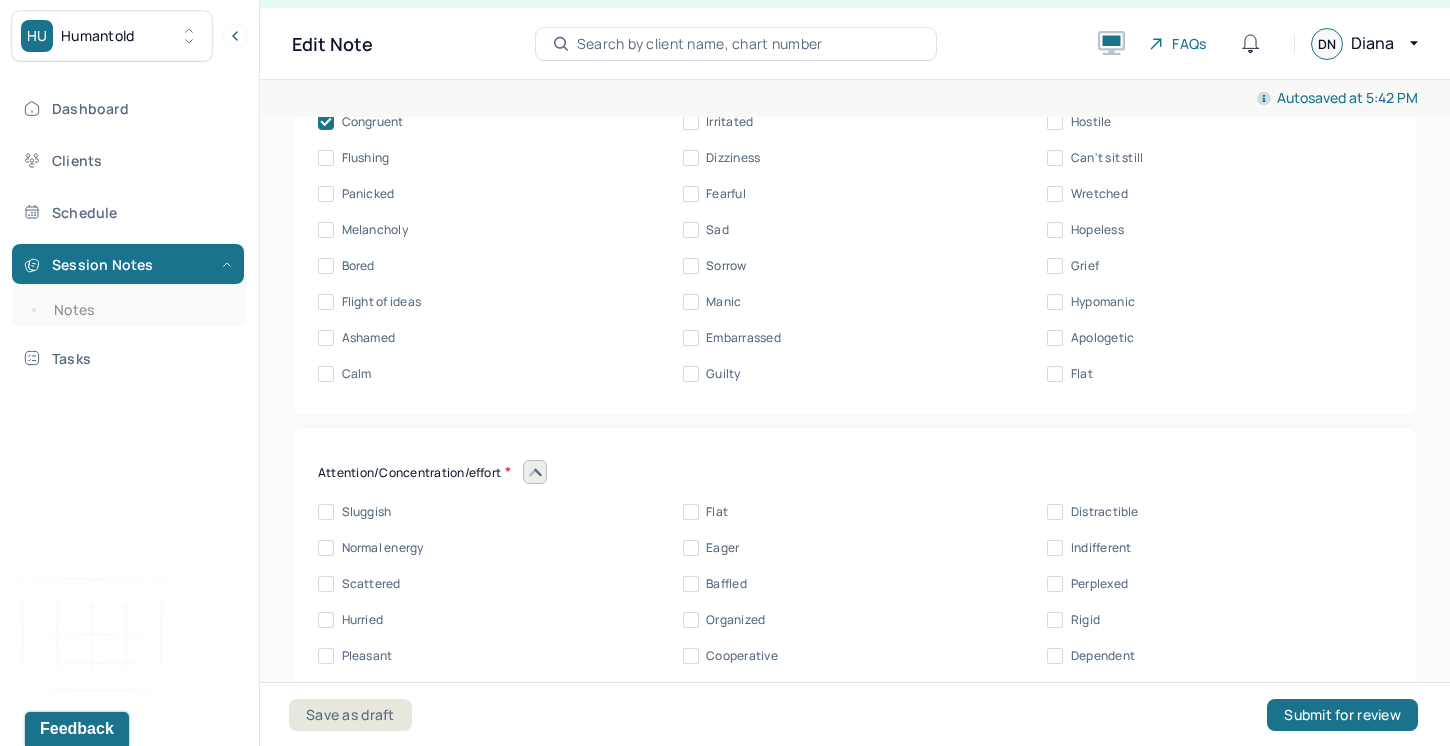 click on "Normal energy" at bounding box center [326, 548] 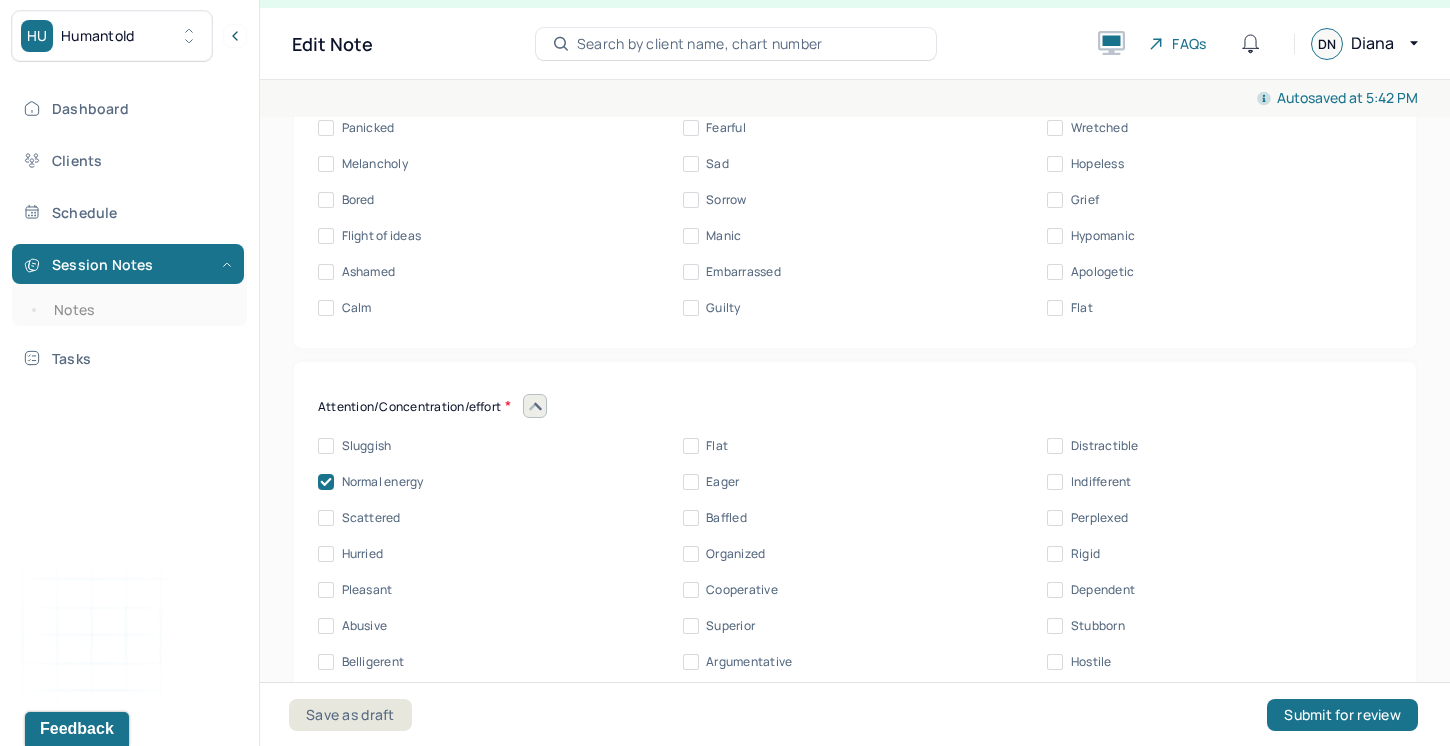 scroll, scrollTop: 9257, scrollLeft: 0, axis: vertical 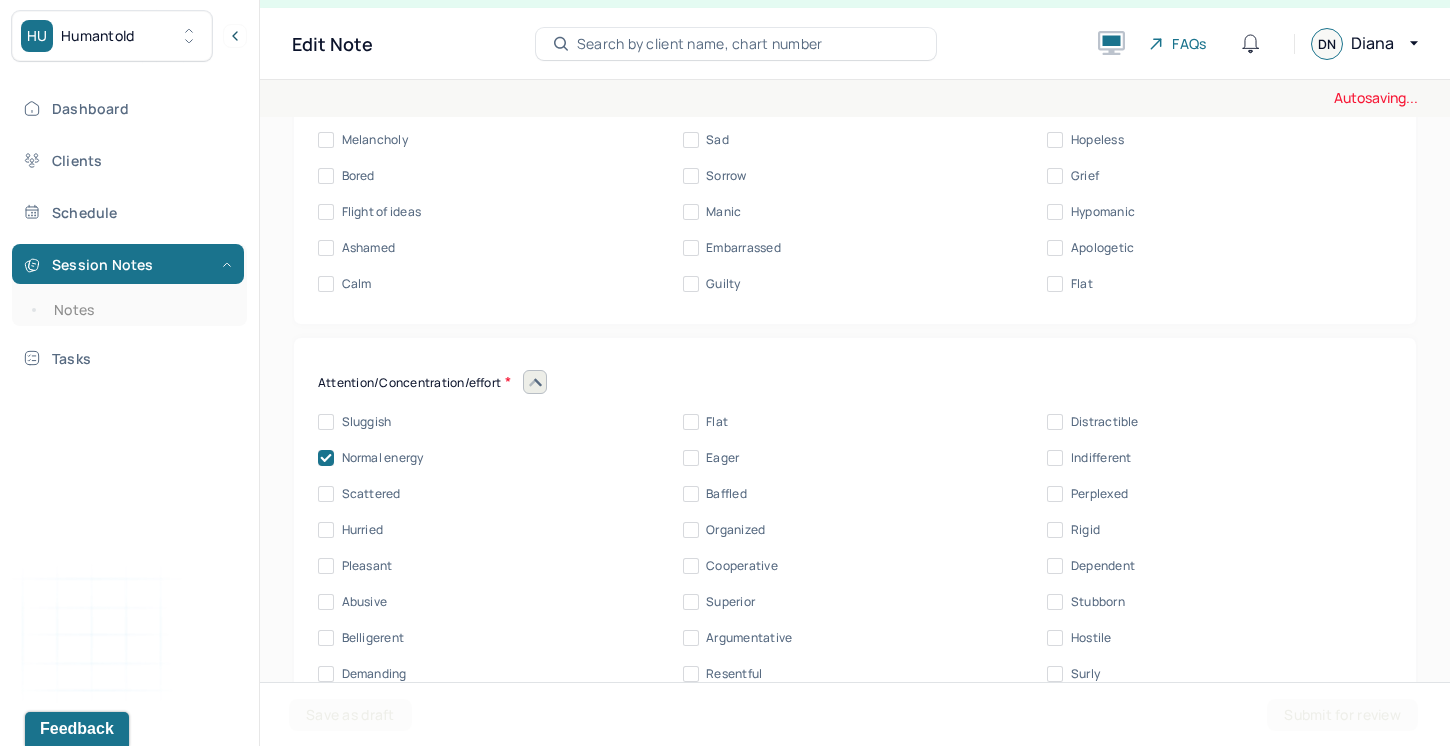 click on "Pleasant" at bounding box center [326, 566] 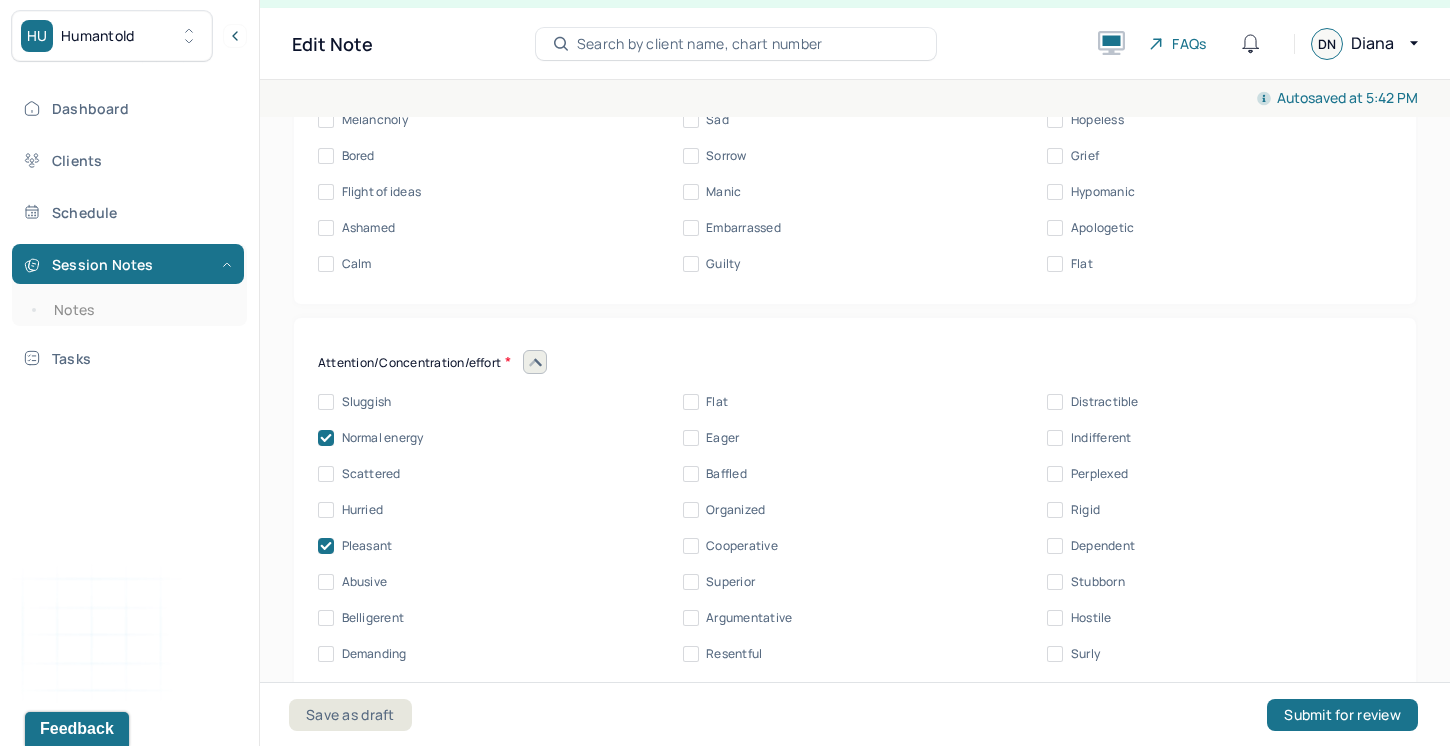 scroll, scrollTop: 9292, scrollLeft: 0, axis: vertical 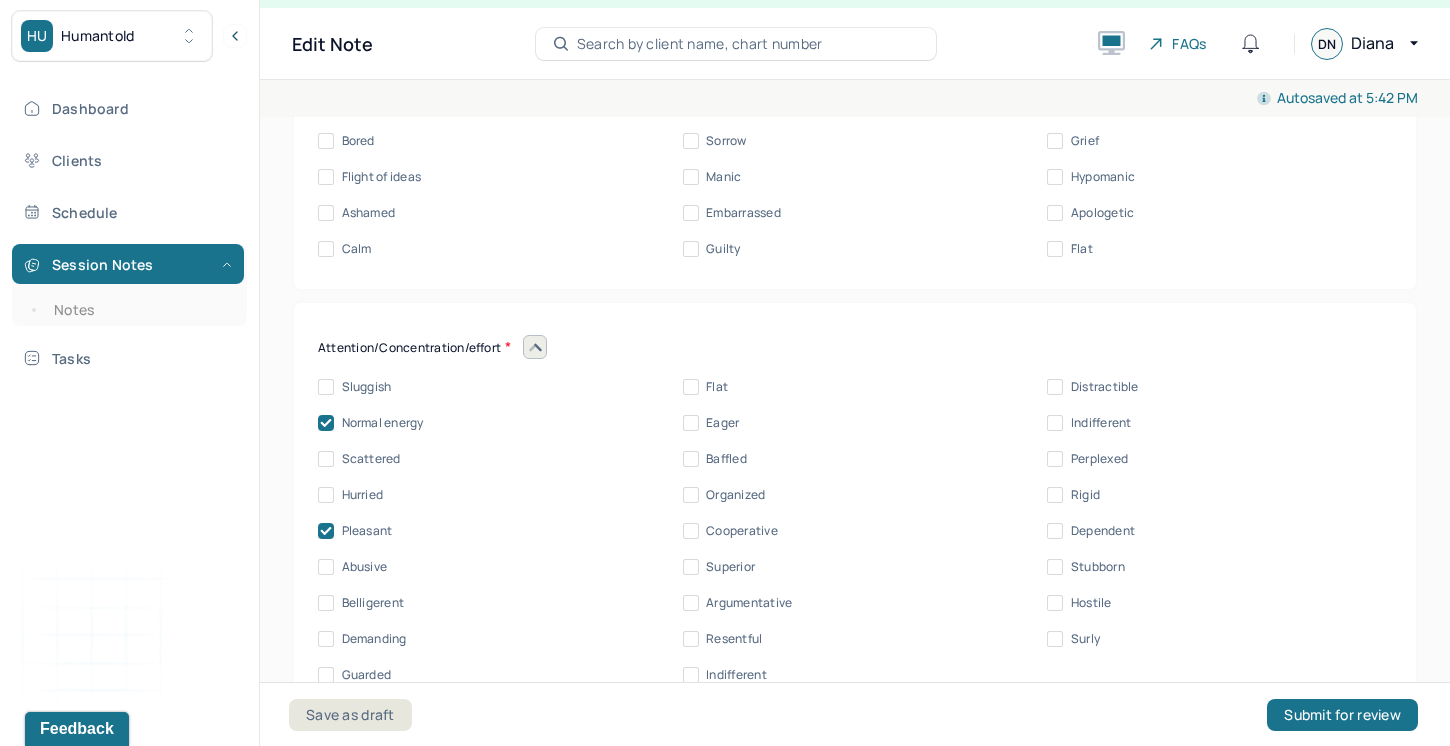 click on "Guarded" at bounding box center (326, 675) 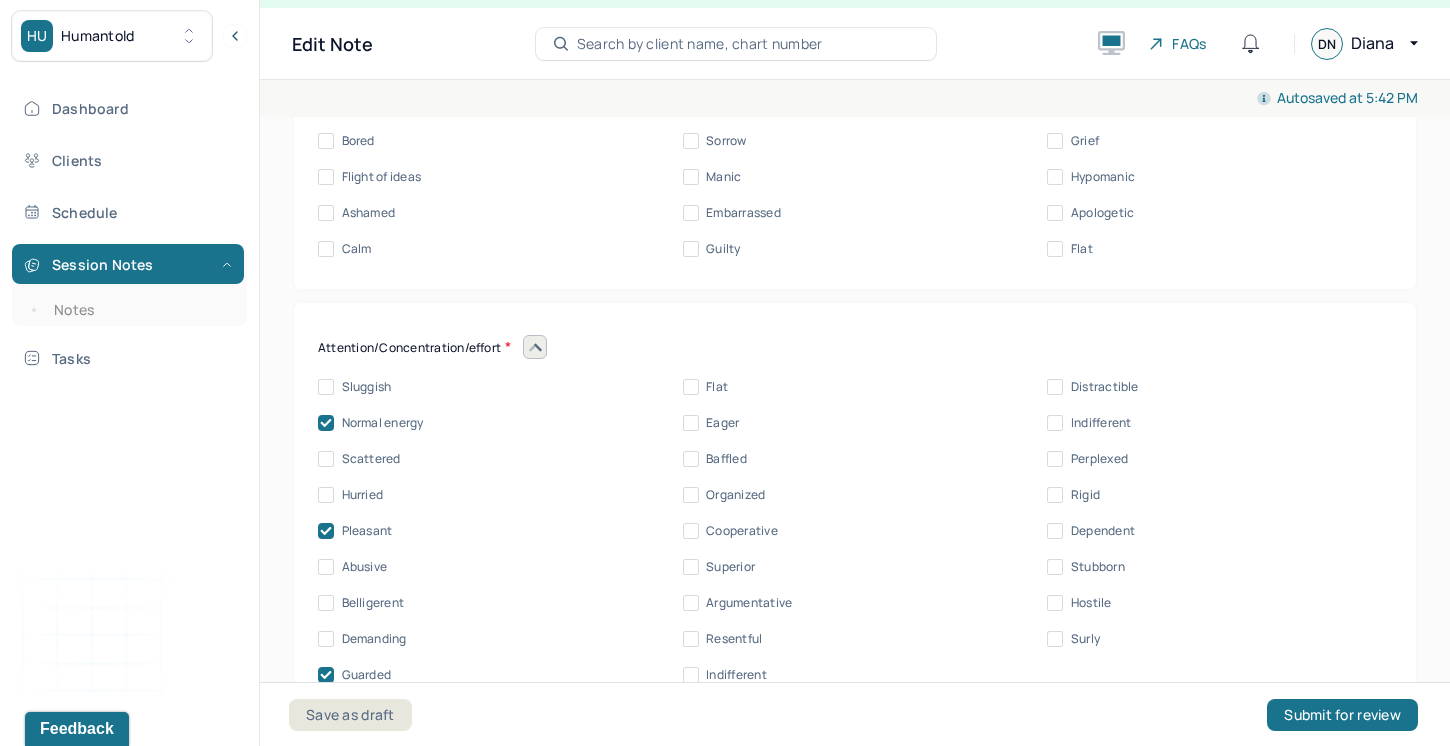 click on "Cooperative" at bounding box center [691, 531] 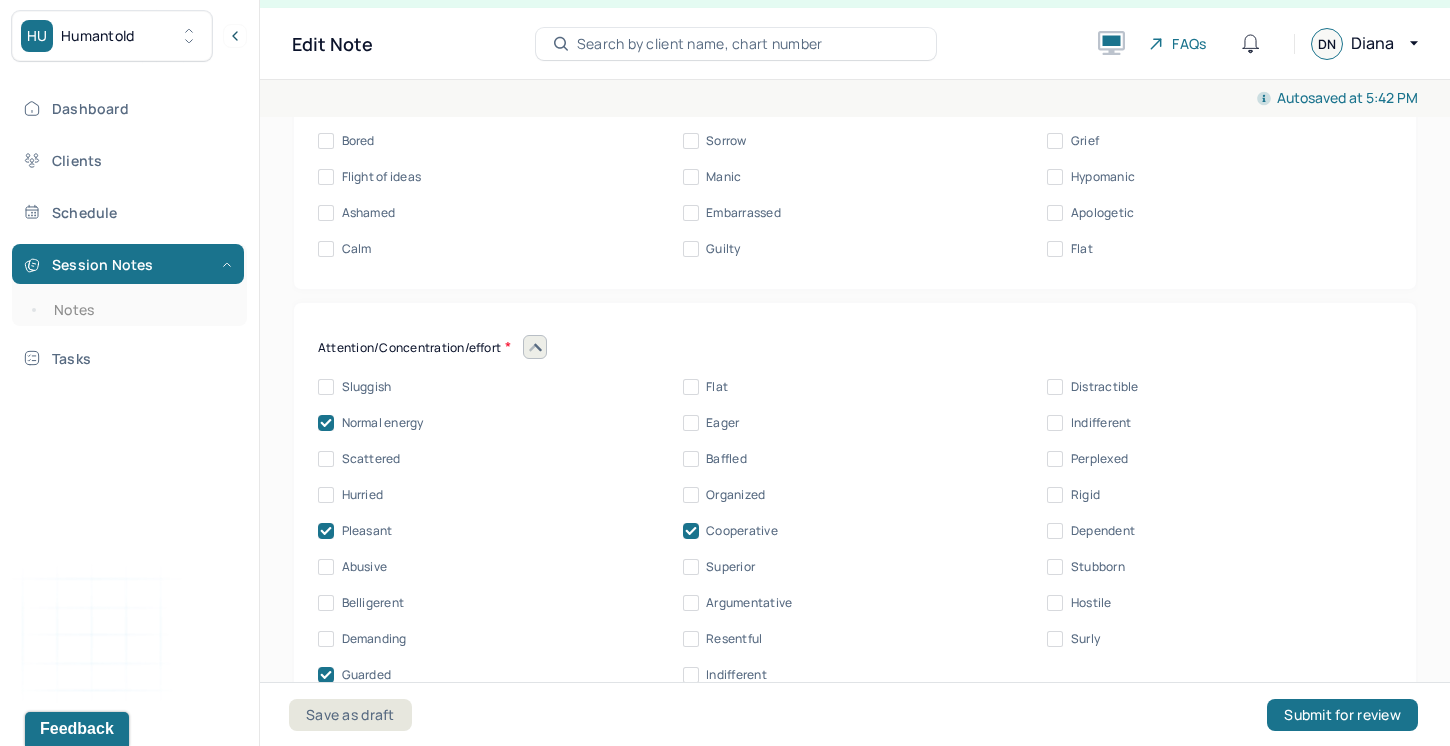 click on "Organized" at bounding box center (691, 495) 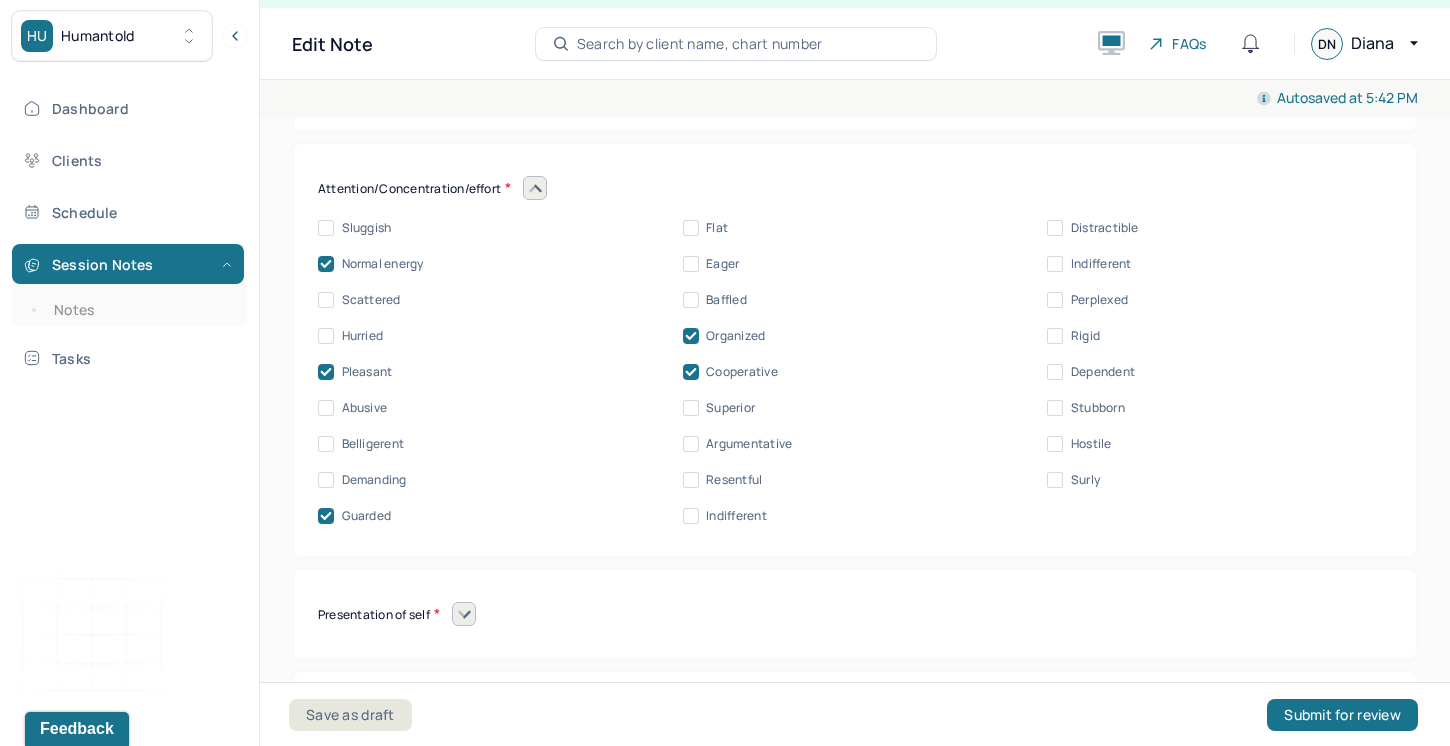 scroll, scrollTop: 9480, scrollLeft: 0, axis: vertical 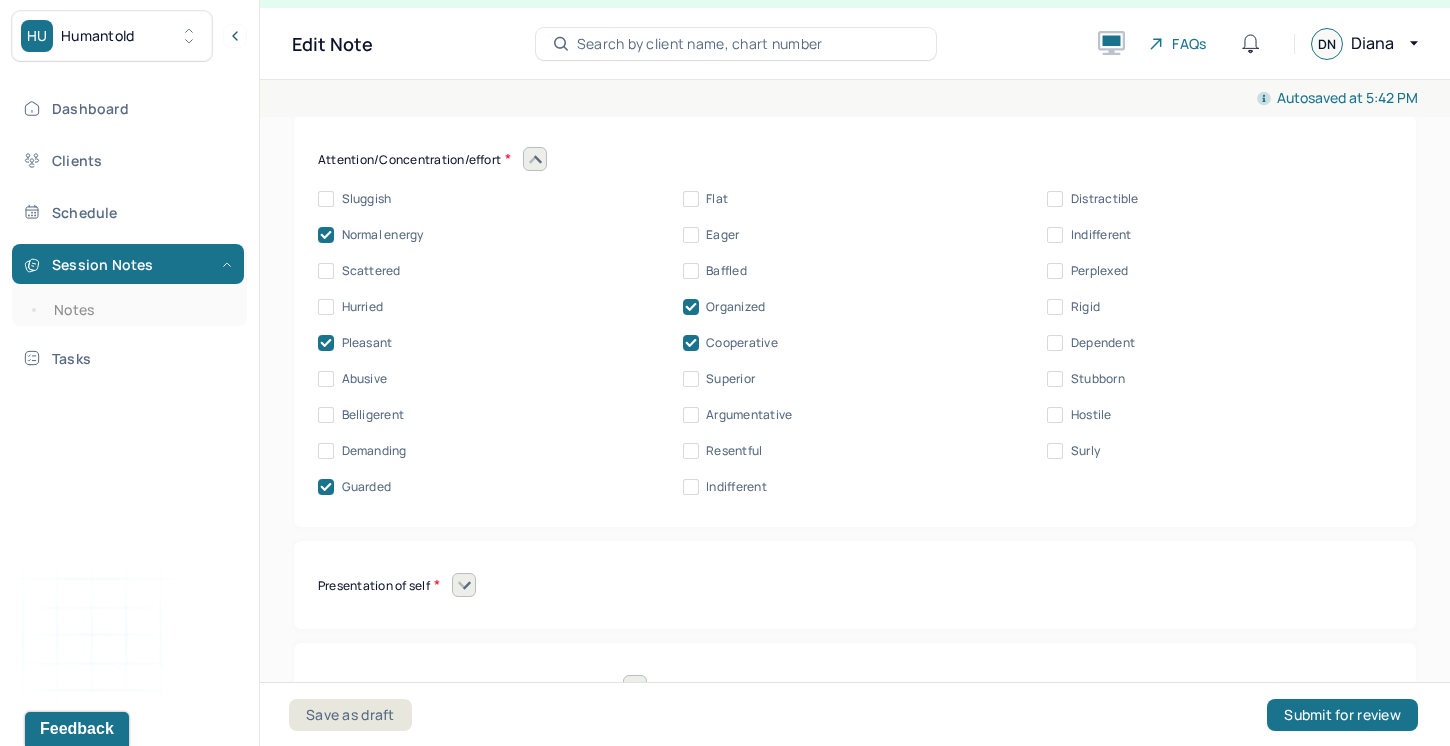 click 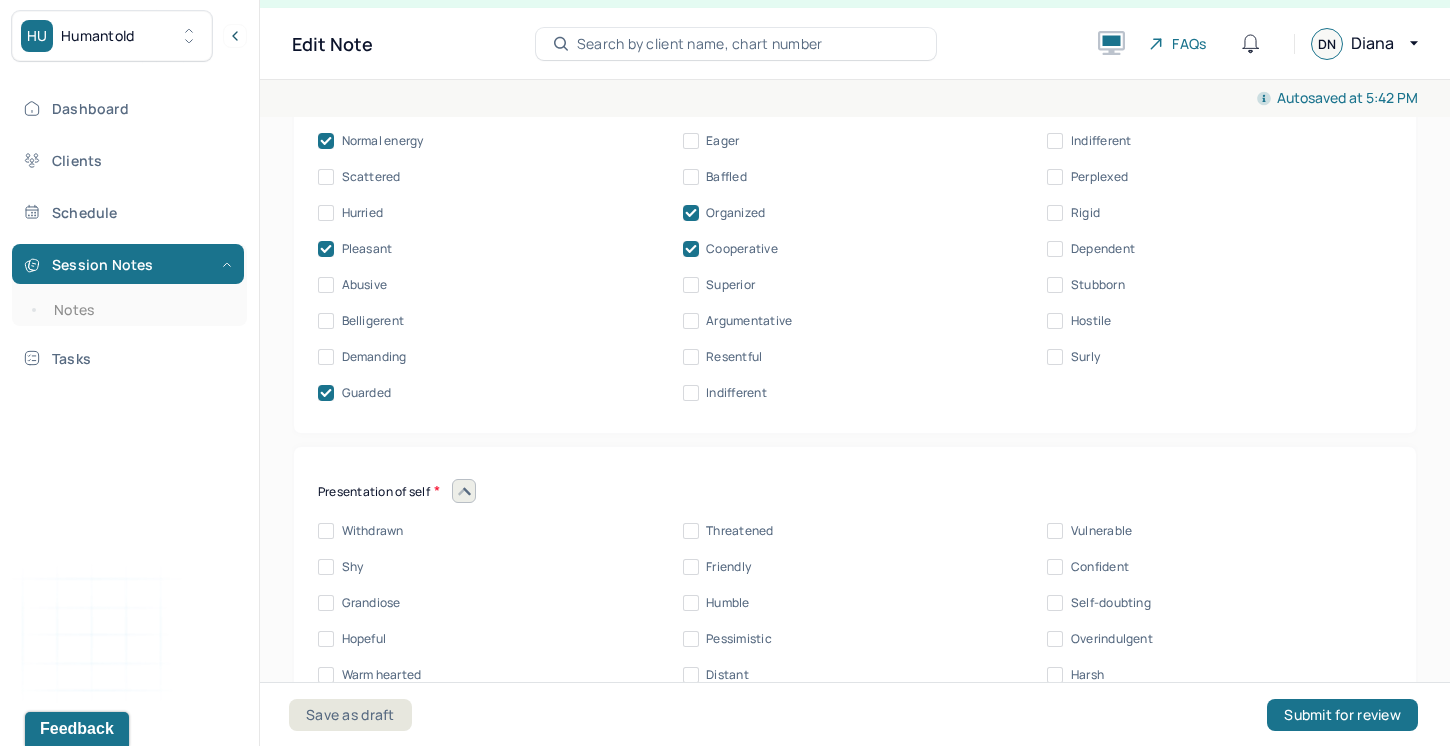 scroll, scrollTop: 9639, scrollLeft: 0, axis: vertical 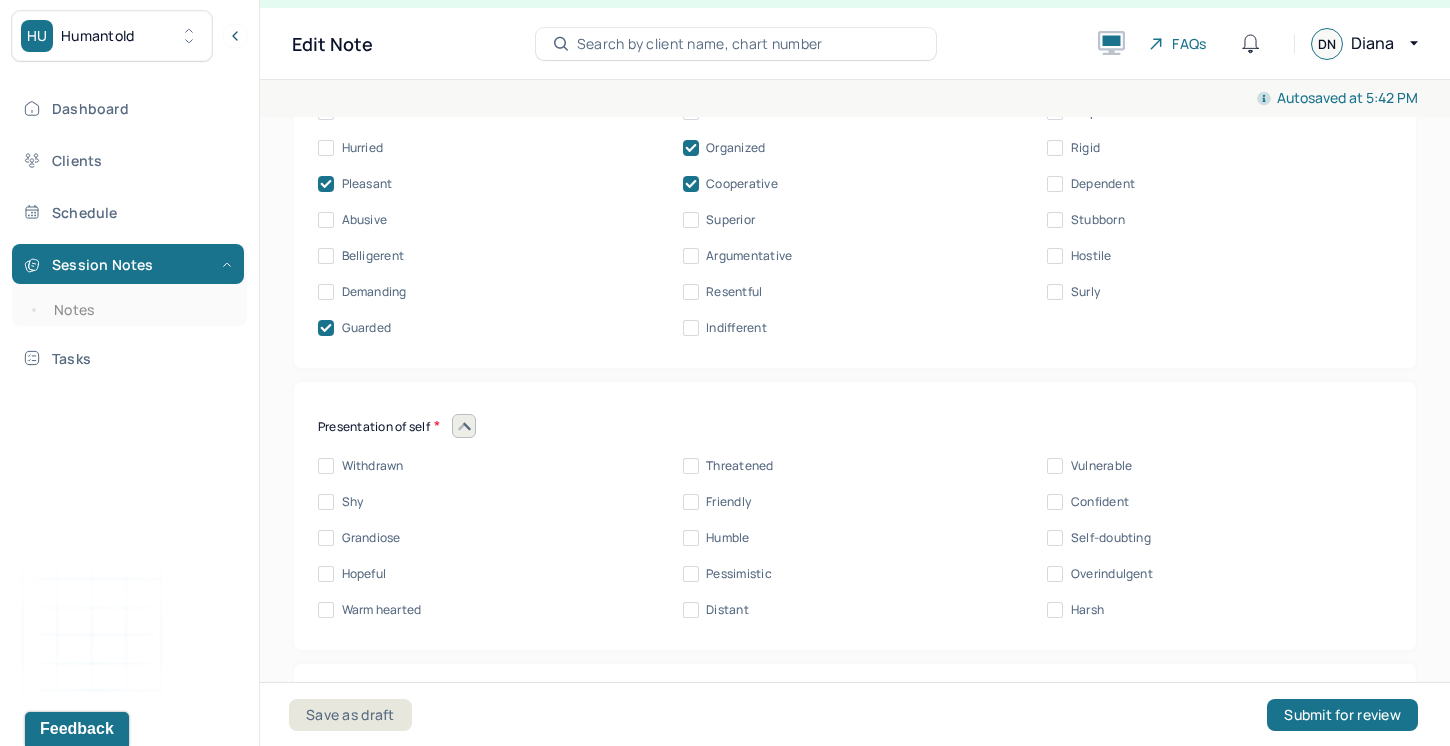 click on "Warm hearted" at bounding box center [326, 610] 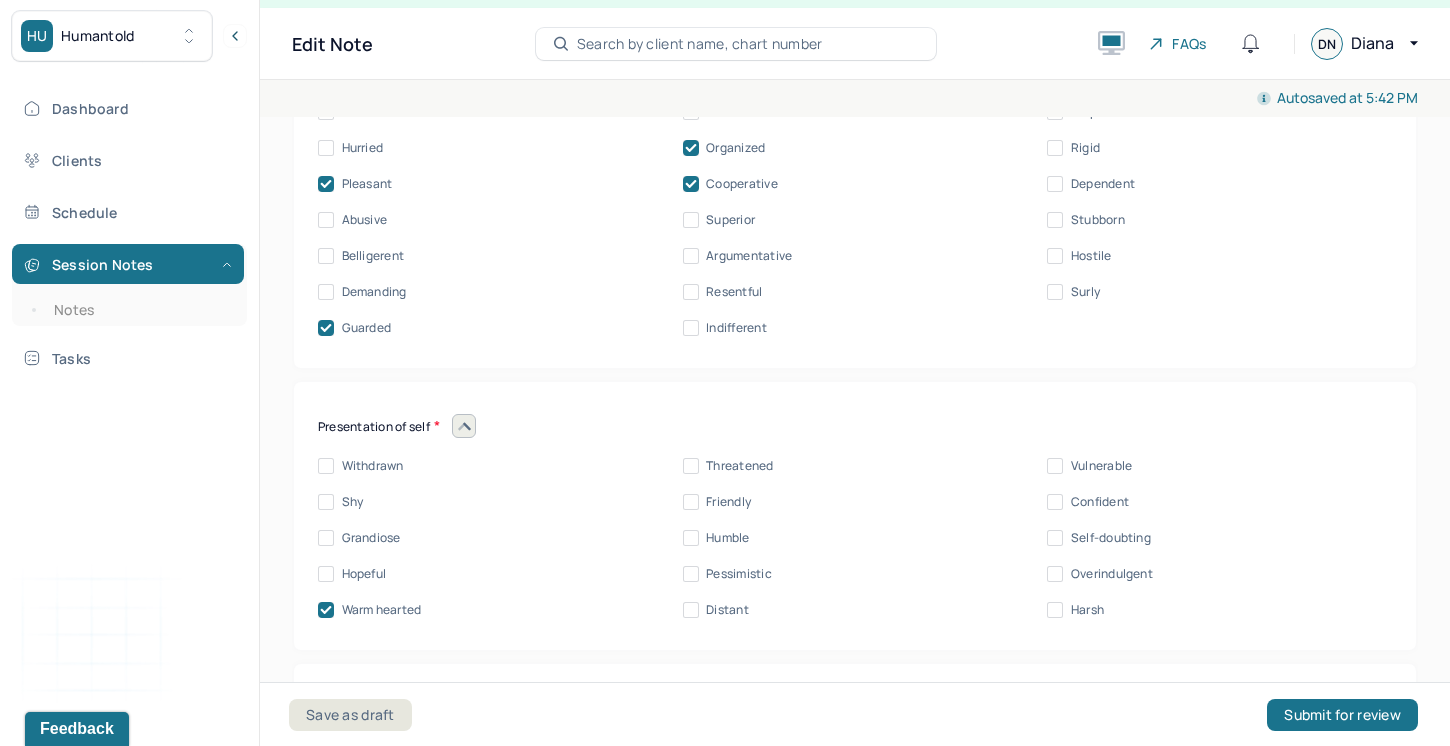 click on "Humble" at bounding box center [691, 538] 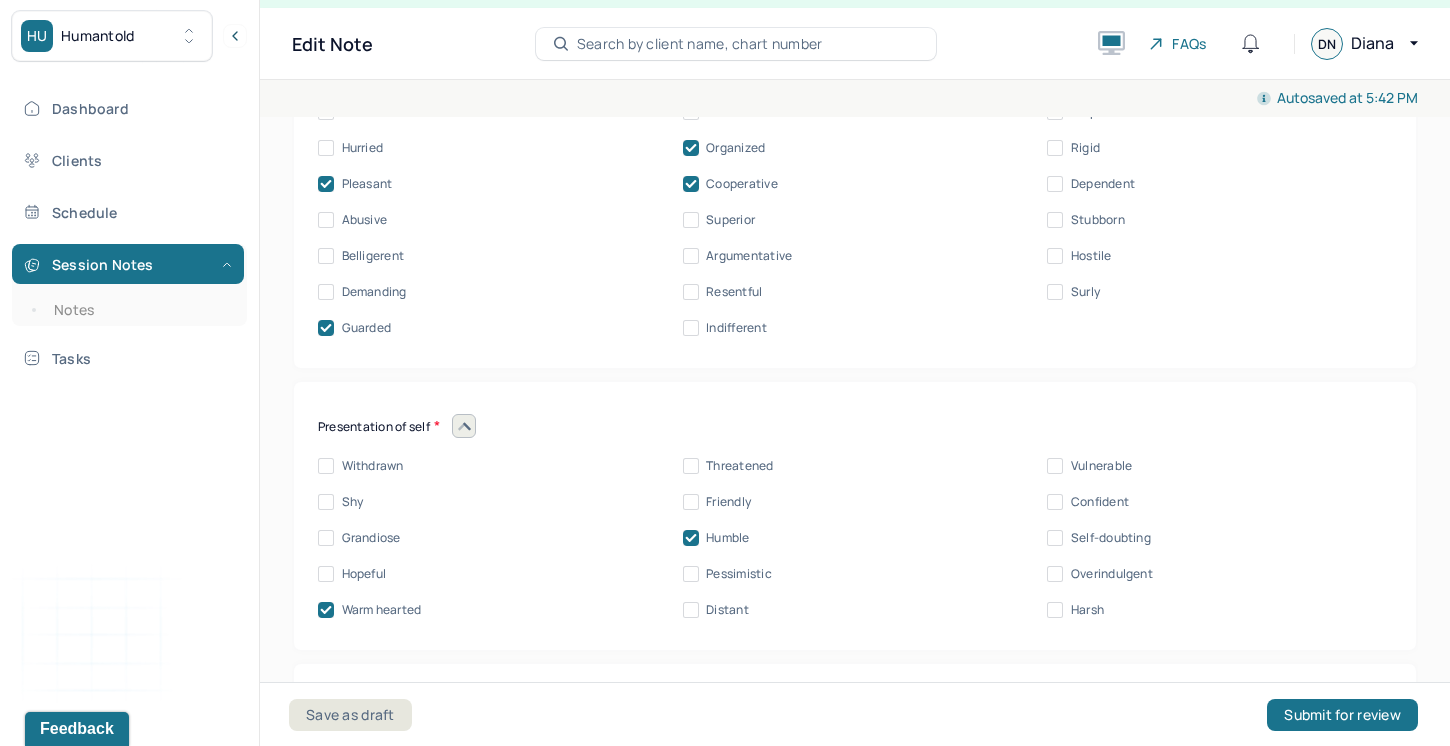 click on "Friendly" at bounding box center [691, 502] 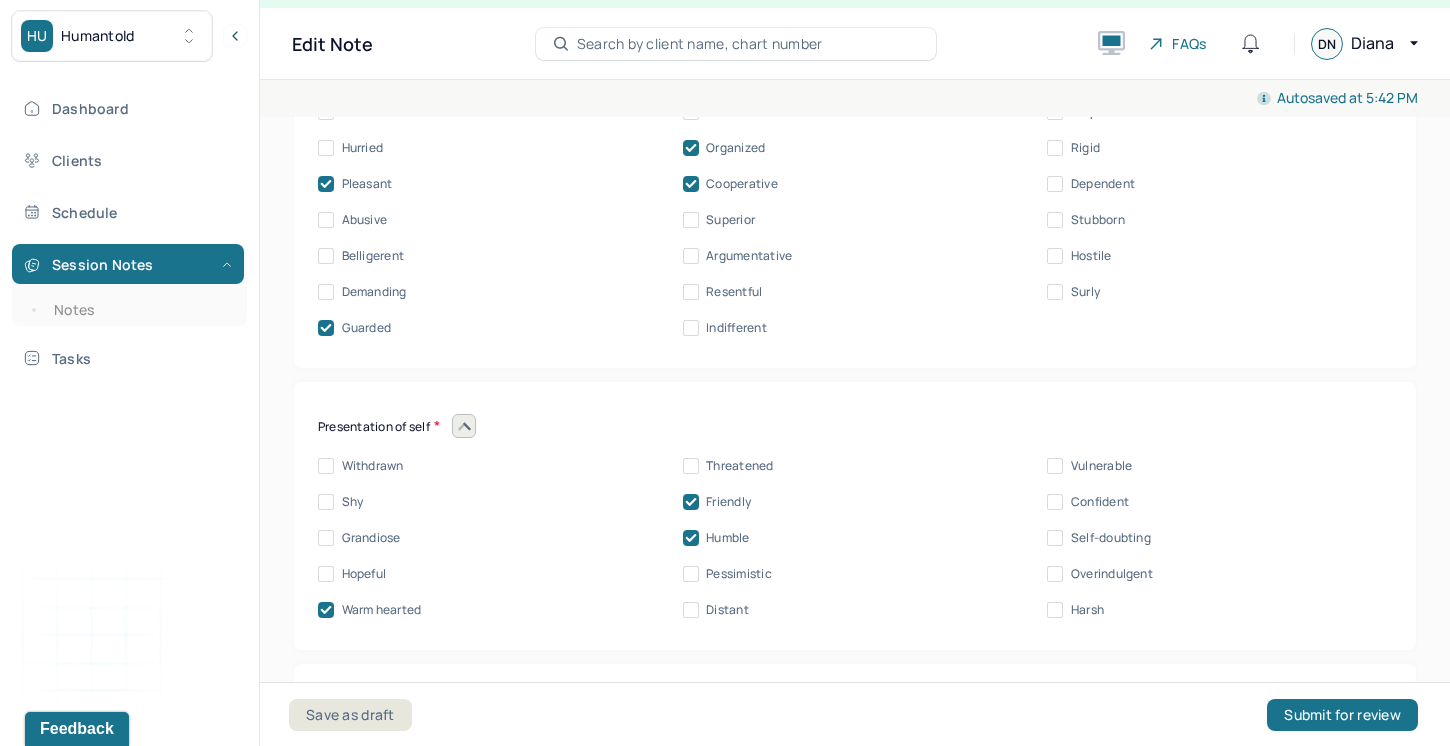 click on "Vulnerable" at bounding box center [1055, 466] 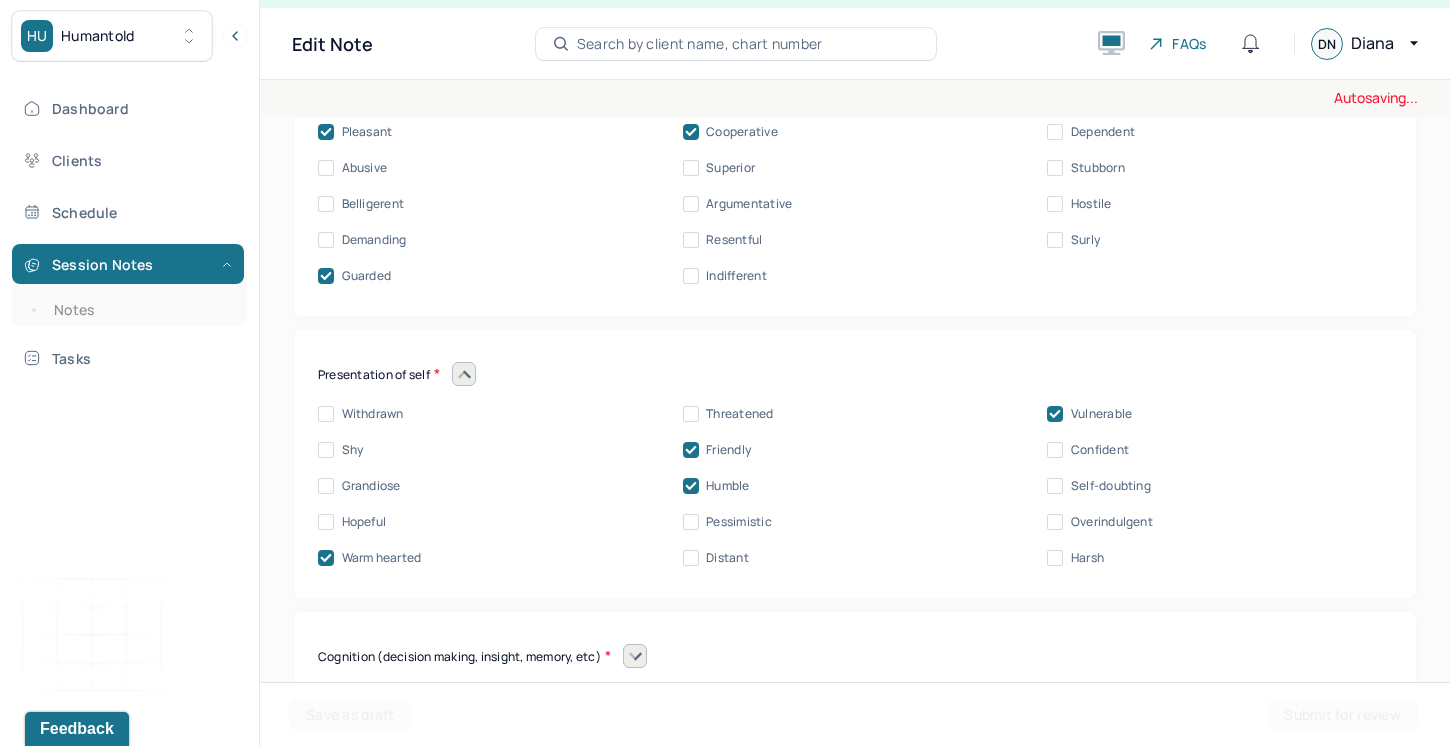 scroll, scrollTop: 9696, scrollLeft: 0, axis: vertical 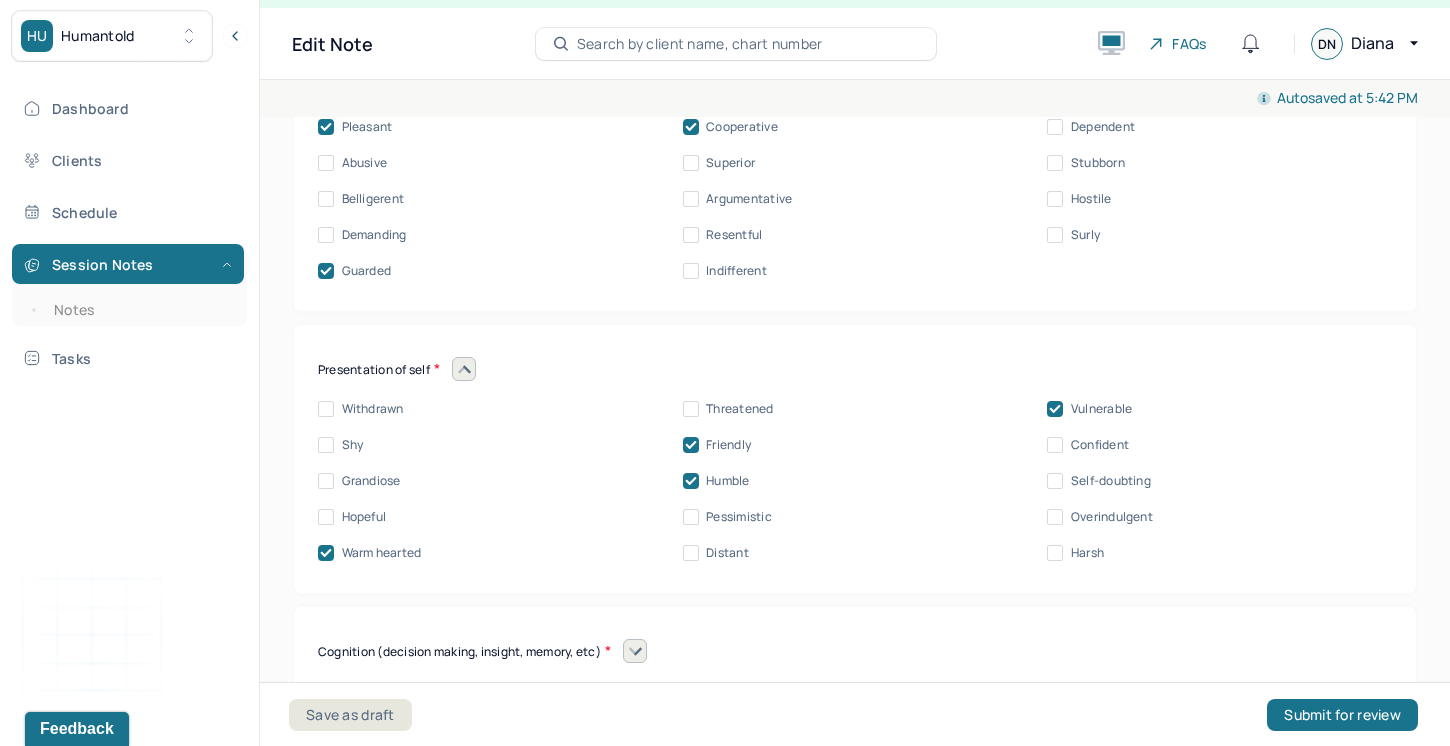 click on "Self-doubting" at bounding box center [1055, 481] 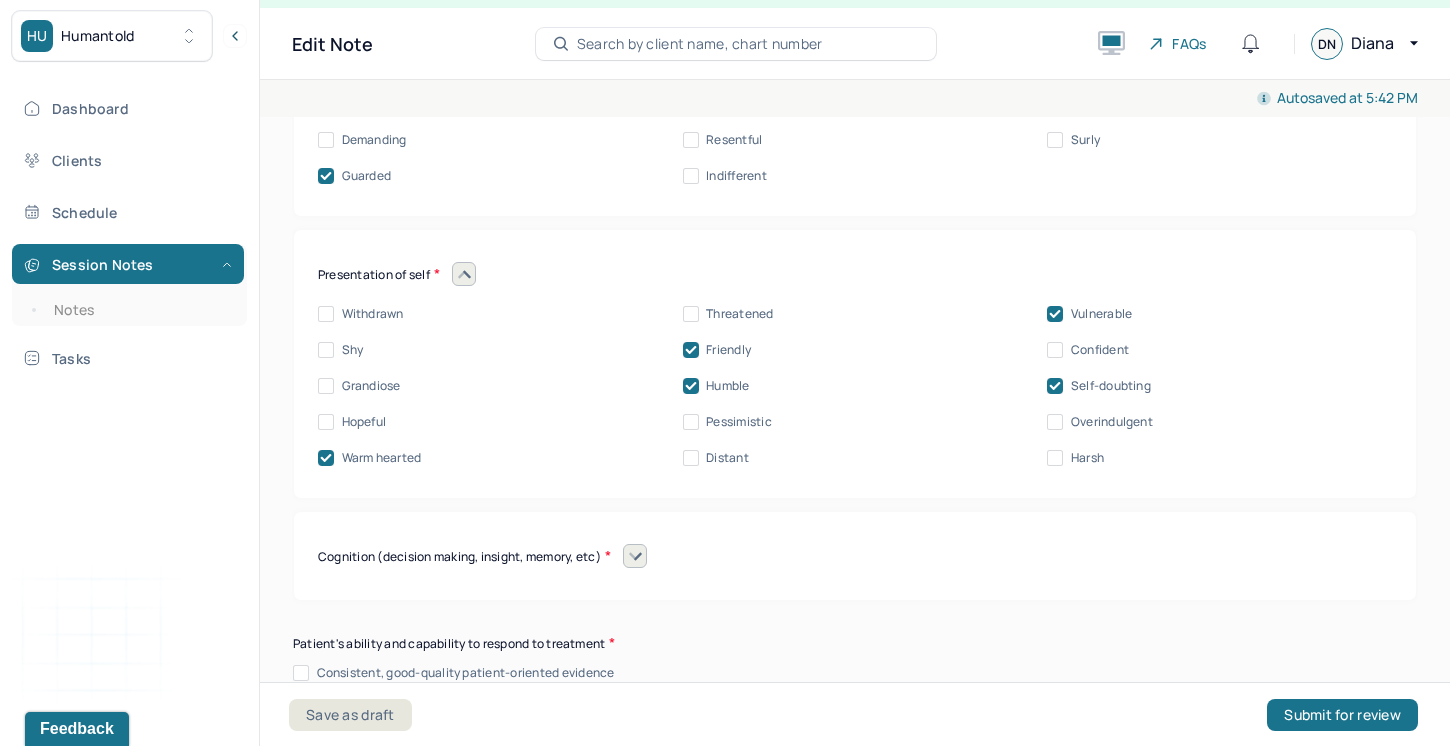 scroll, scrollTop: 9801, scrollLeft: 0, axis: vertical 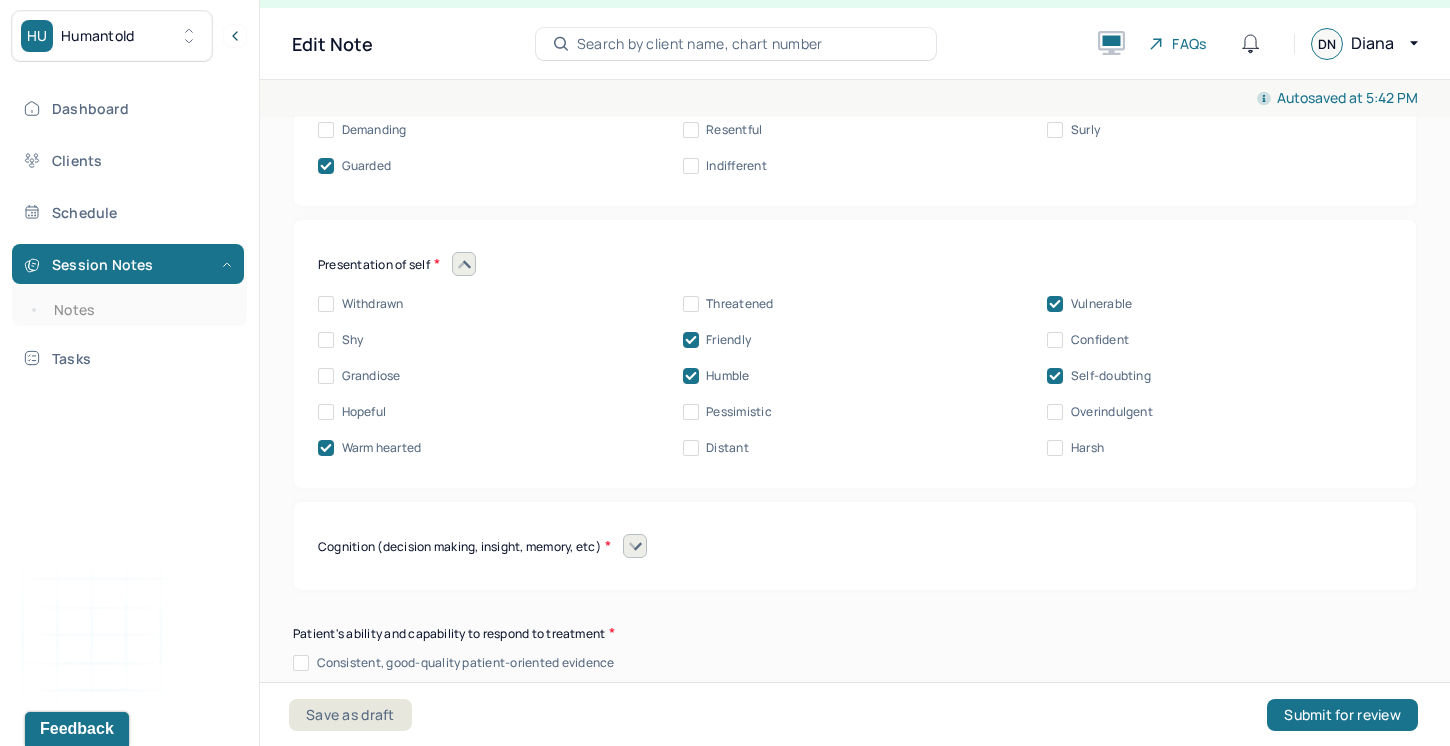 click 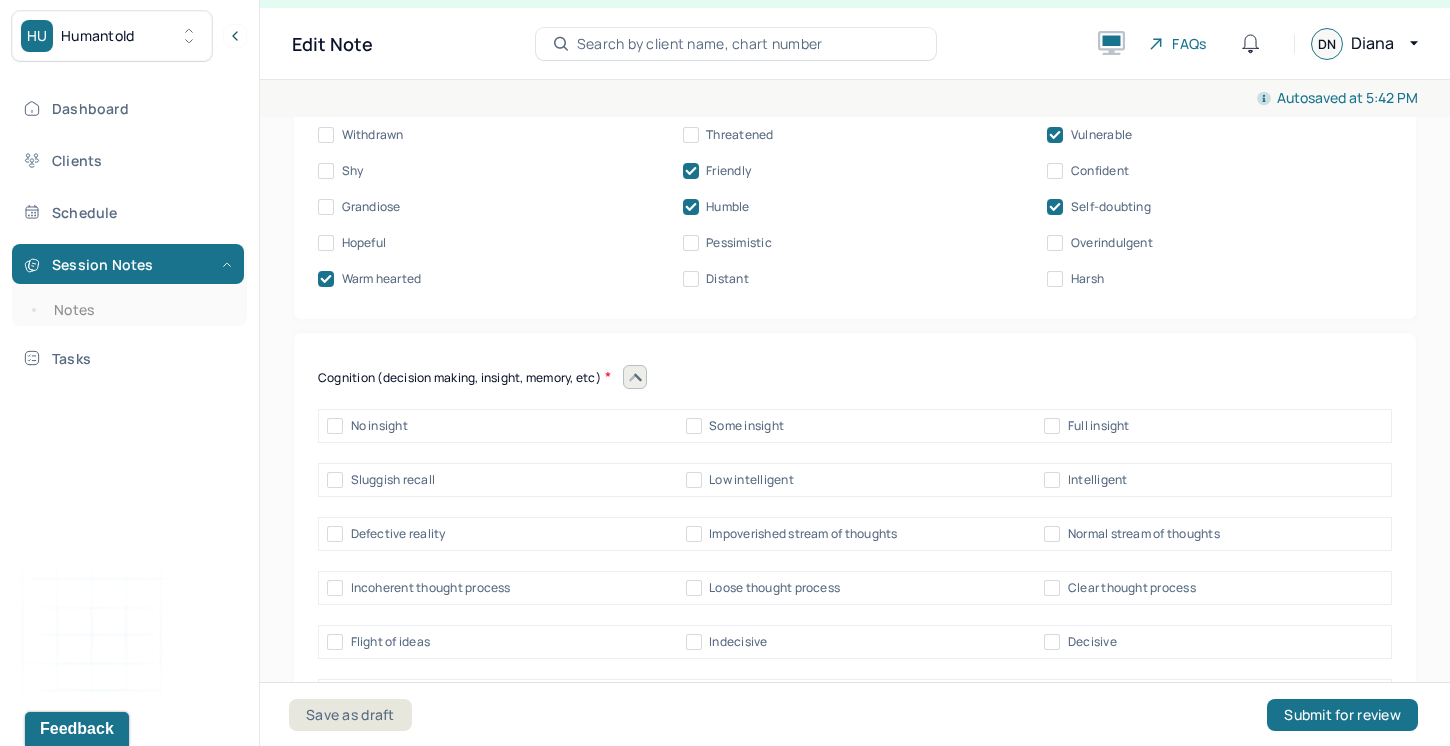 scroll, scrollTop: 9960, scrollLeft: 0, axis: vertical 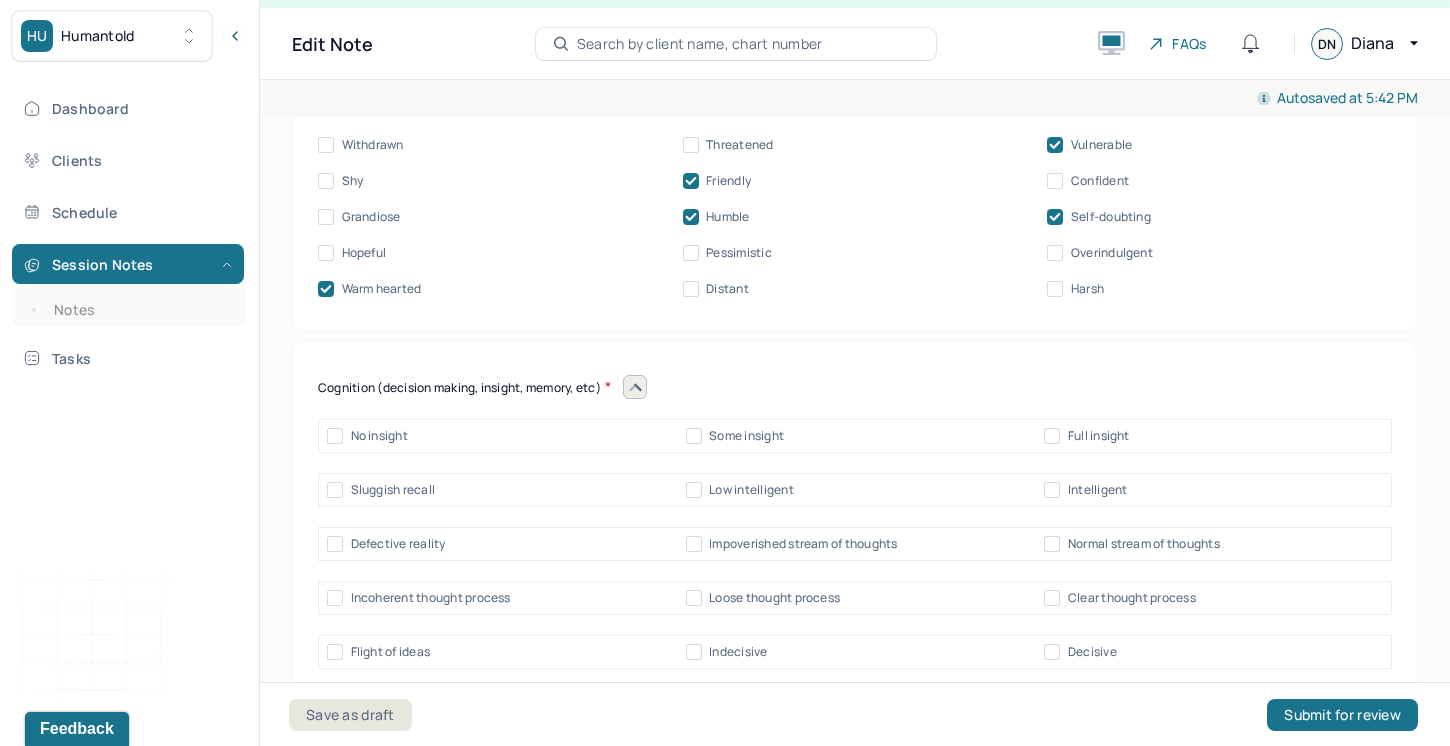 click on "Some insight" at bounding box center (694, 436) 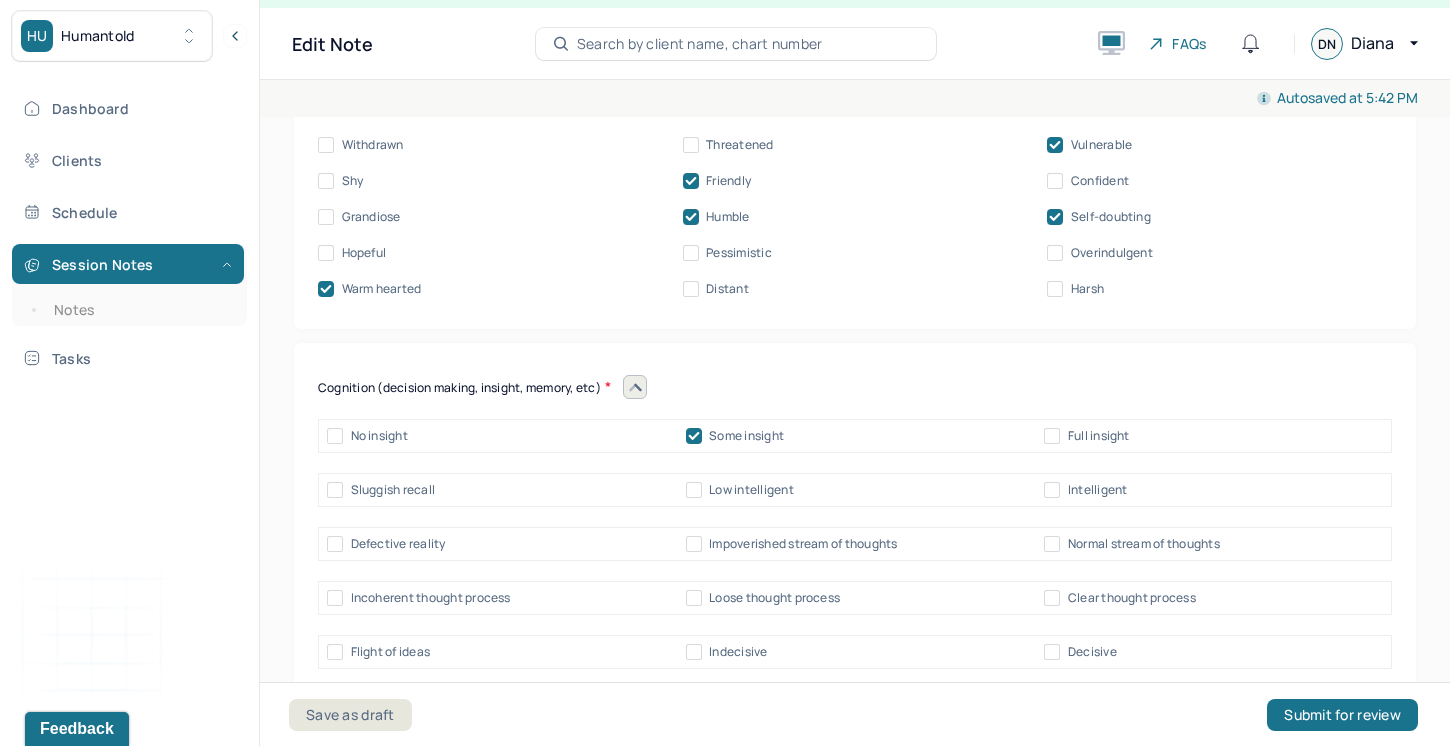 click on "Intelligent" at bounding box center [1052, 490] 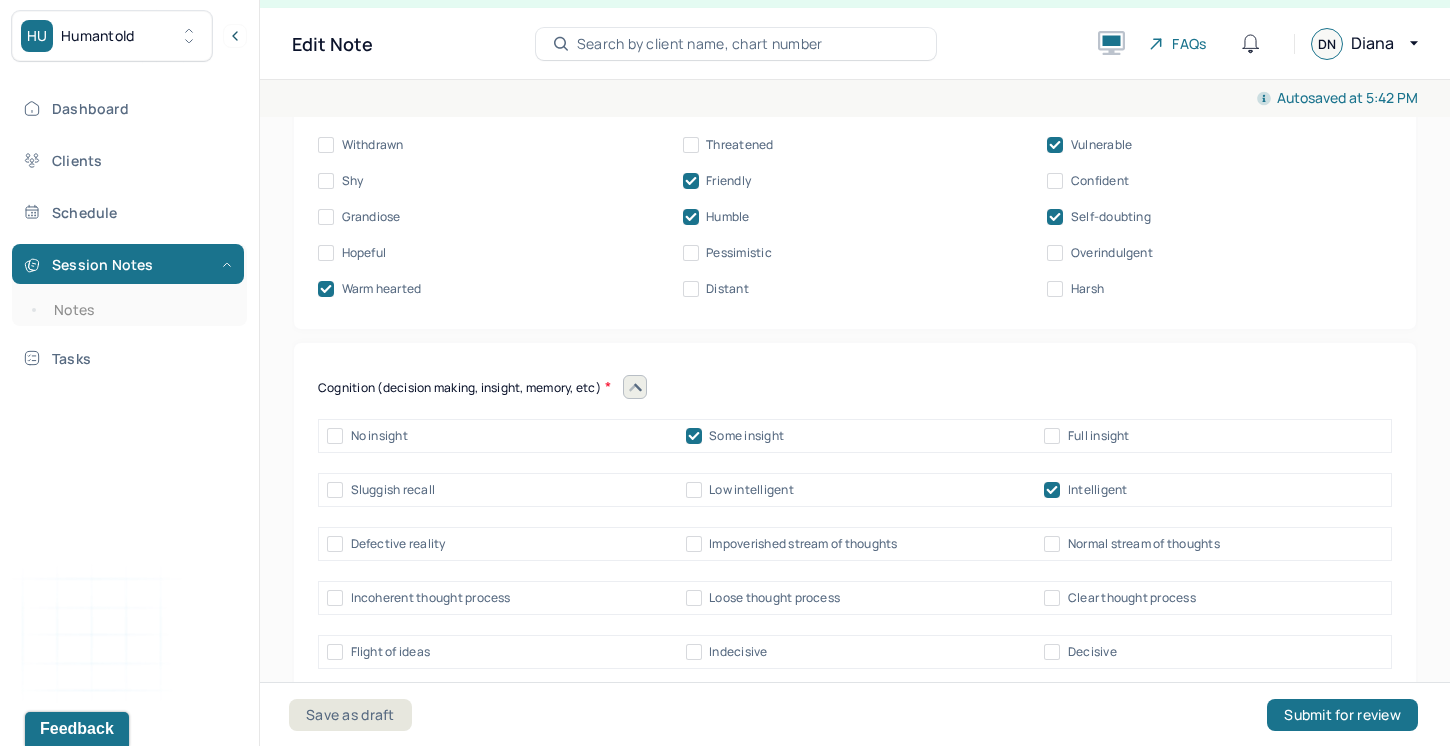 click on "Normal stream of thoughts" at bounding box center (1052, 544) 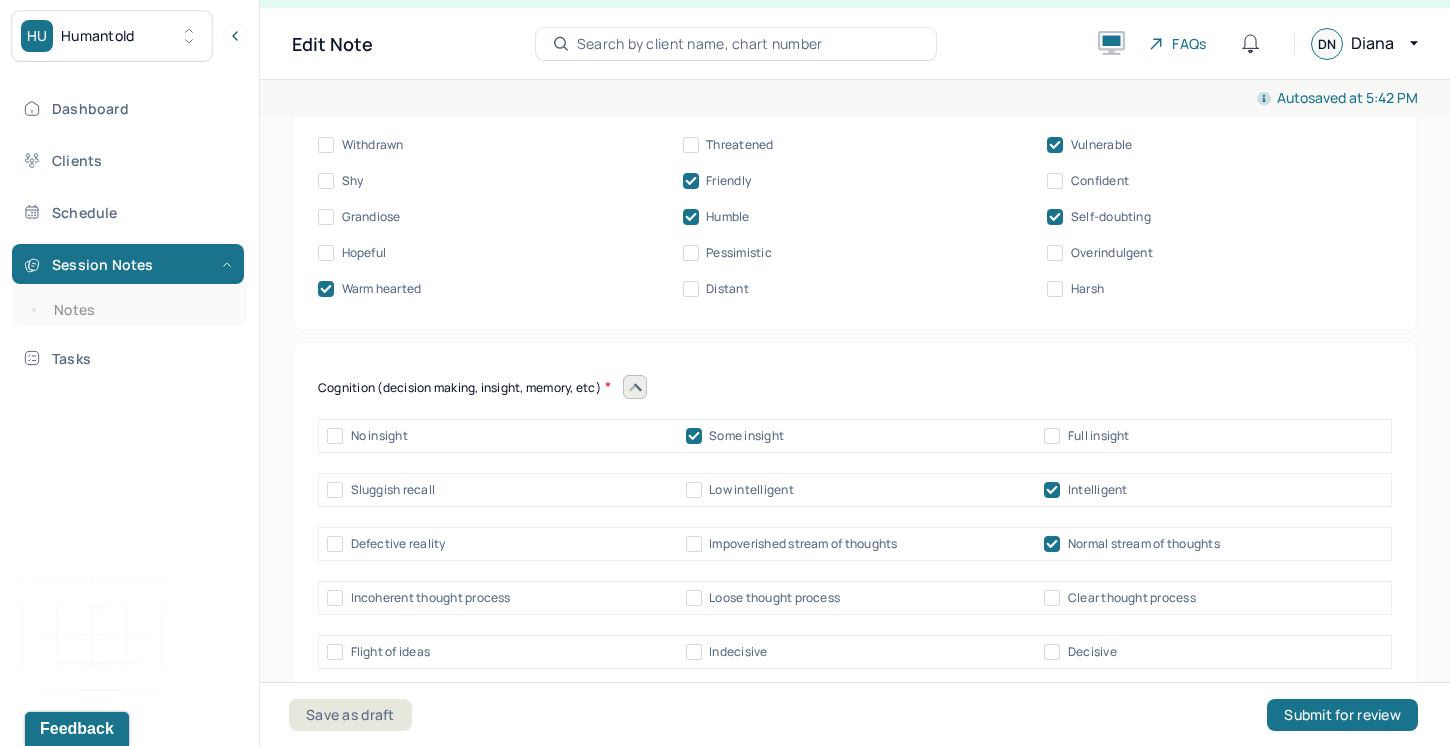 click on "Clear thought process" at bounding box center [1052, 598] 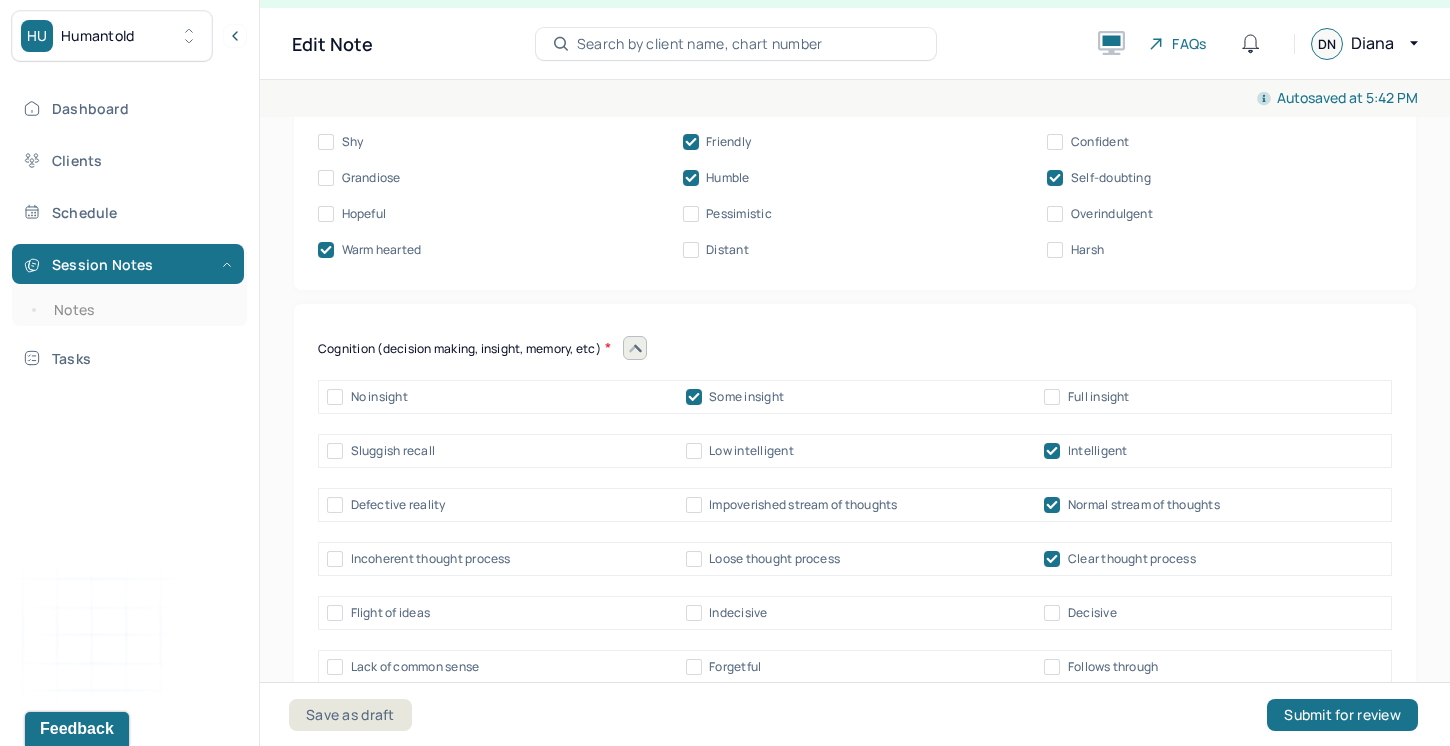 scroll, scrollTop: 10027, scrollLeft: 0, axis: vertical 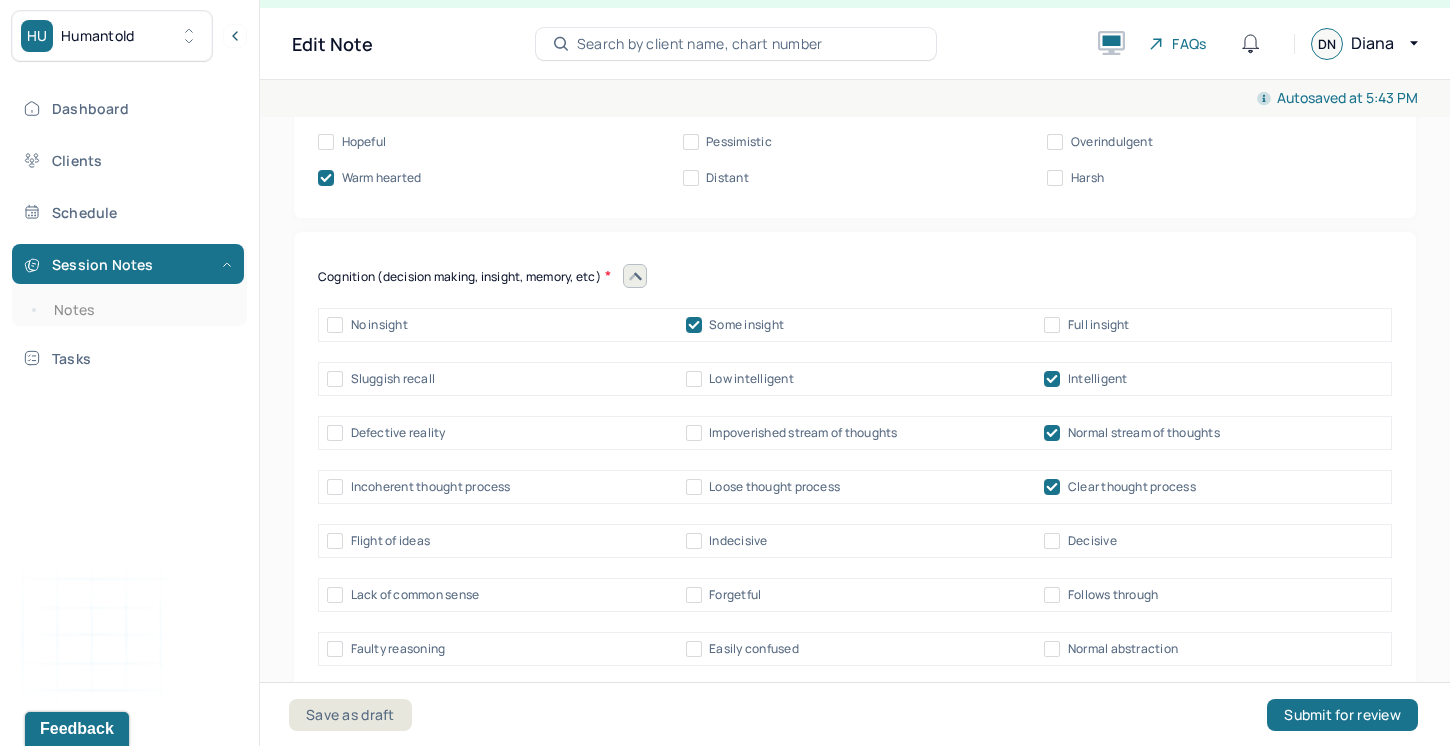 click on "Normal abstraction" at bounding box center [1052, 649] 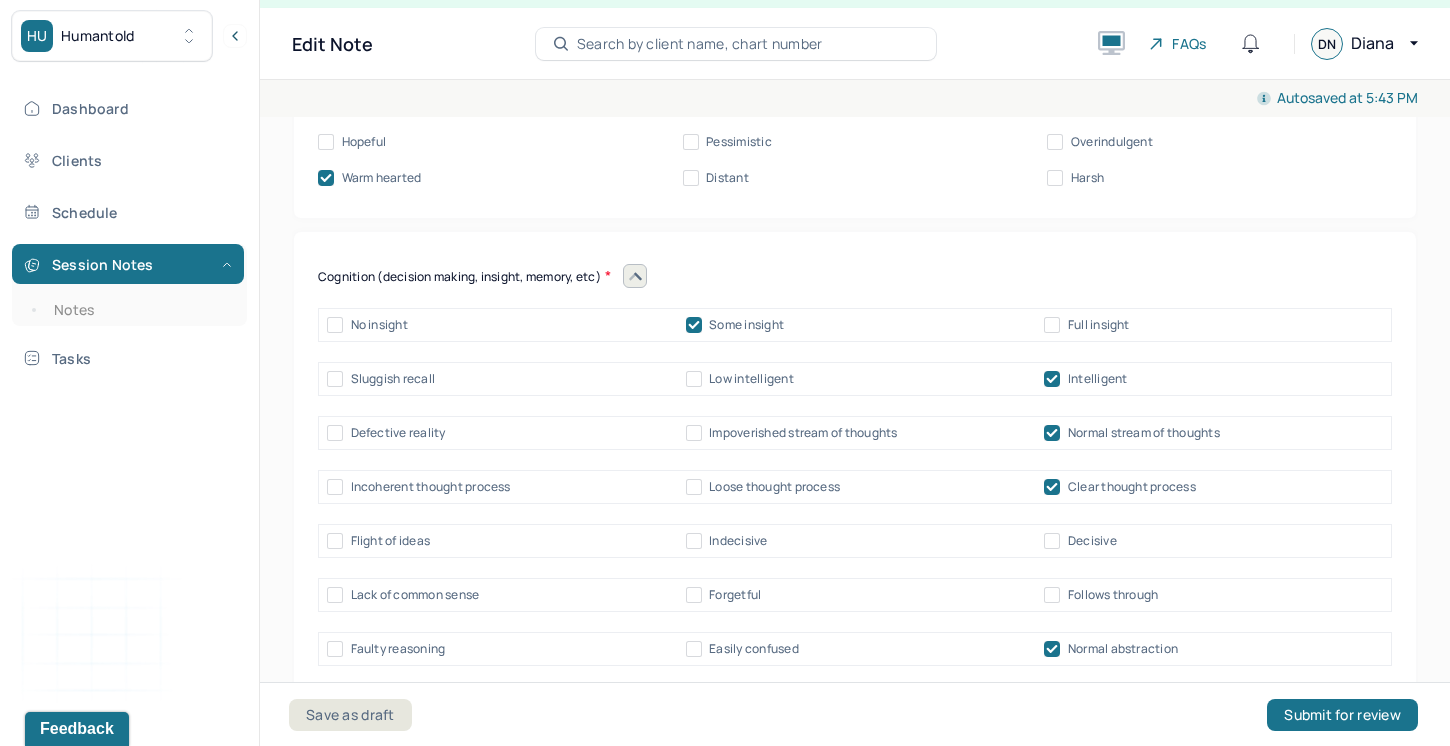 scroll, scrollTop: 10107, scrollLeft: 0, axis: vertical 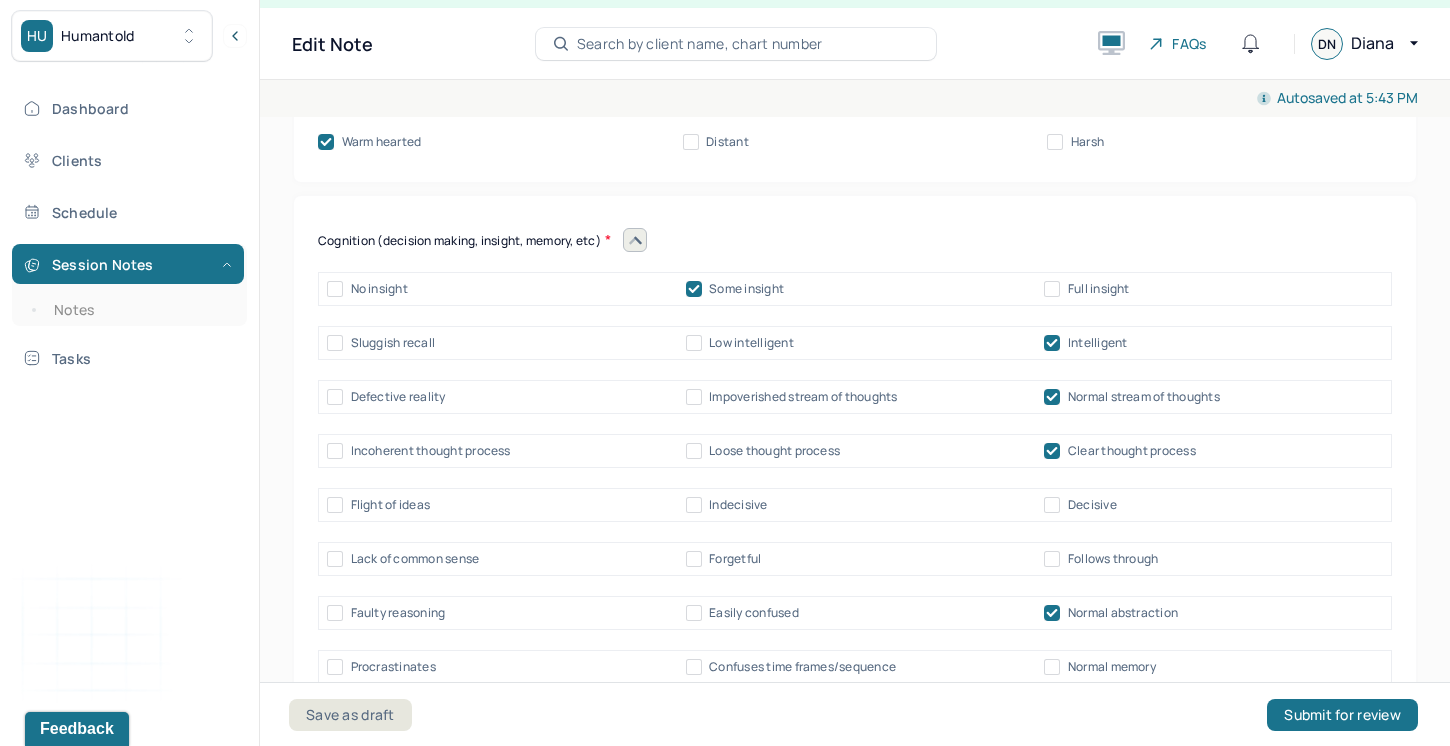 click on "Normal memory" at bounding box center [1052, 667] 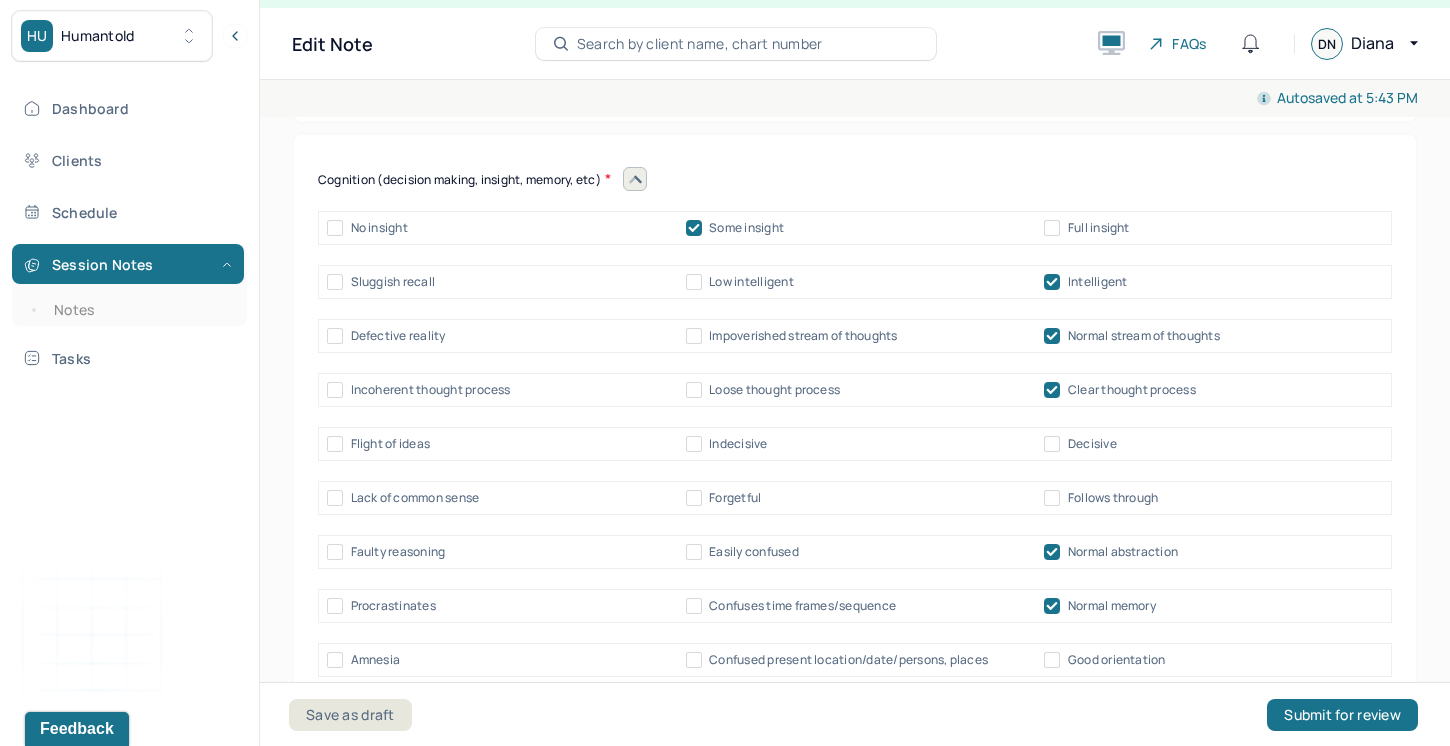 scroll, scrollTop: 10196, scrollLeft: 0, axis: vertical 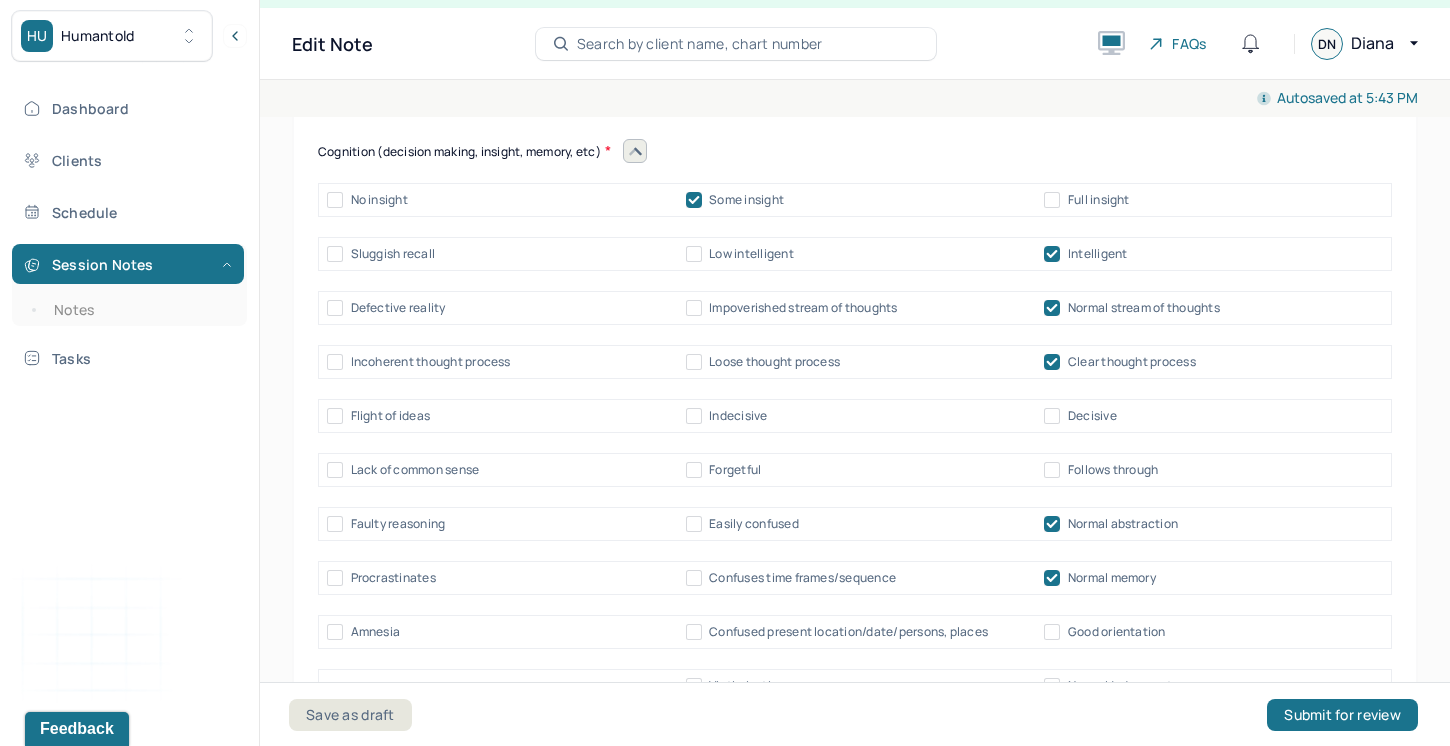 click on "Amnesia Confused present location/date/persons, places Good orientation" at bounding box center [855, 632] 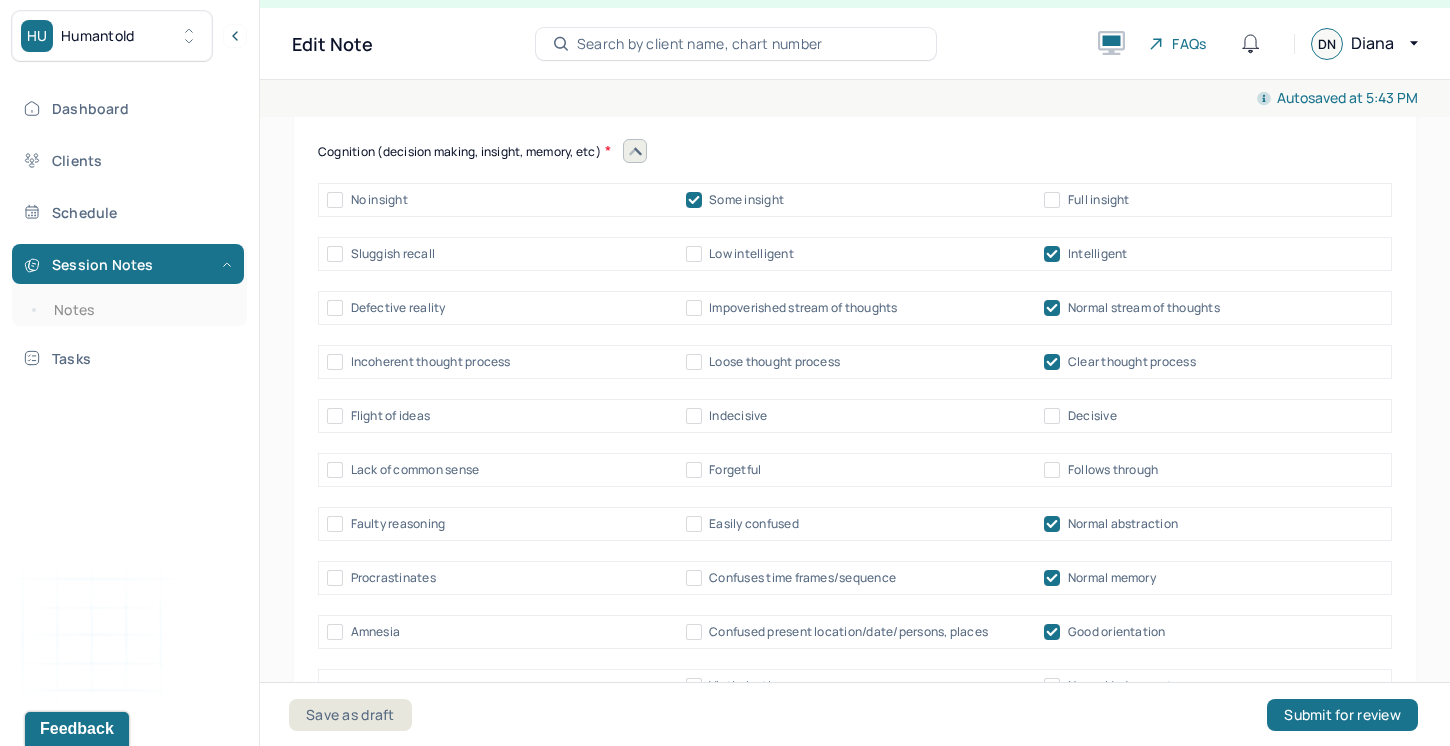 click on "Normal judgement" at bounding box center [1052, 686] 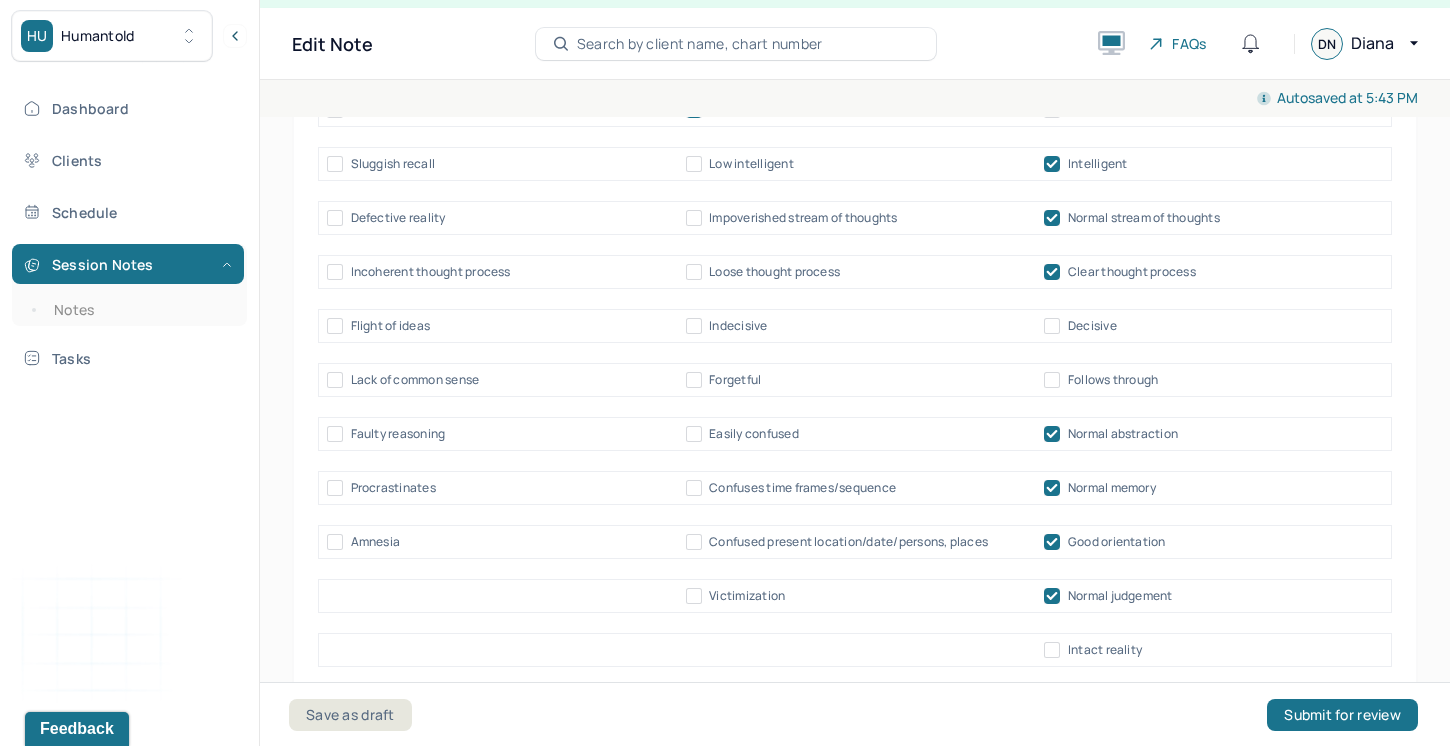 scroll, scrollTop: 10292, scrollLeft: 0, axis: vertical 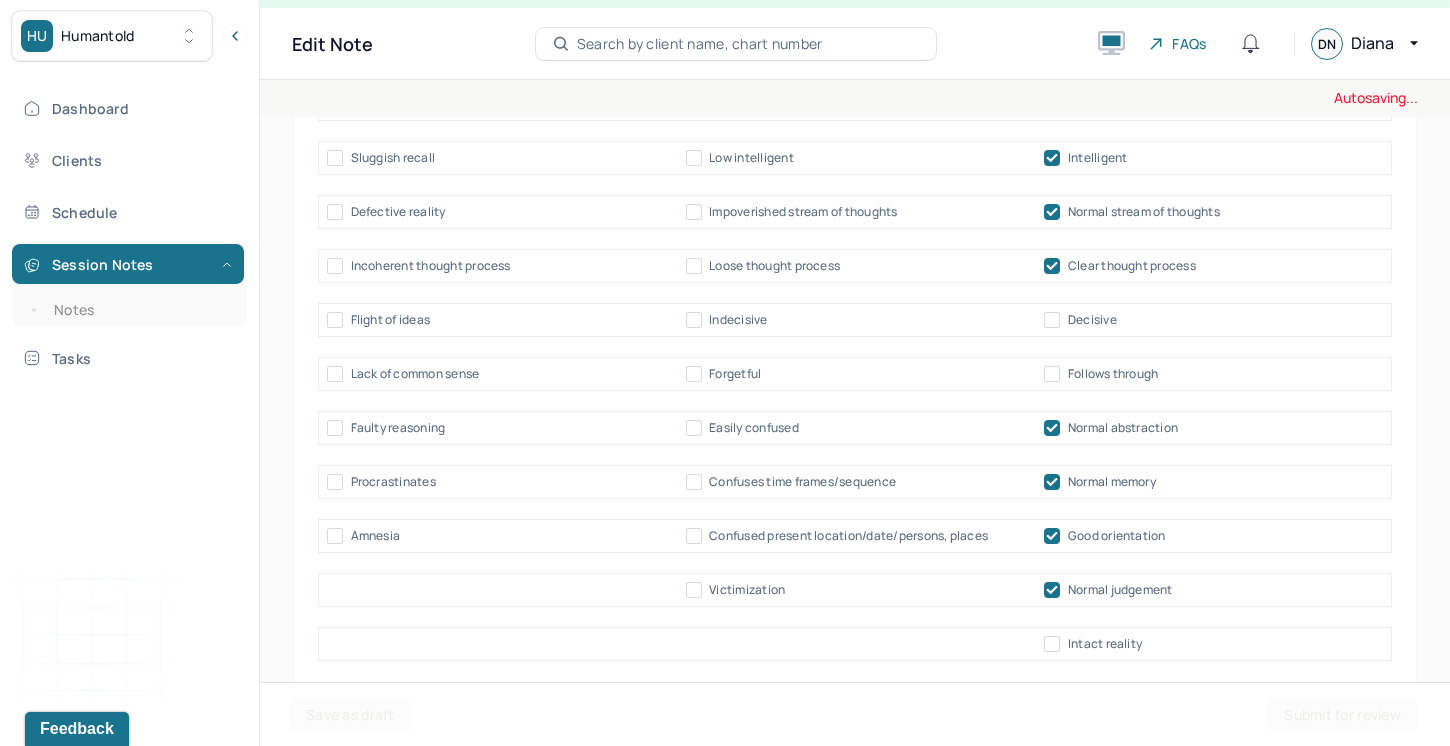 click on "Intact reality" at bounding box center (1052, 644) 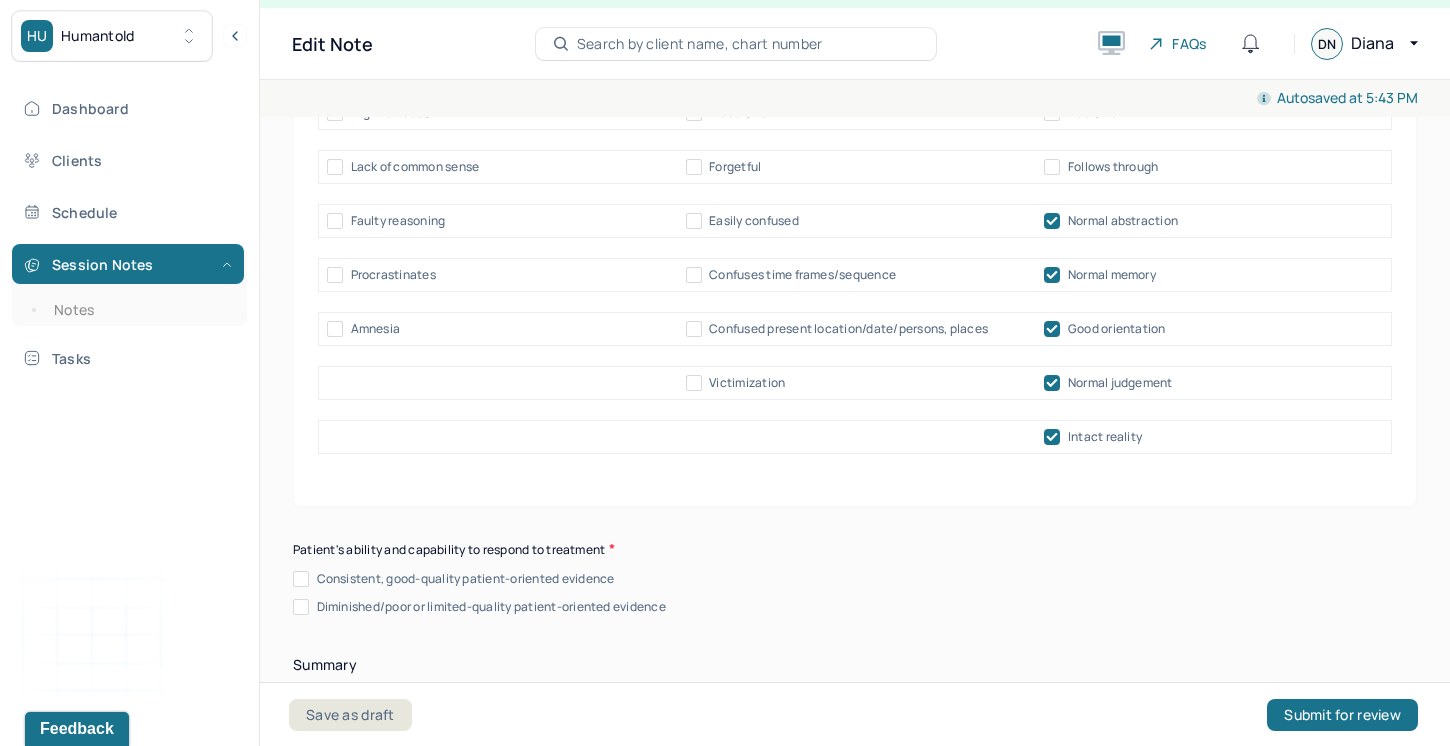 scroll, scrollTop: 10503, scrollLeft: 0, axis: vertical 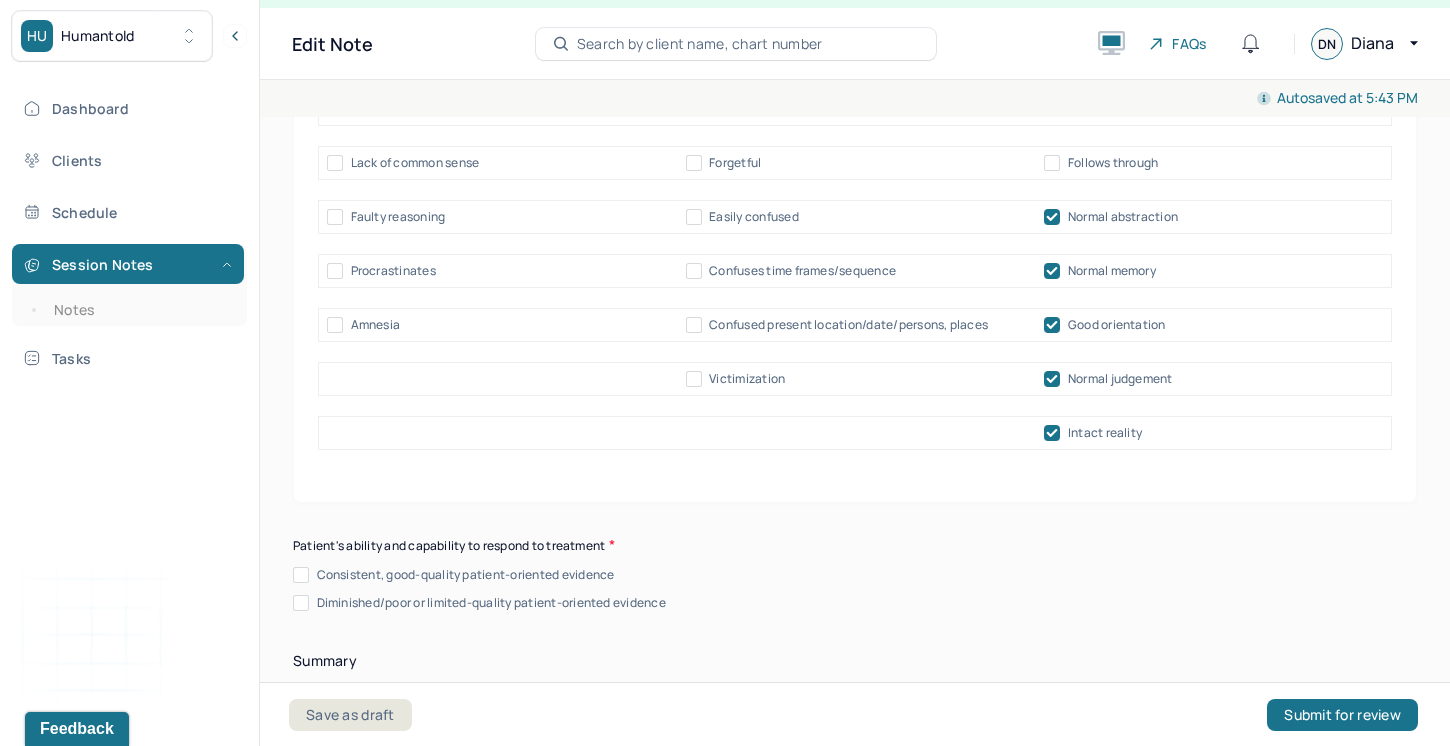 click on "Consistent, good-quality patient-oriented evidence" at bounding box center [301, 575] 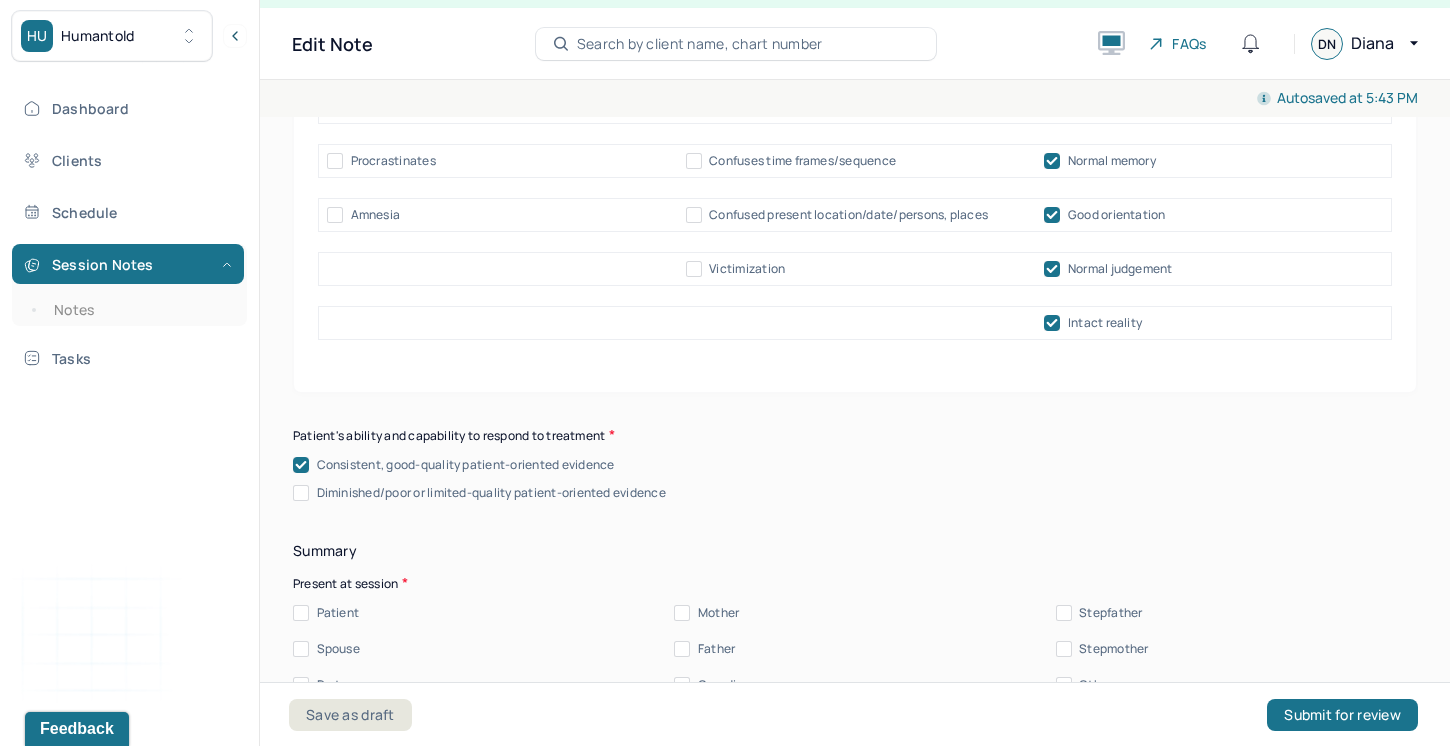 click on "Patient" at bounding box center (301, 613) 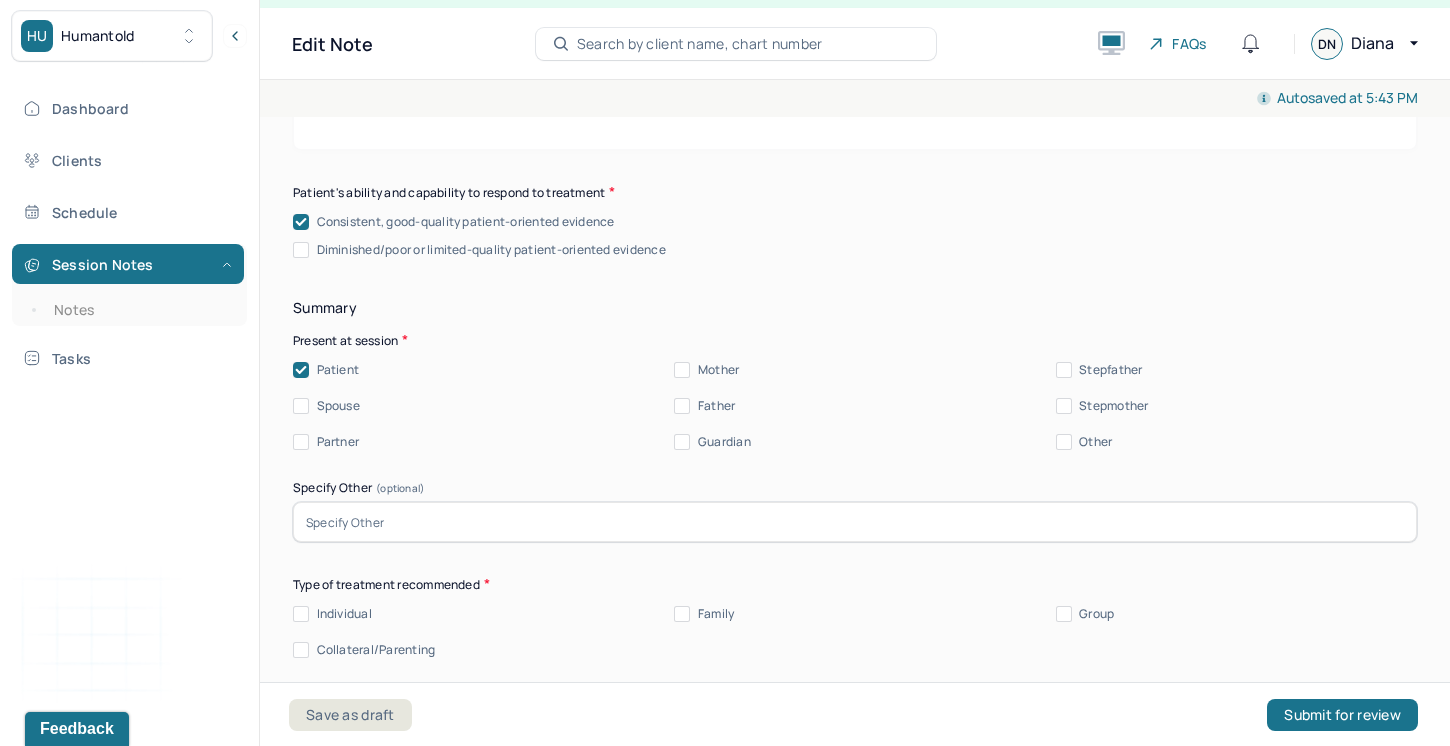 scroll, scrollTop: 10878, scrollLeft: 0, axis: vertical 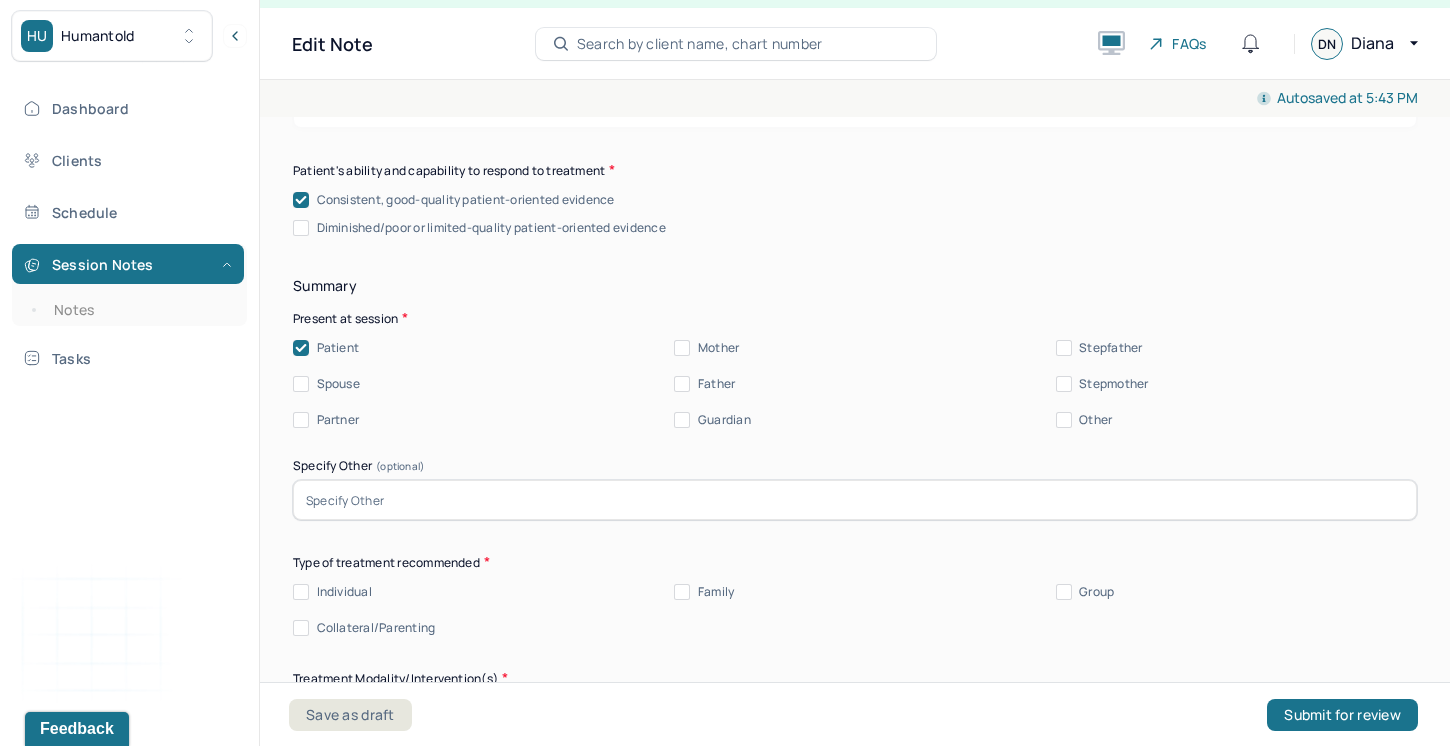 click on "Individual" at bounding box center (301, 592) 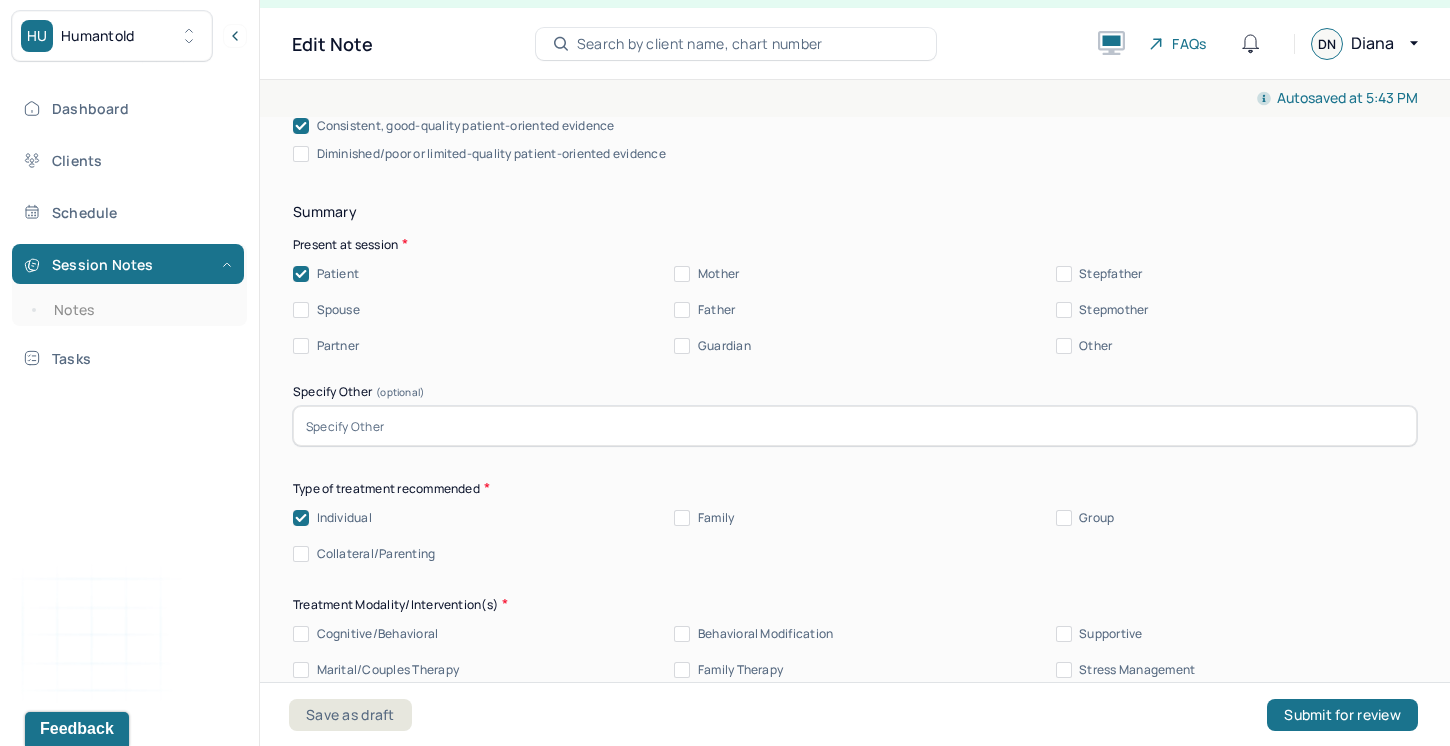 scroll, scrollTop: 11003, scrollLeft: 0, axis: vertical 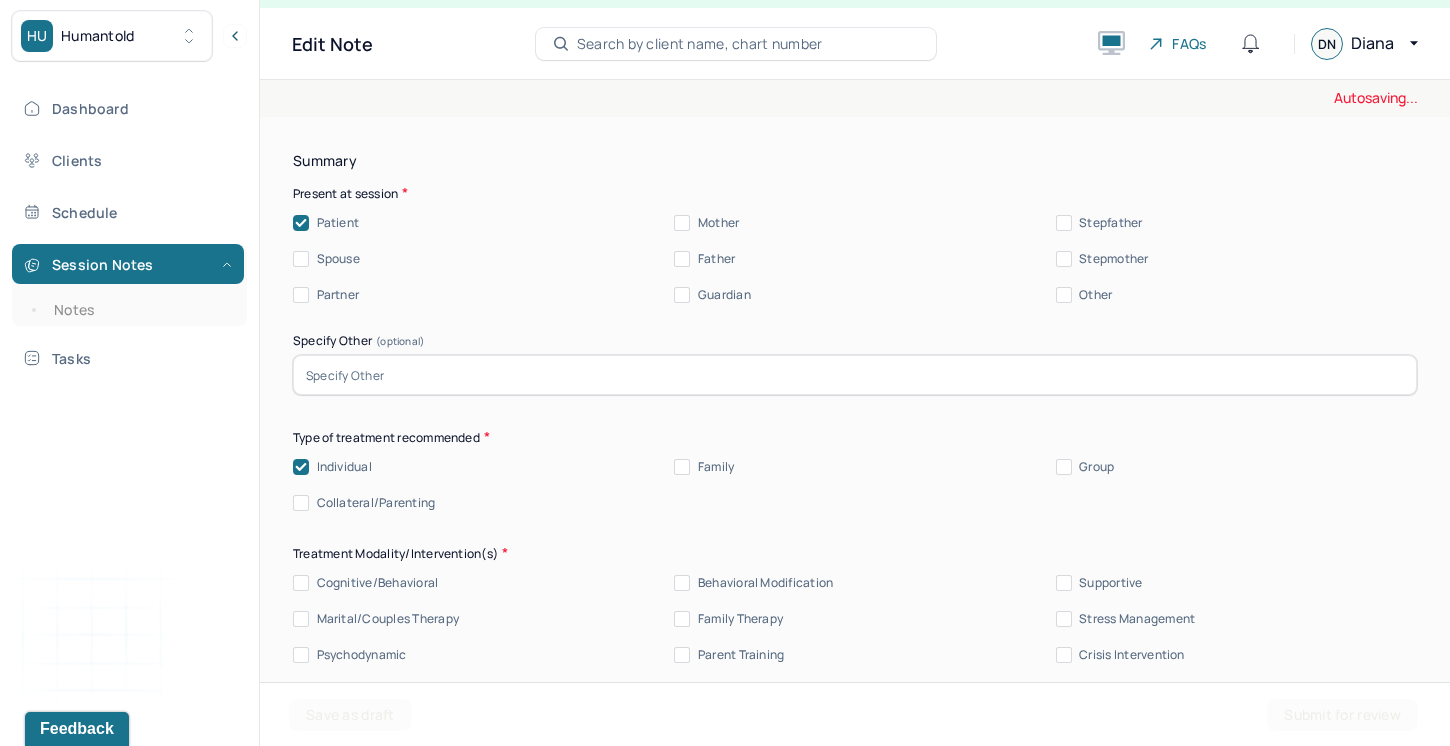 click on "Cognitive/Behavioral" at bounding box center (301, 583) 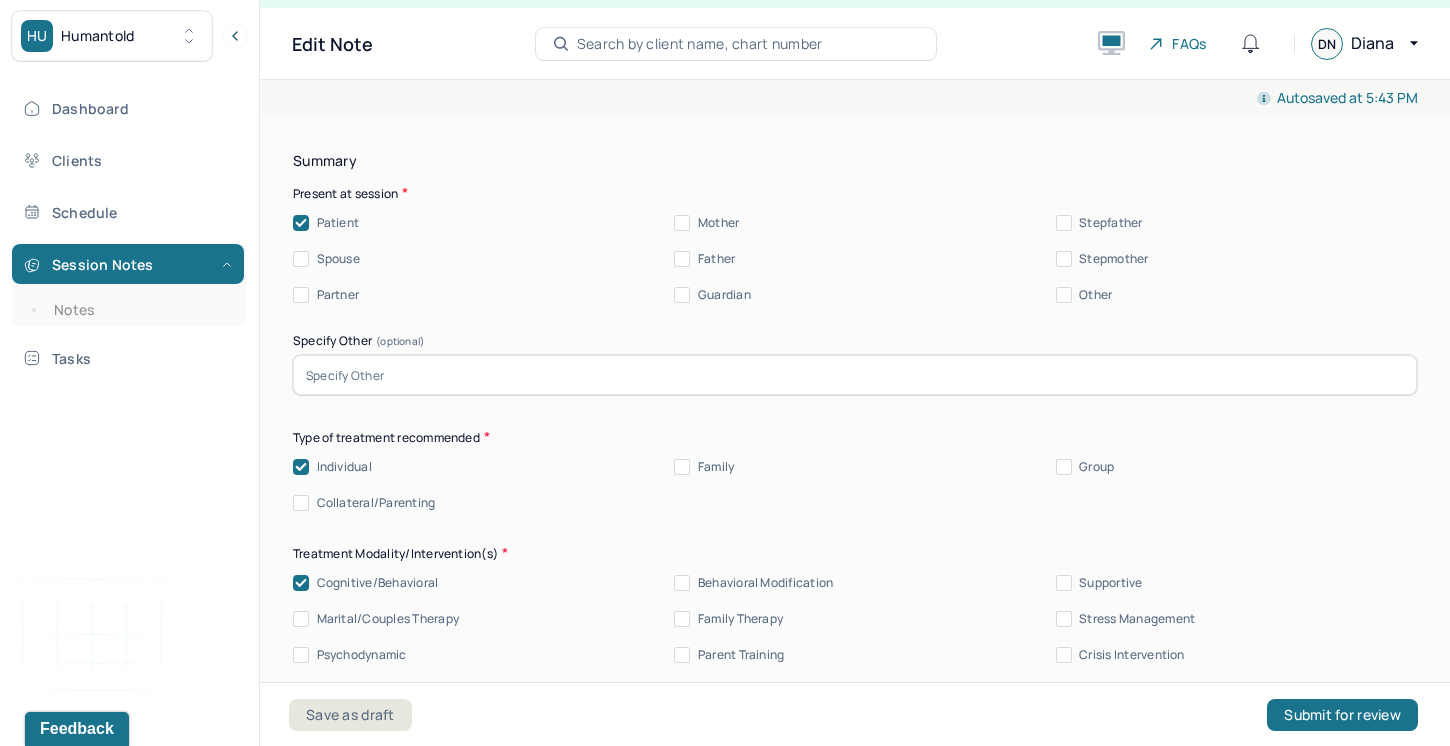 click on "Psychodynamic" at bounding box center [350, 655] 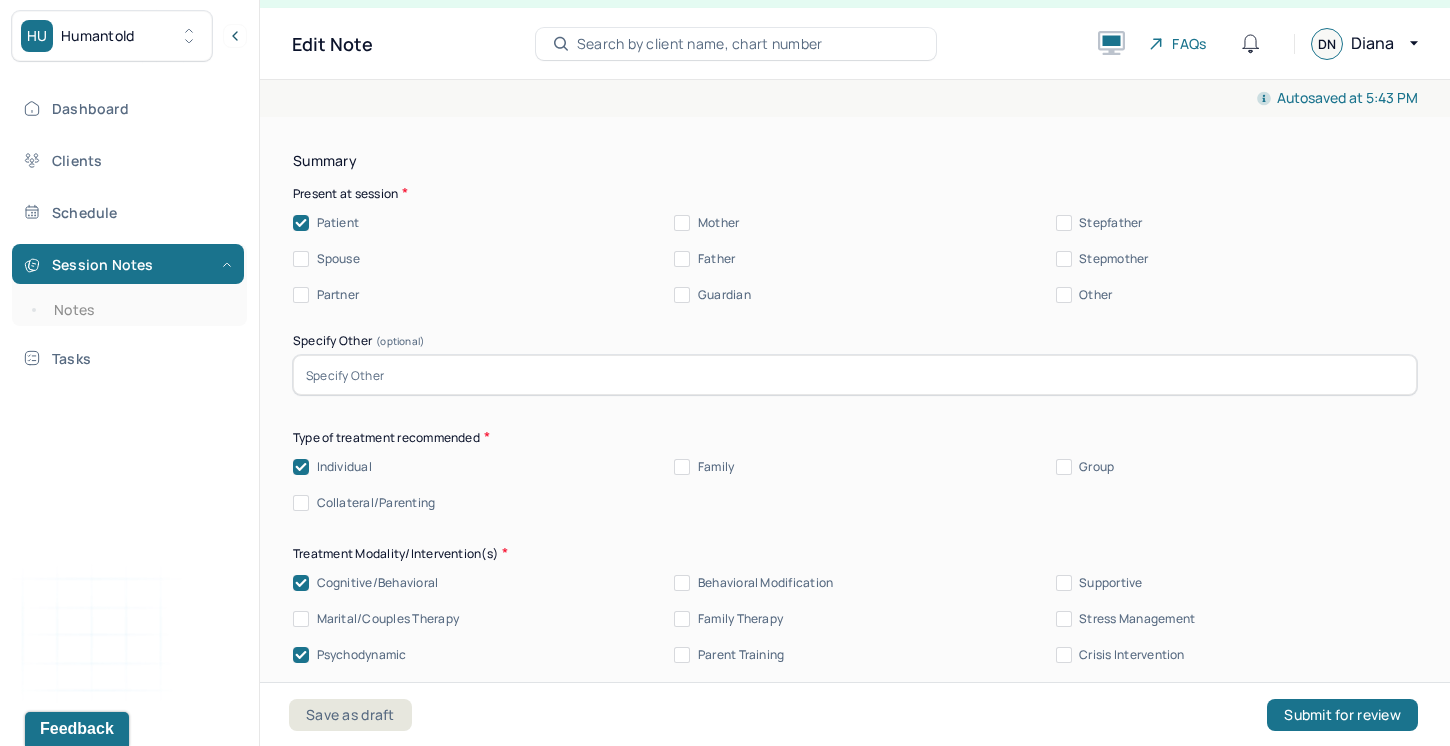 click on "Other" at bounding box center [301, 691] 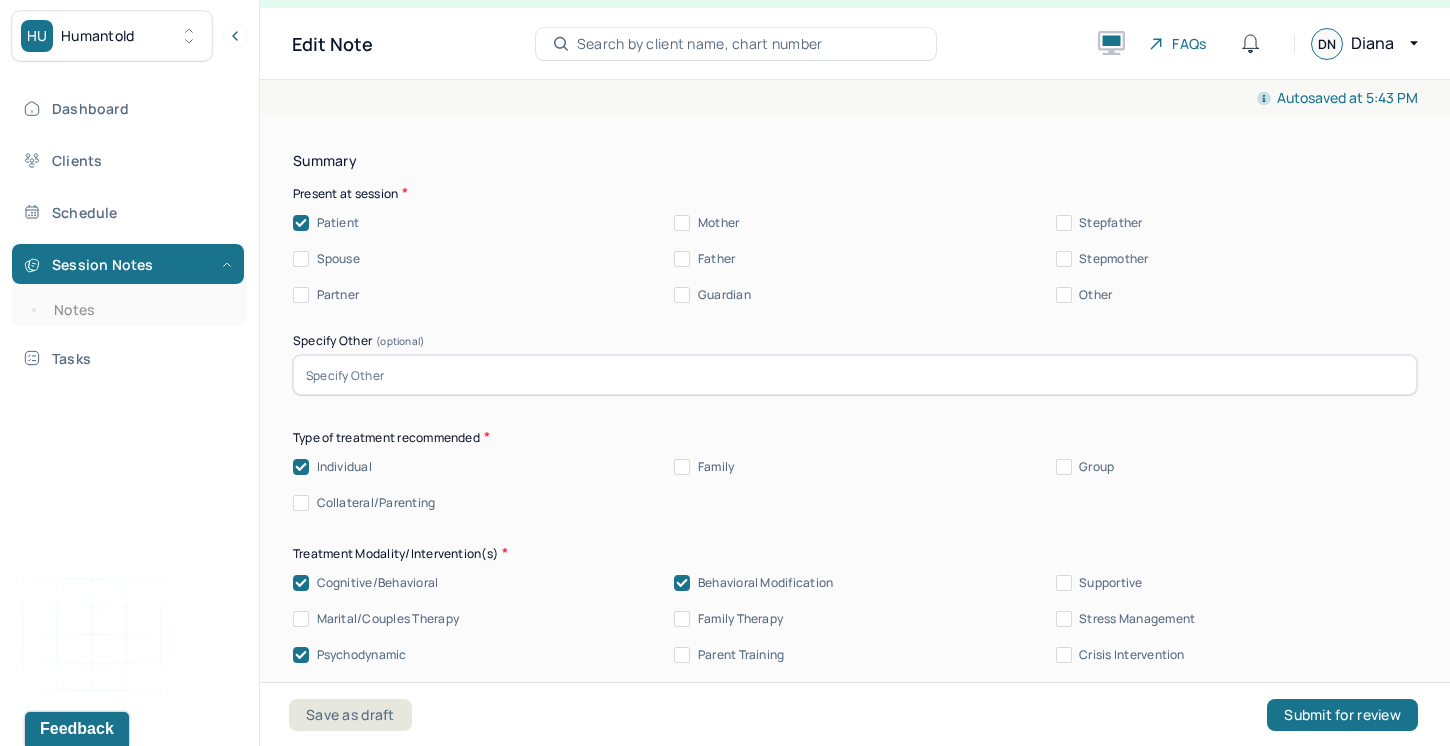 click on "Supportive" at bounding box center [1064, 583] 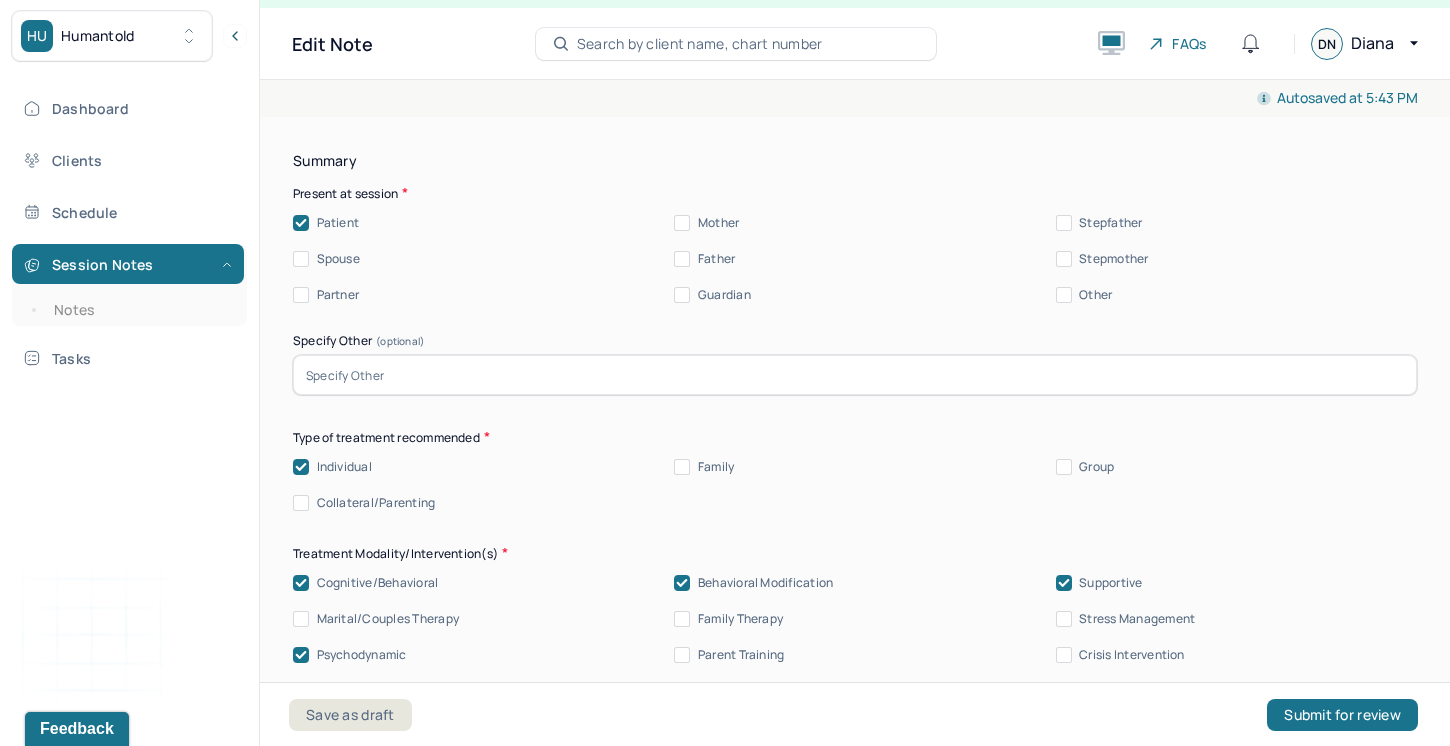 click on "Stress Management" at bounding box center (1064, 619) 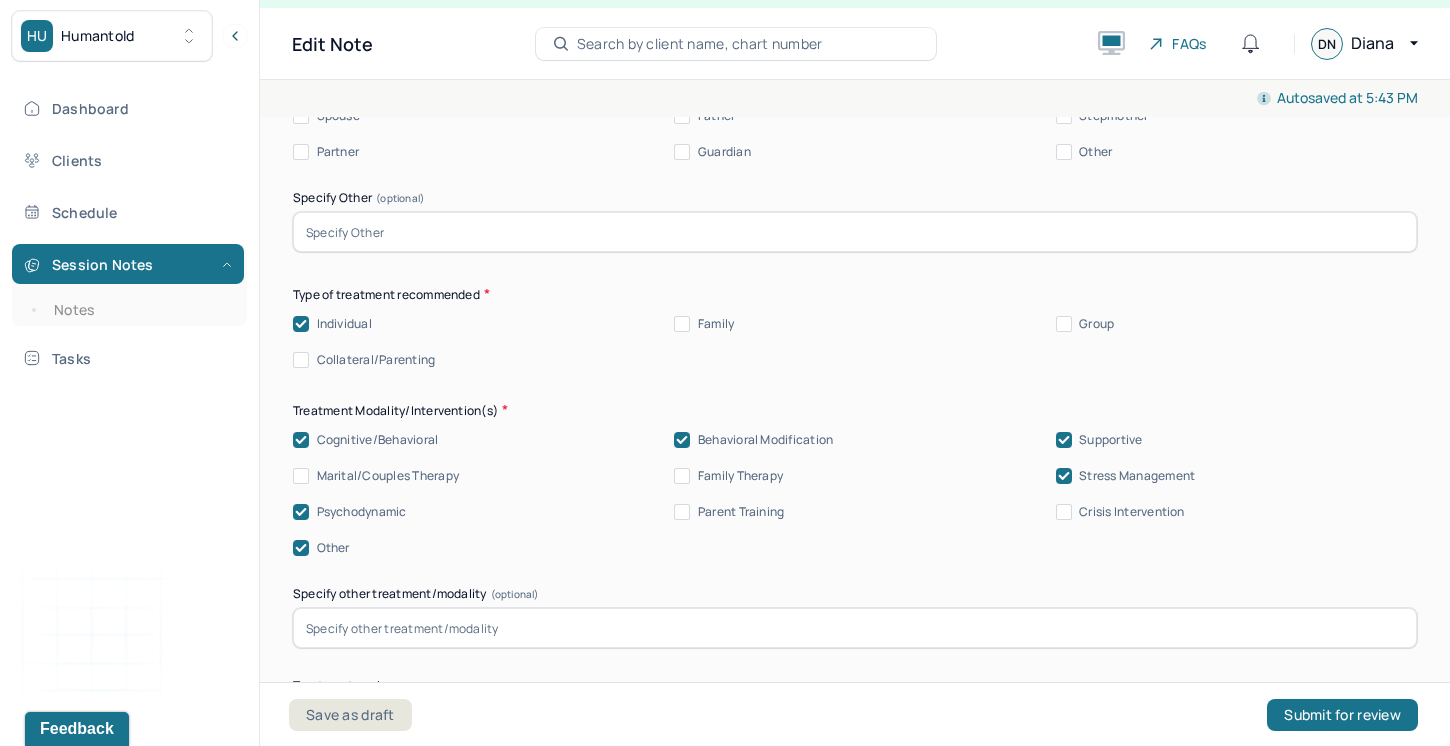 scroll, scrollTop: 11148, scrollLeft: 0, axis: vertical 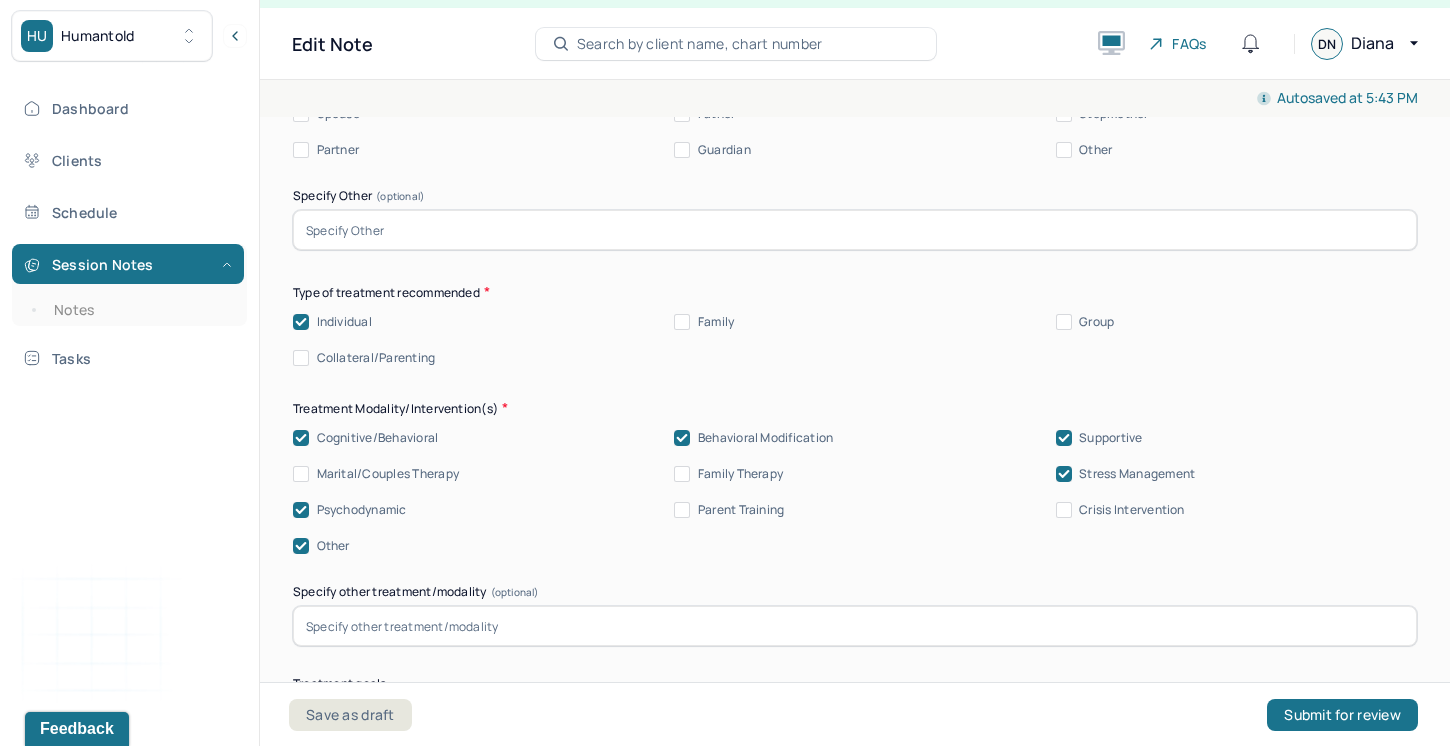 click at bounding box center [855, 626] 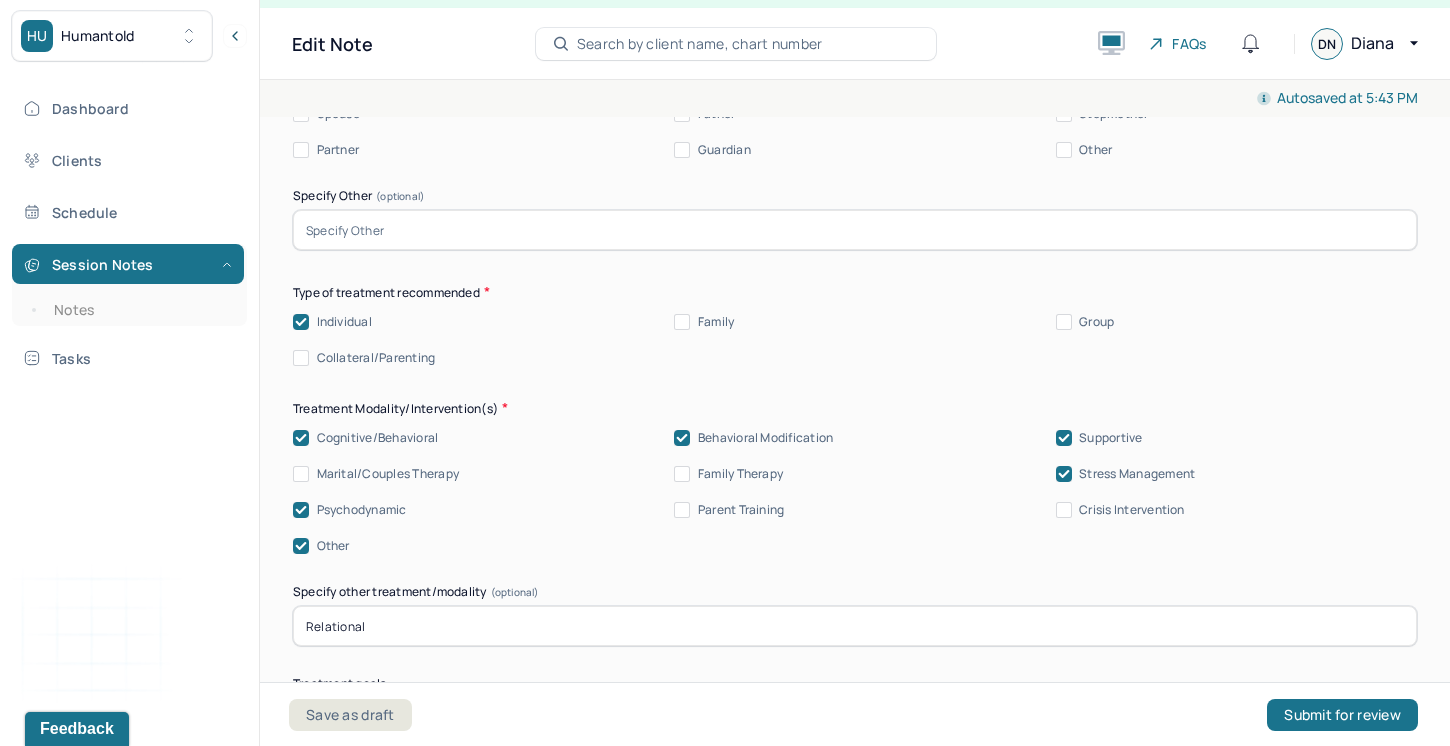 scroll, scrollTop: 11225, scrollLeft: 0, axis: vertical 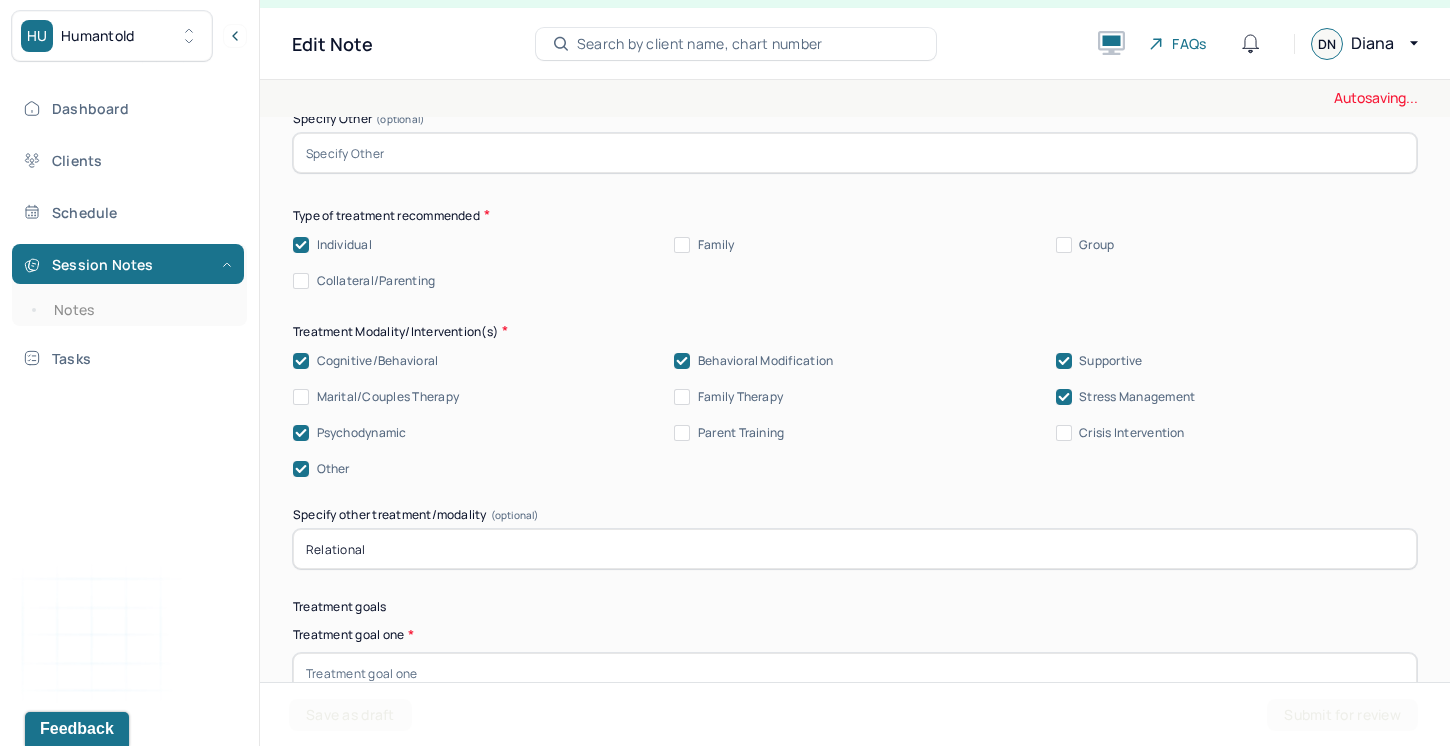 click at bounding box center [855, 673] 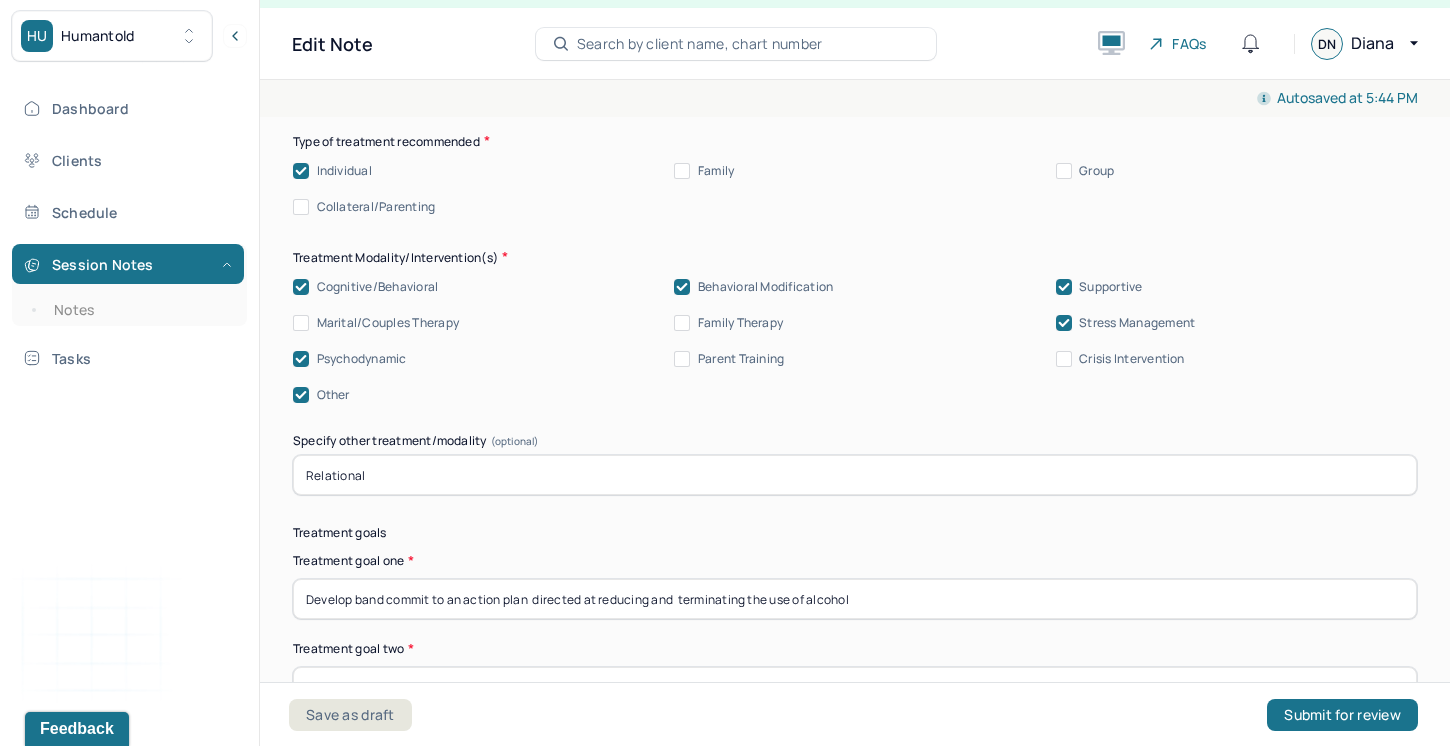 scroll, scrollTop: 11326, scrollLeft: 0, axis: vertical 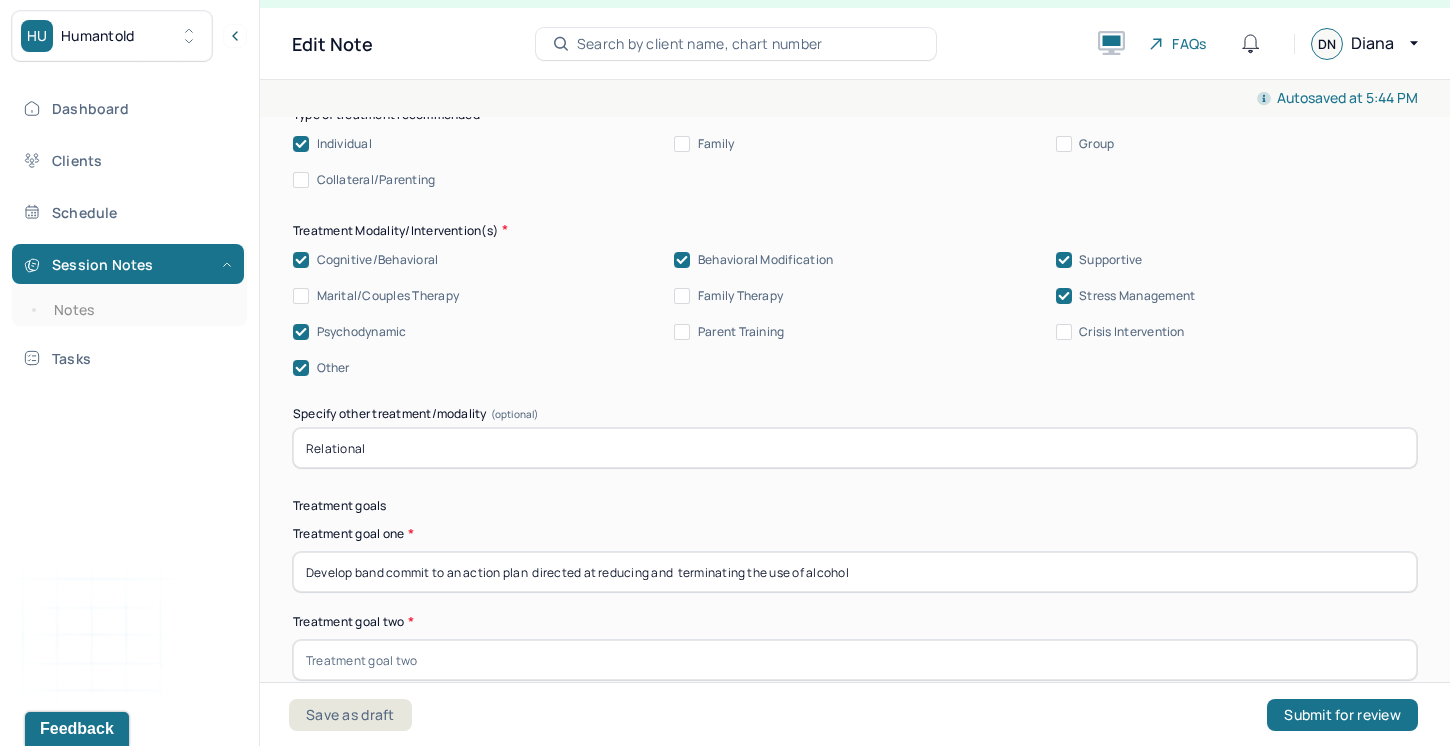 type on "Develop band commit to an action plan  directed at reducing and  terminating the use of alcohol" 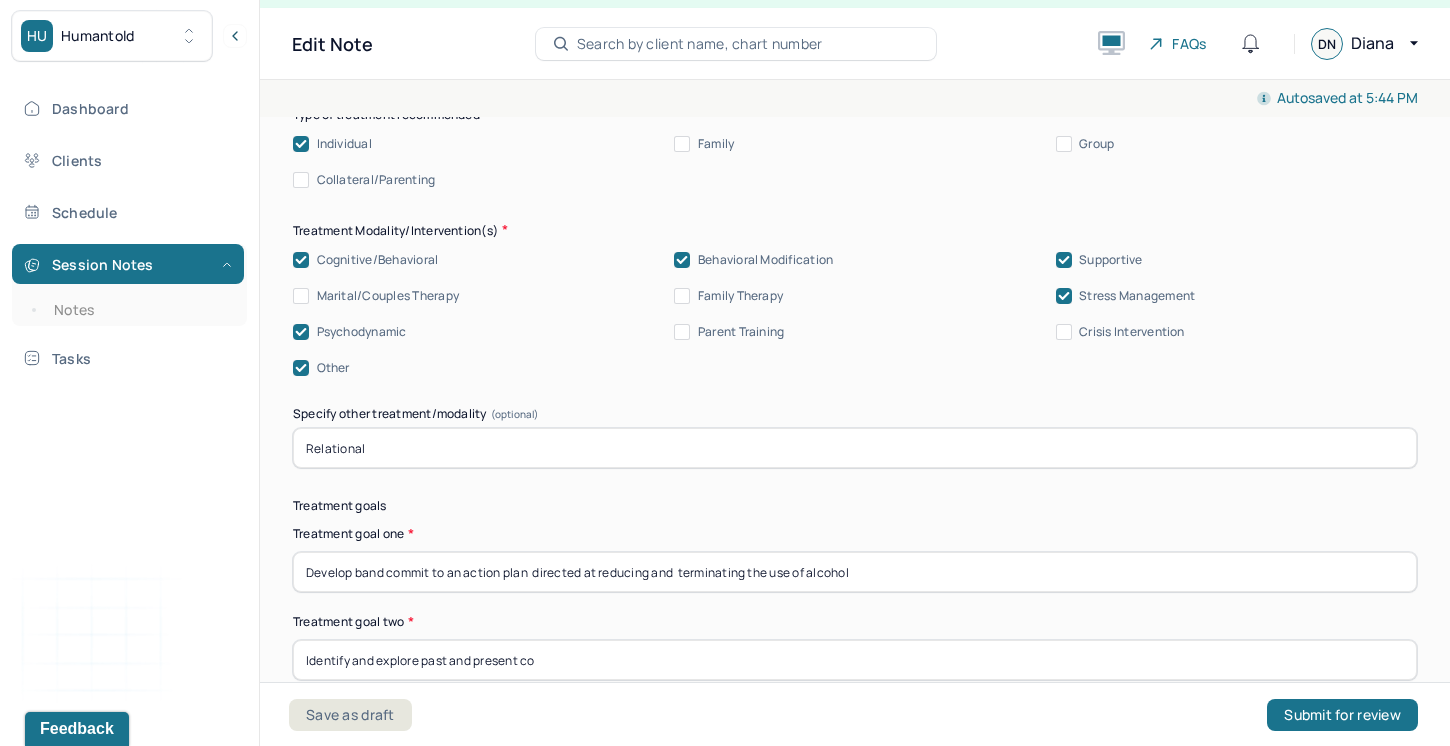 drag, startPoint x: 377, startPoint y: 602, endPoint x: 353, endPoint y: 597, distance: 24.5153 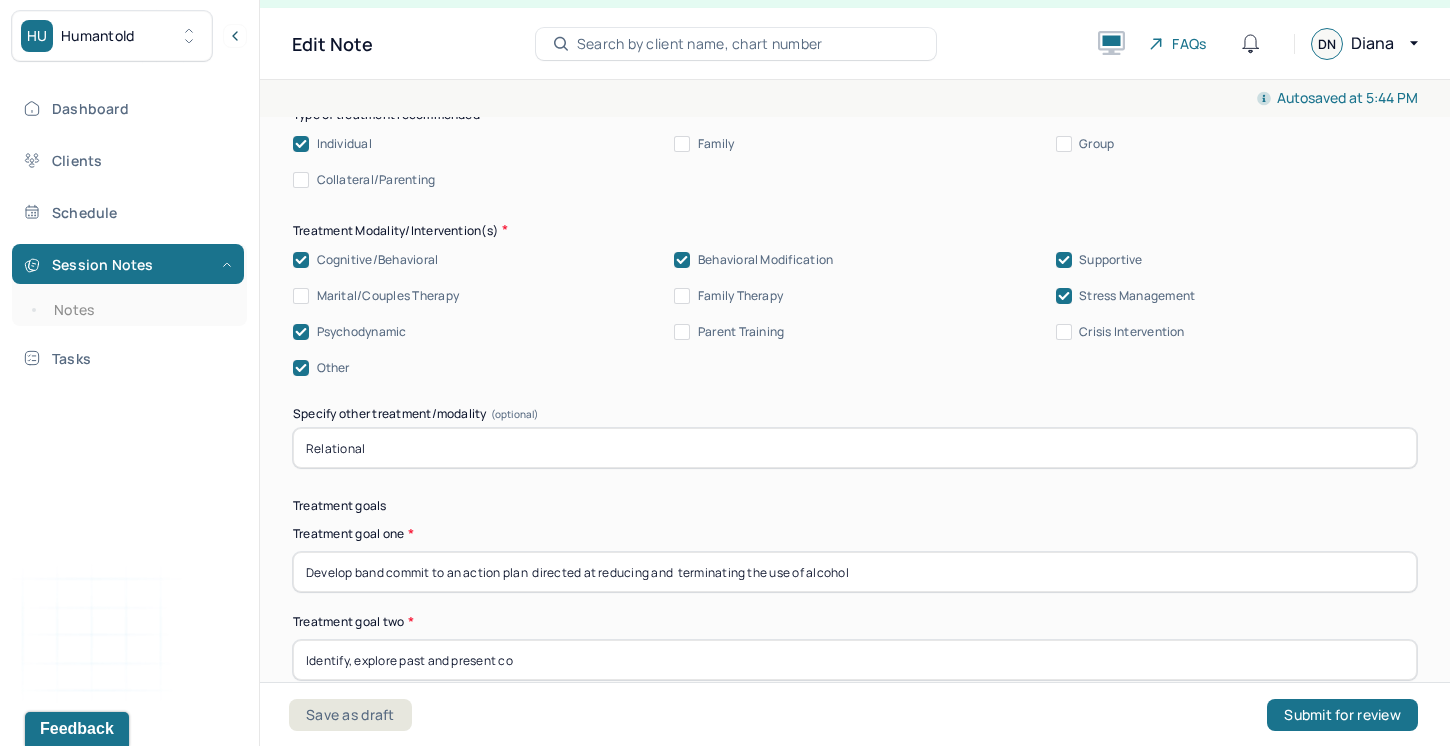 click on "Identify, explore past and present co" at bounding box center [855, 660] 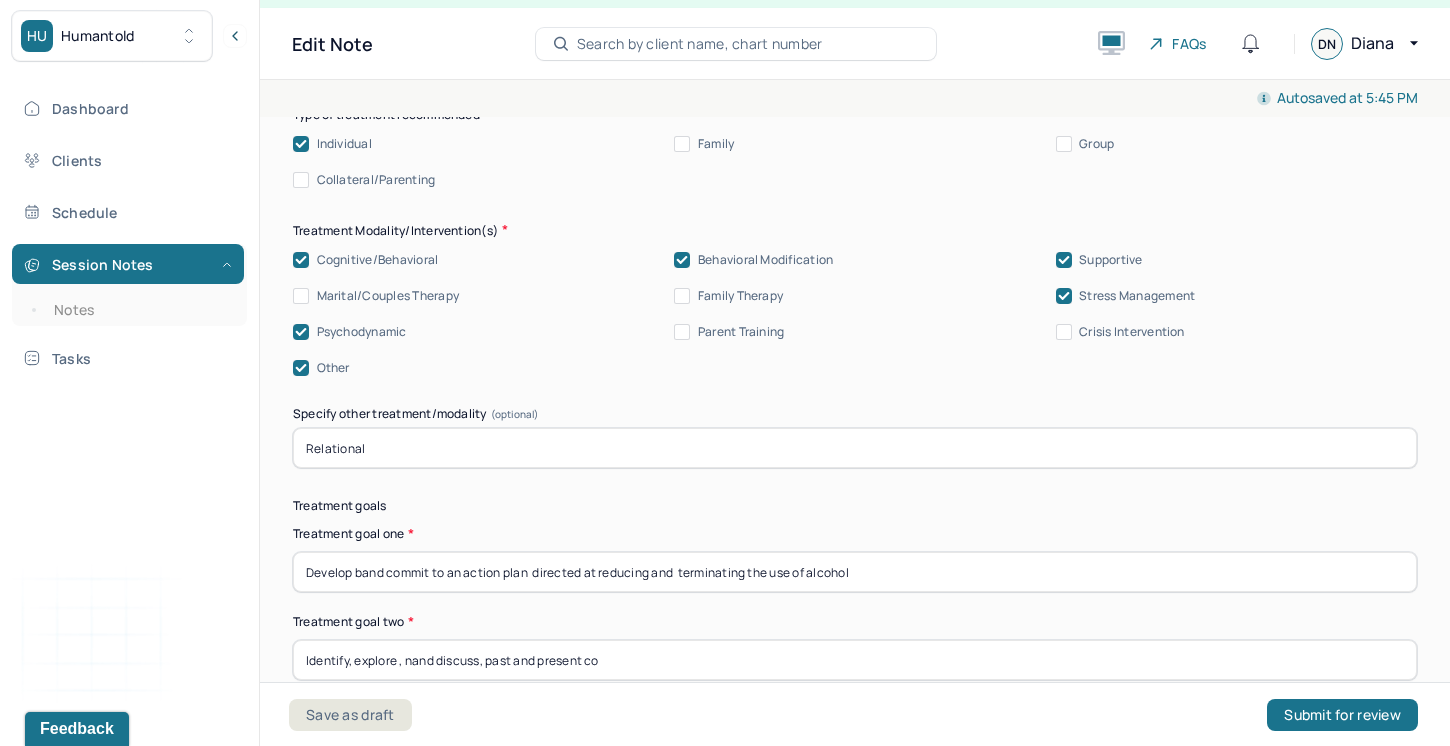 click on "Identify, explore , nand discuss, past and present co" at bounding box center (855, 660) 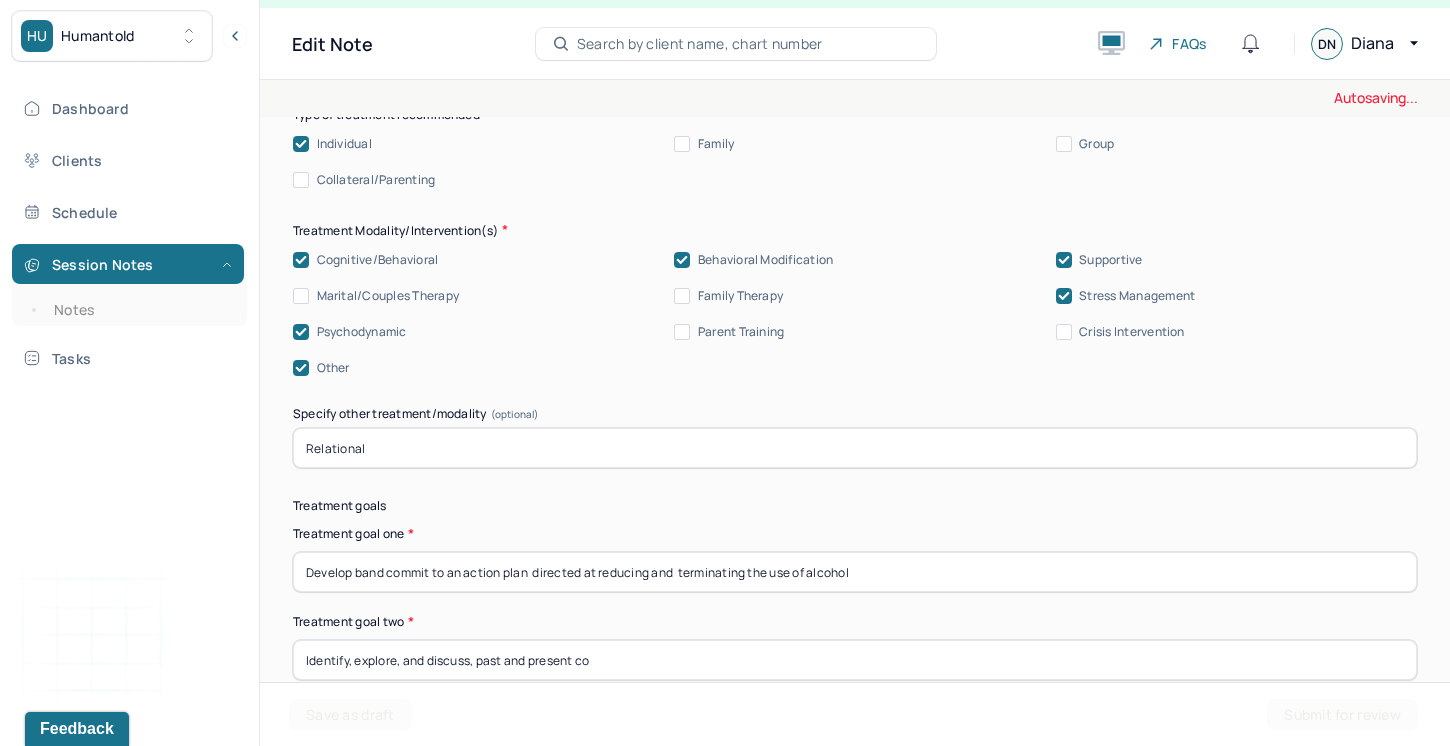 click on "Identify, explore, and discuss, past and present co" at bounding box center [855, 660] 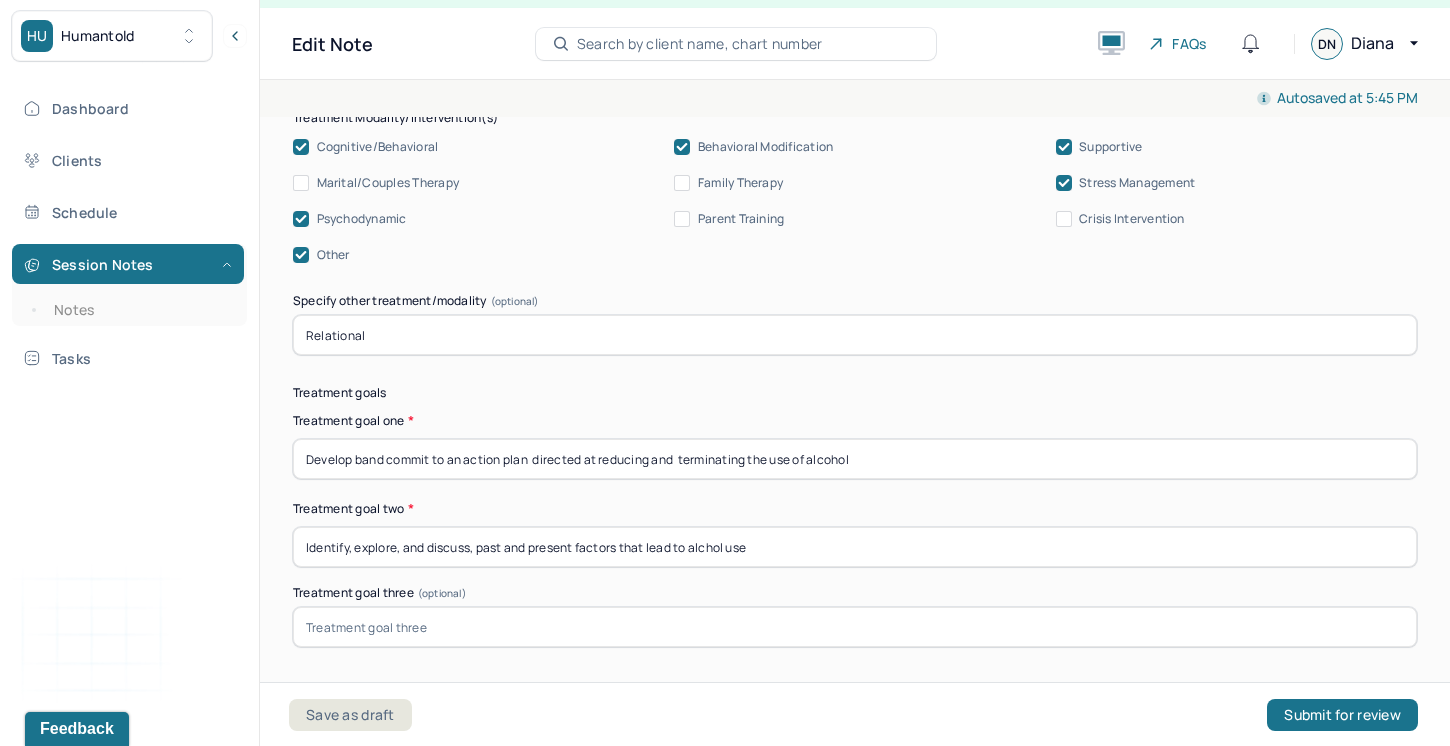 scroll, scrollTop: 11453, scrollLeft: 0, axis: vertical 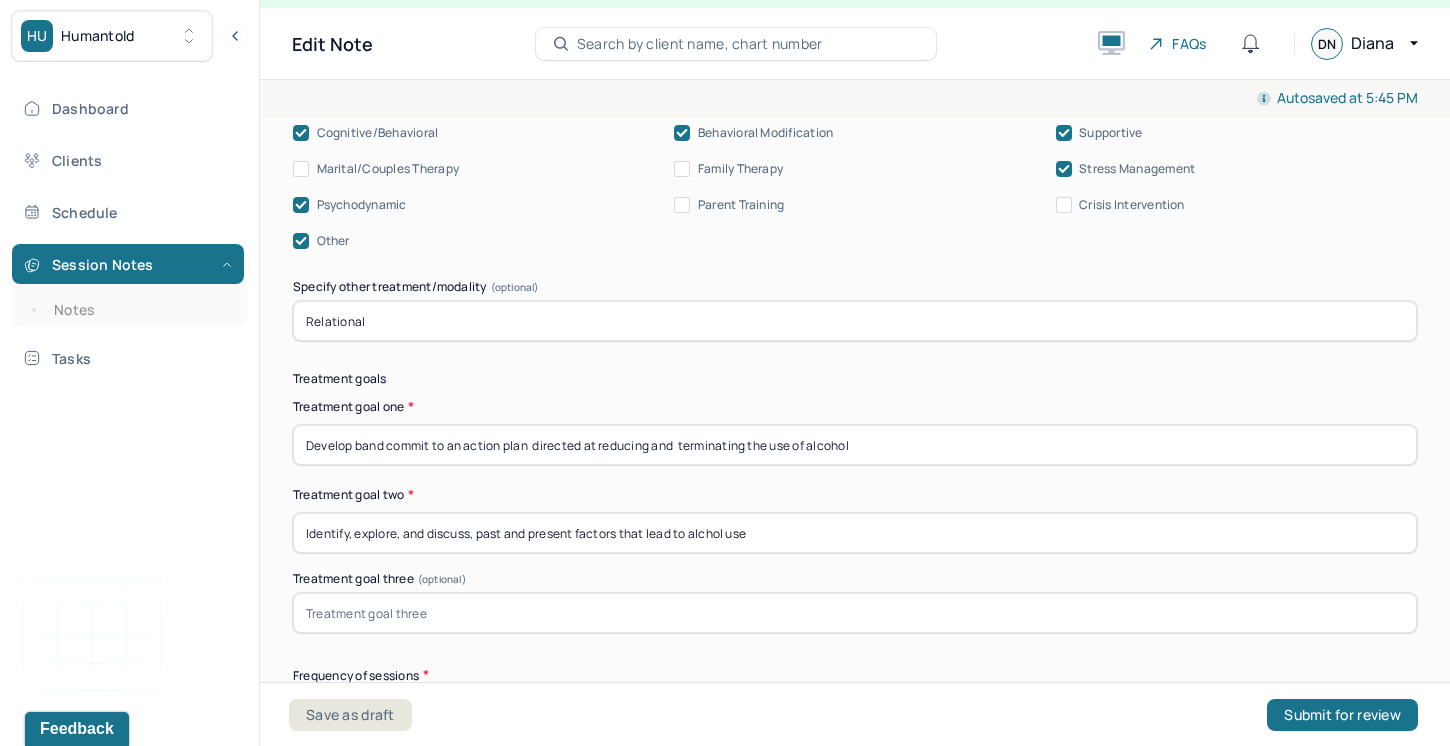 type on "Identify, explore, and discuss, past and present factors that lead to alchol use" 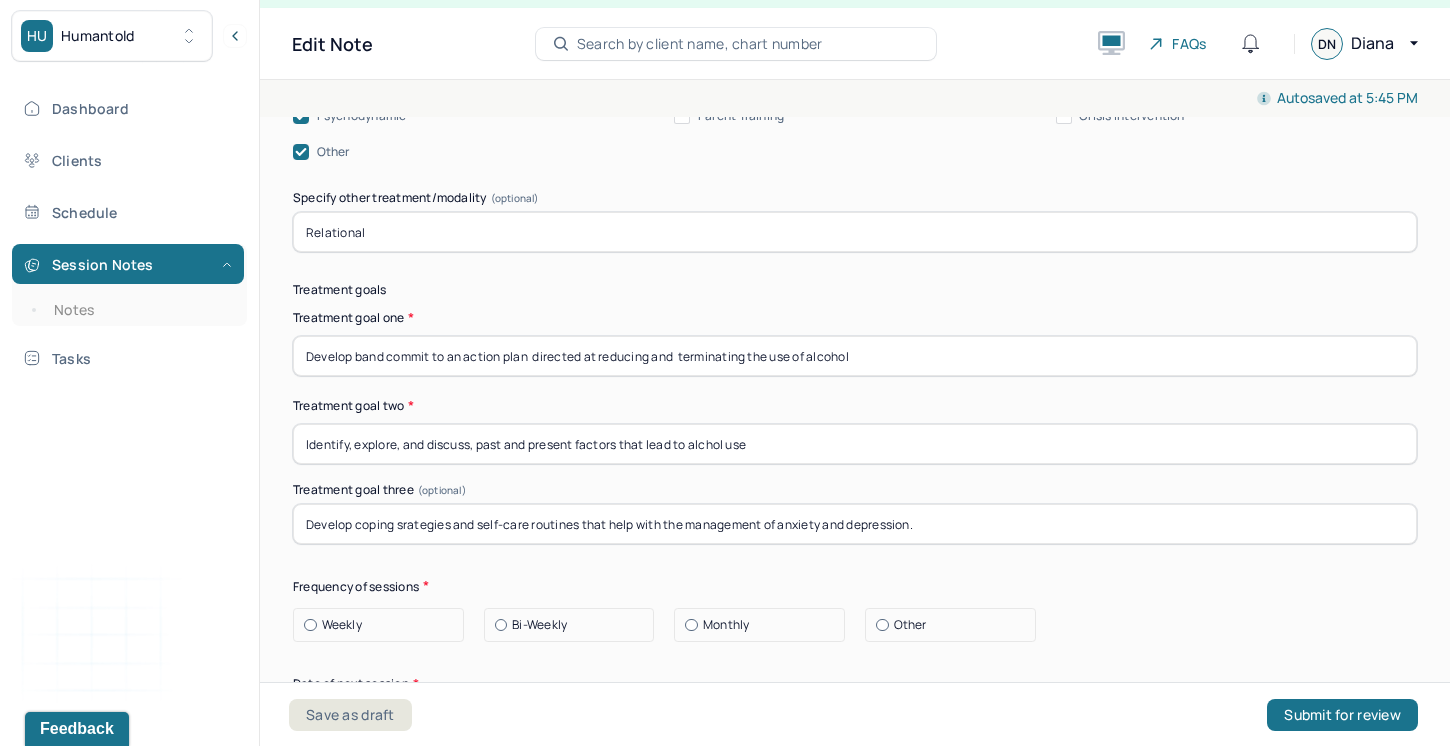 scroll, scrollTop: 11563, scrollLeft: 0, axis: vertical 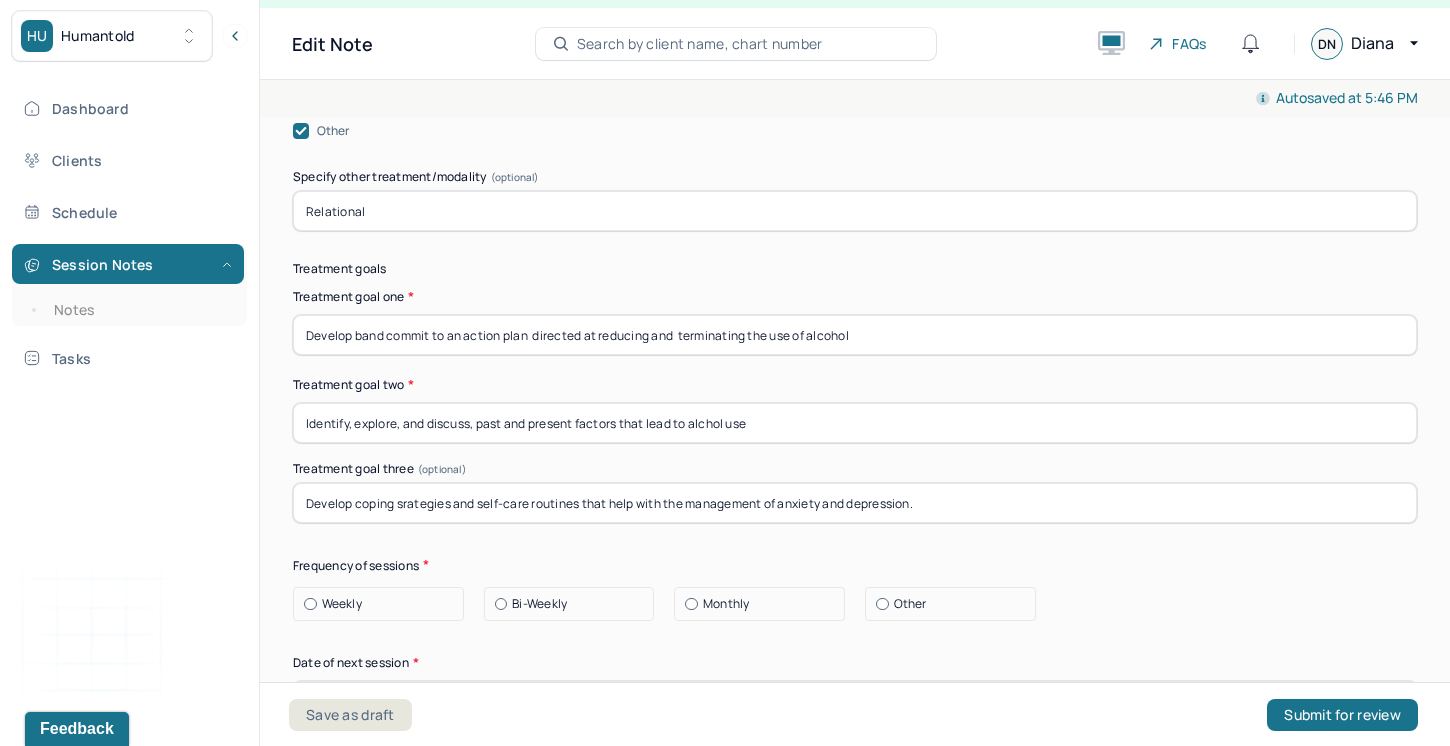 type on "Develop coping srategies and self-care routines that help with the management of anxiety and depression." 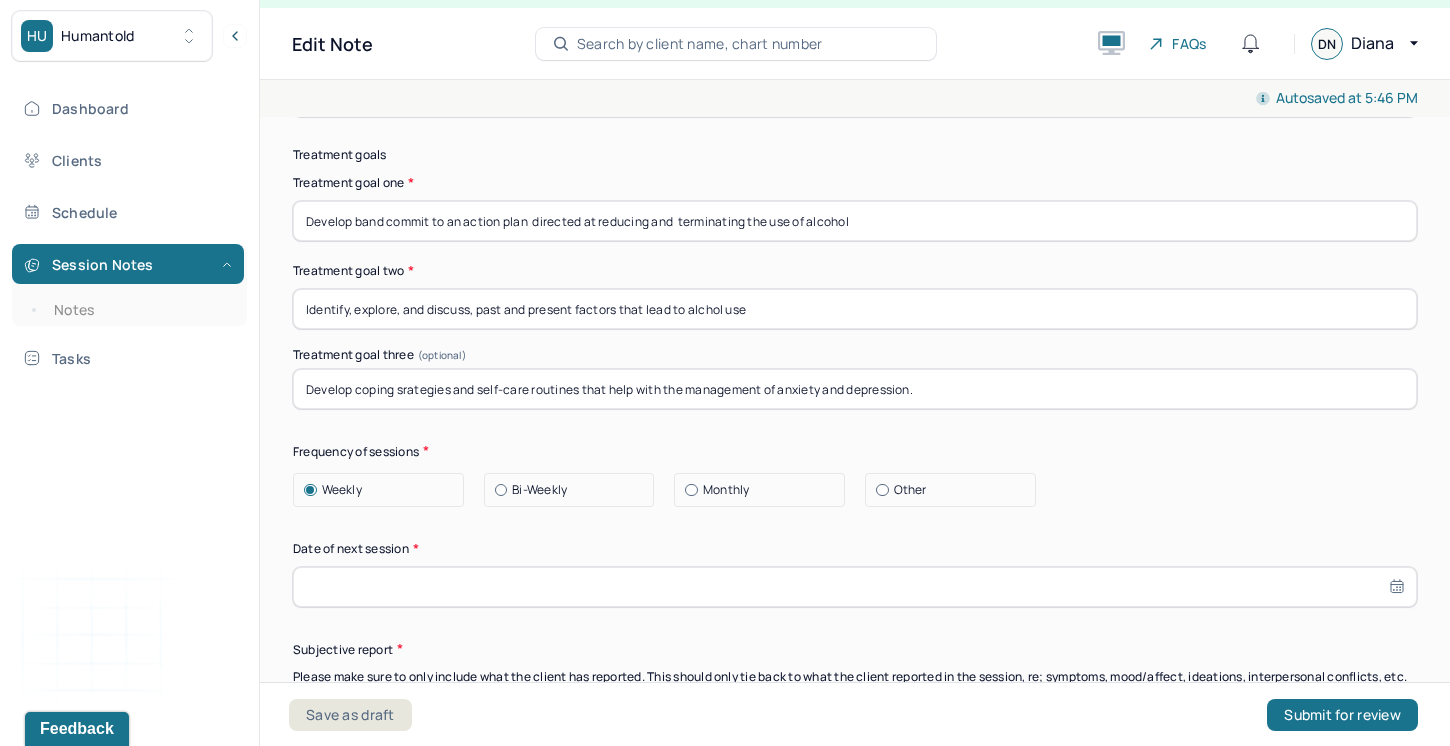 scroll, scrollTop: 11745, scrollLeft: 0, axis: vertical 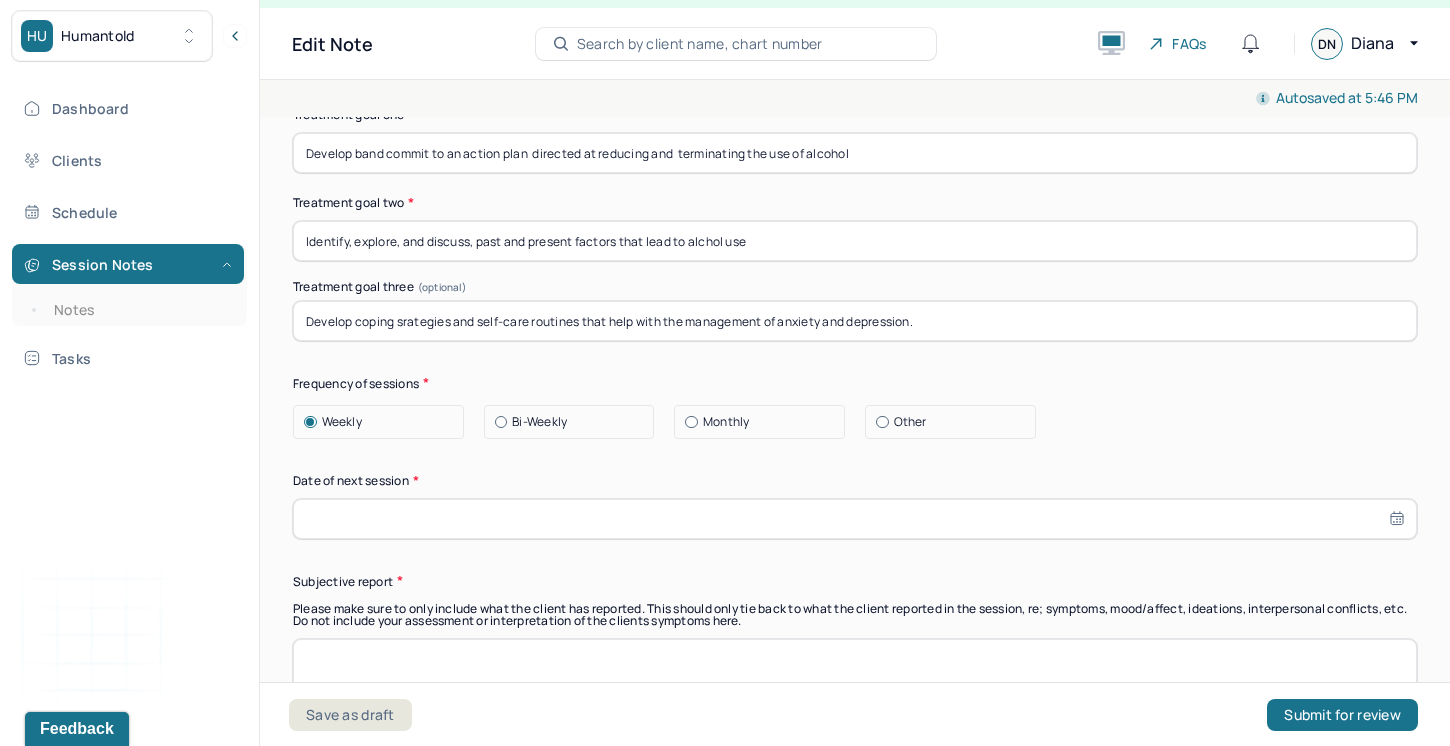 select on "6" 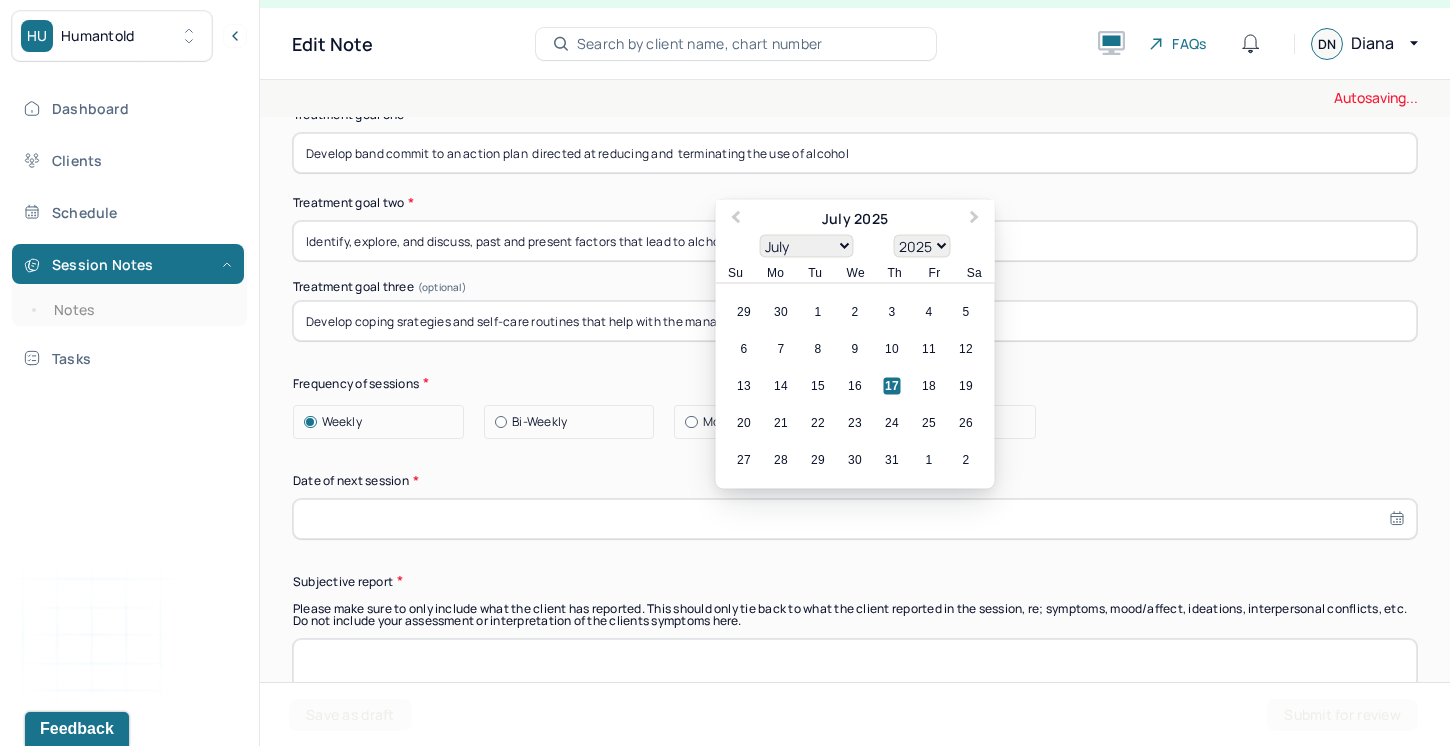 click at bounding box center [855, 519] 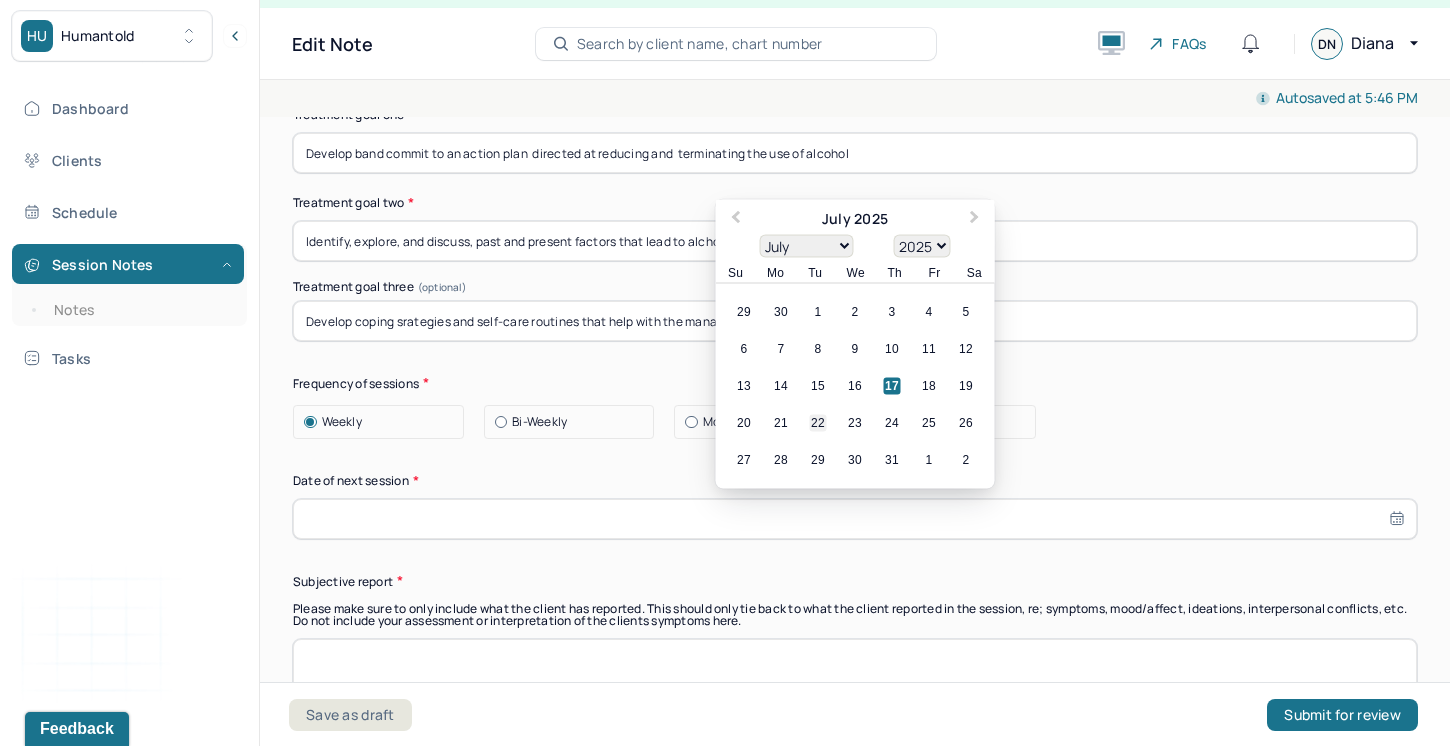 click on "22" at bounding box center [818, 422] 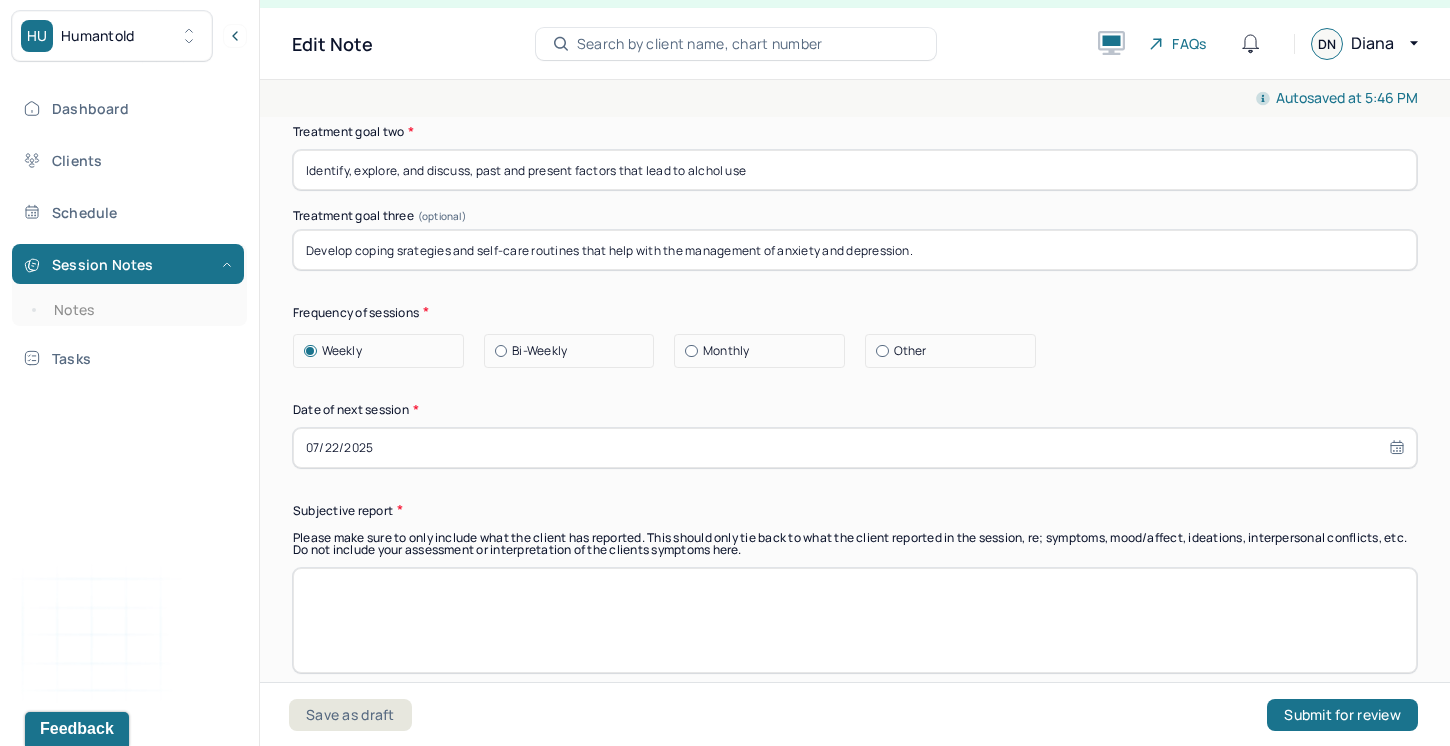 scroll, scrollTop: 11823, scrollLeft: 0, axis: vertical 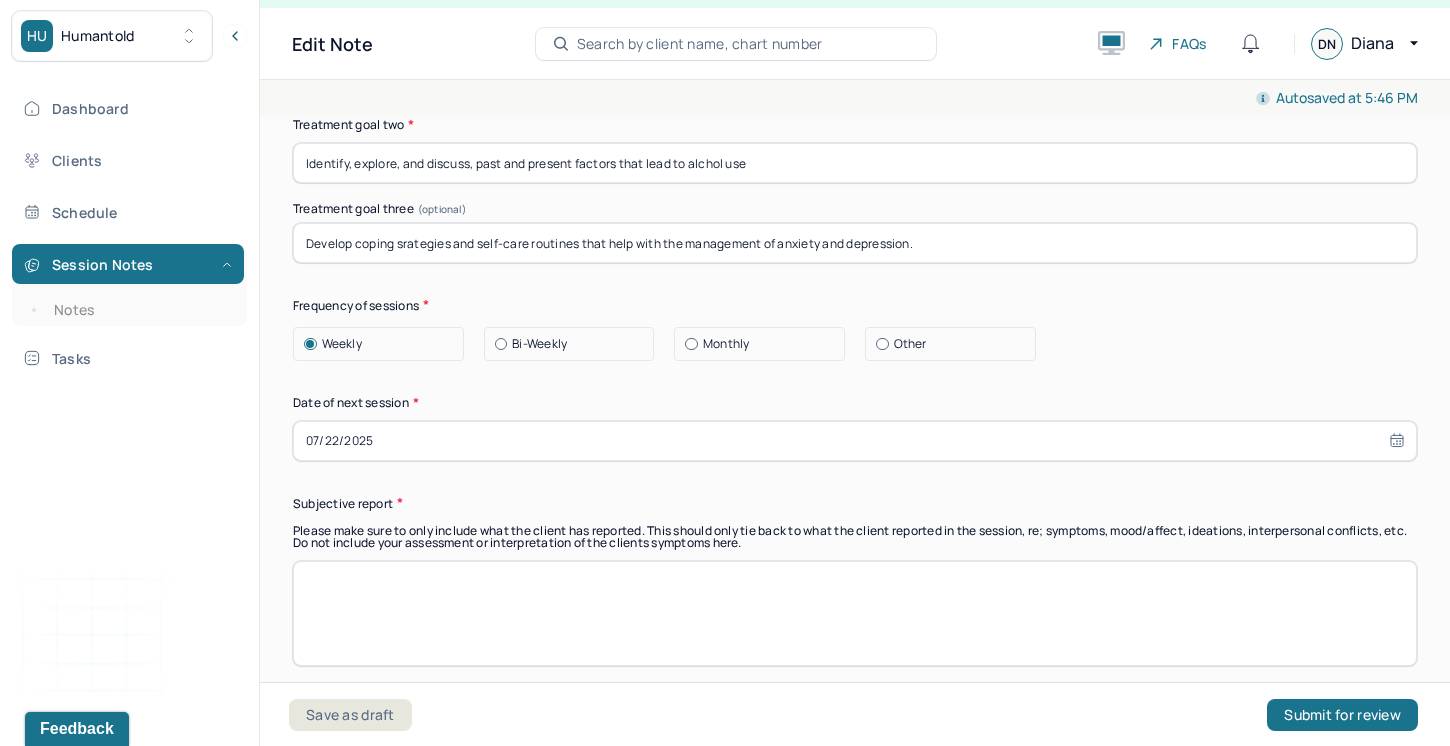 click at bounding box center [855, 613] 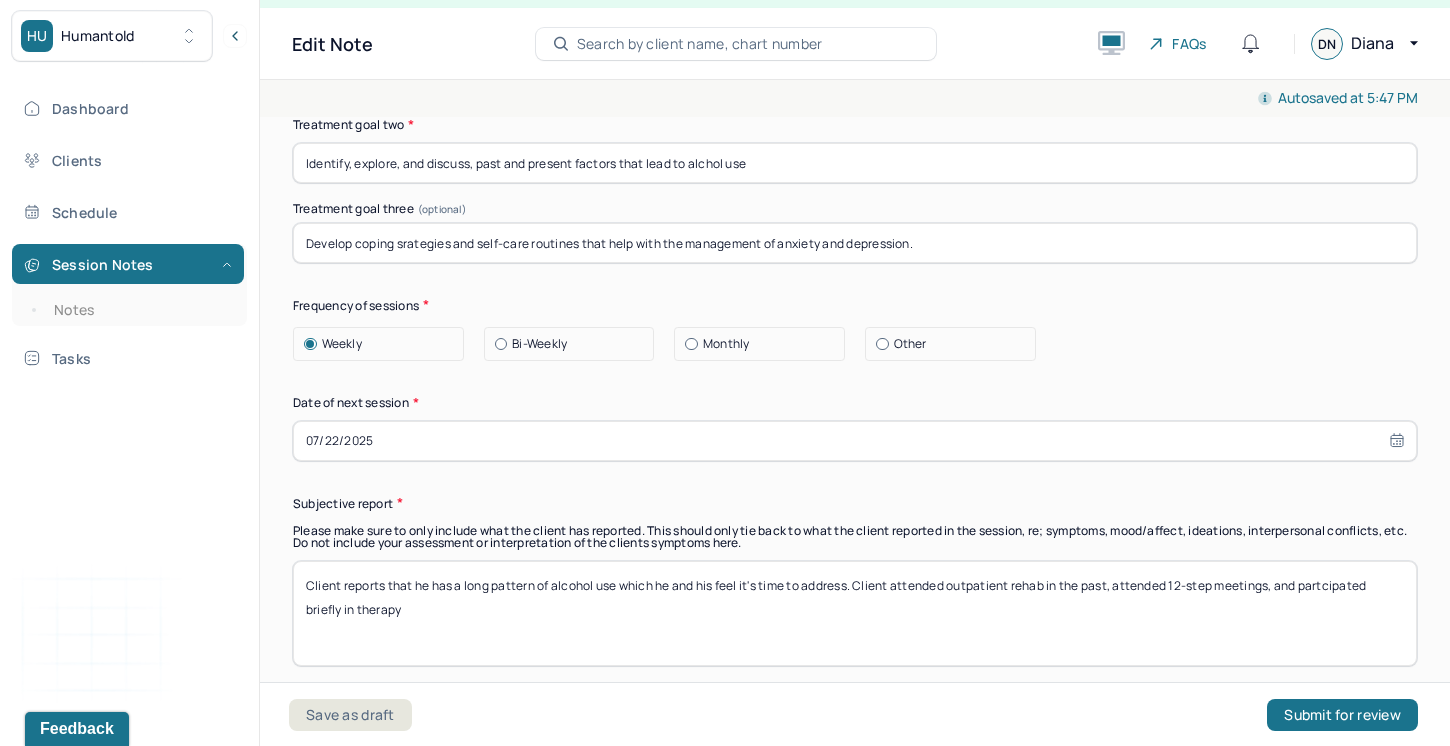 drag, startPoint x: 1396, startPoint y: 536, endPoint x: 1282, endPoint y: 528, distance: 114.28036 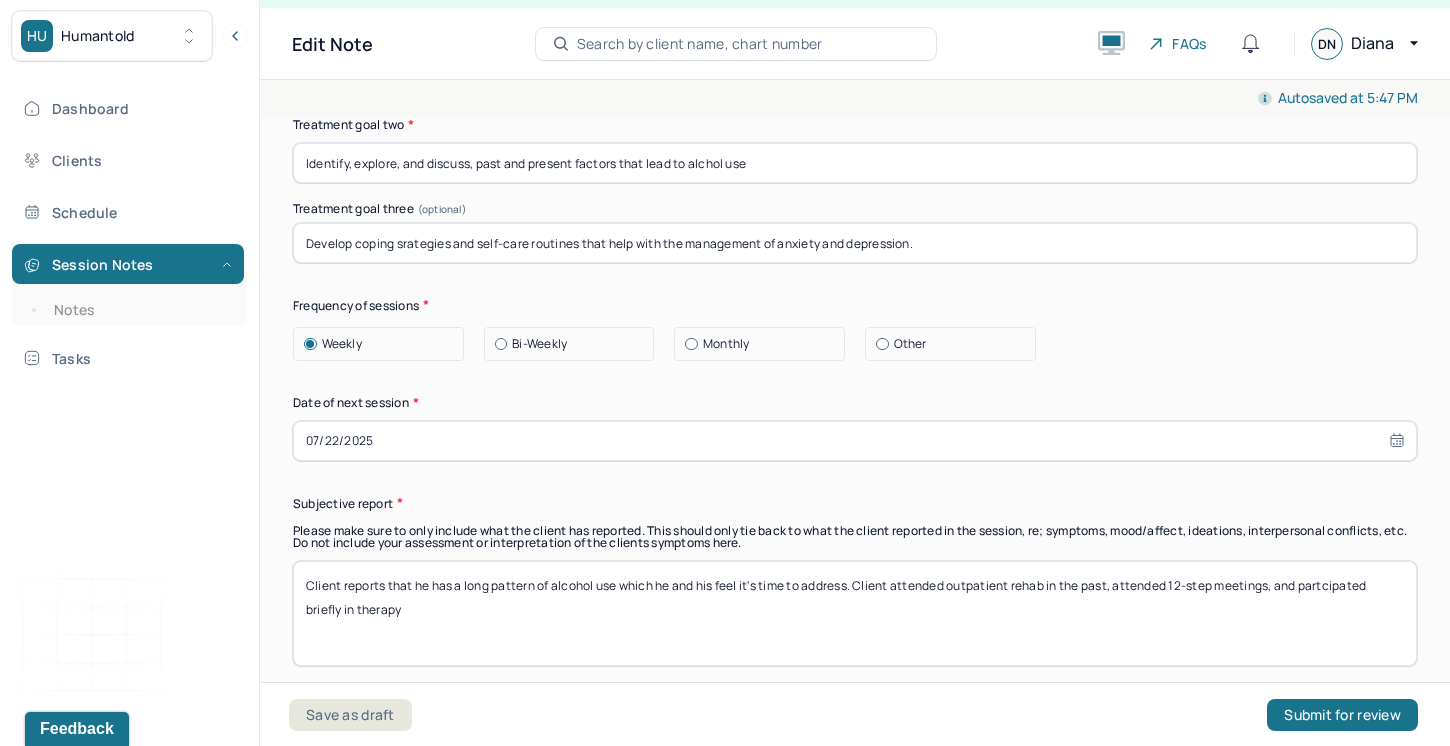 click on "Client reports that he has a long pattern of alcohol use which he and his feel it's time to address. Client attended outpatient rehab in the past, attended 12-step meetings, and partcipated briefly in therapy" at bounding box center (855, 613) 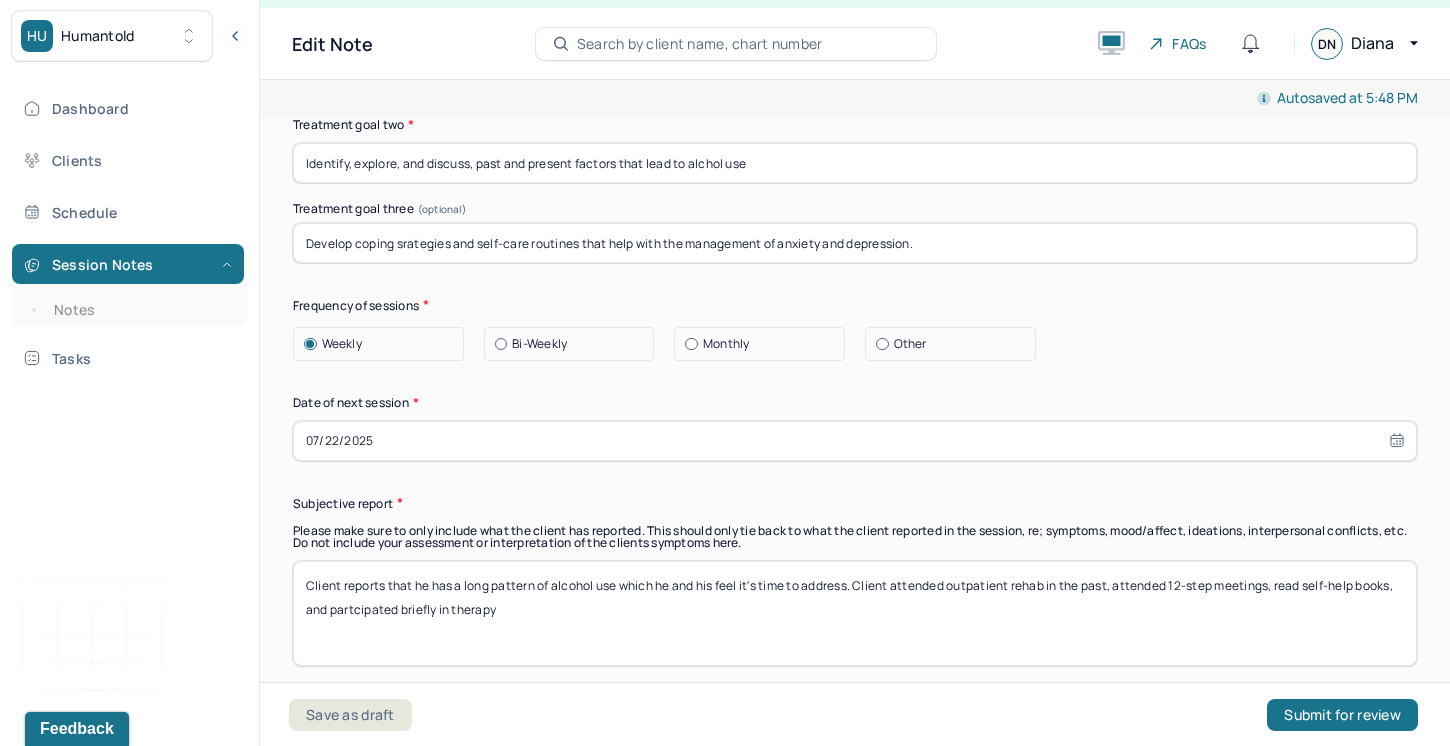 click on "Client reports that he has a long pattern of alcohol use which he and his feel it's time to address. Client attended outpatient rehab in the past, attended 12-step meetings, read self-help books, and partcipated briefly in therapy" at bounding box center (855, 613) 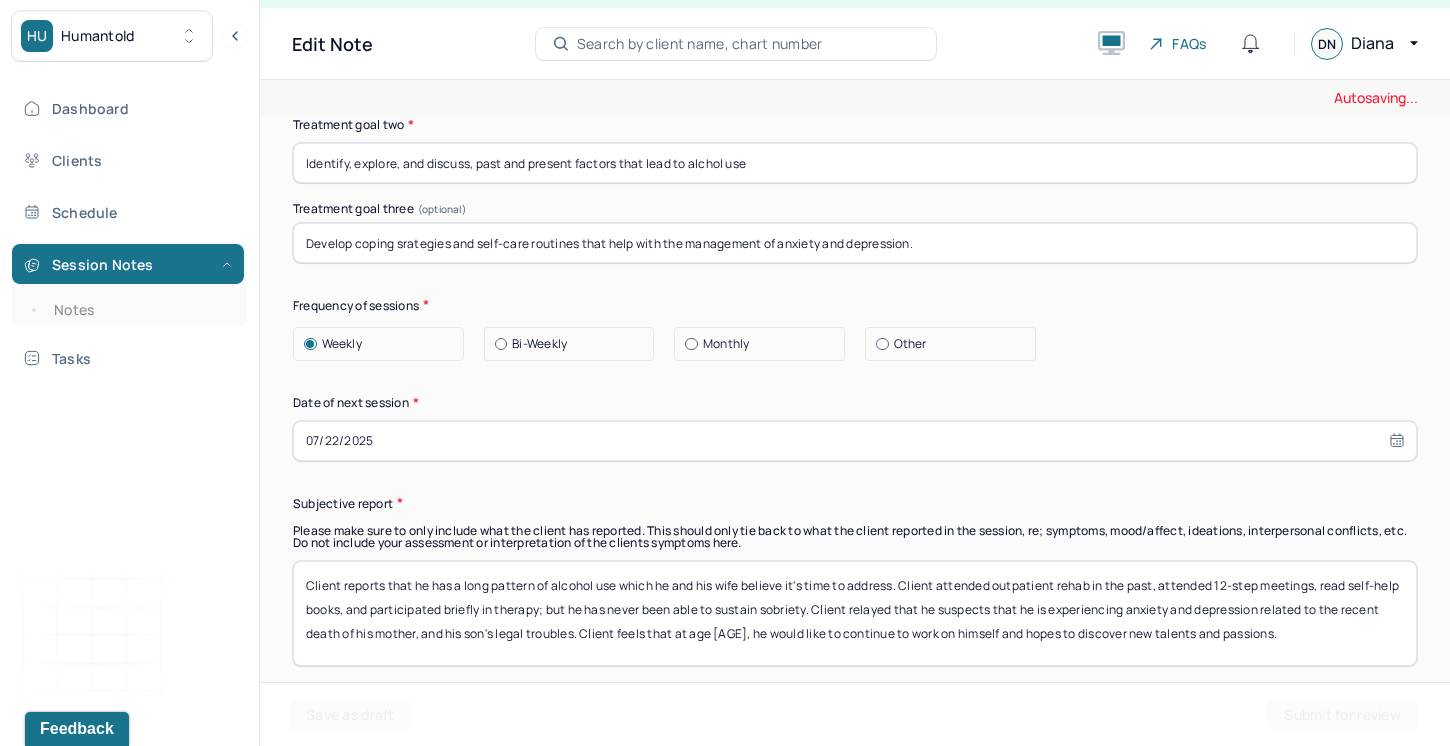click on "Client reports that he has a long pattern of alcohol use which he and his feel it's time to address. Client attended outpatient rehab in the past, attended 12-step meetings, read self-help books, and partcipated briefly in therapy" at bounding box center [855, 613] 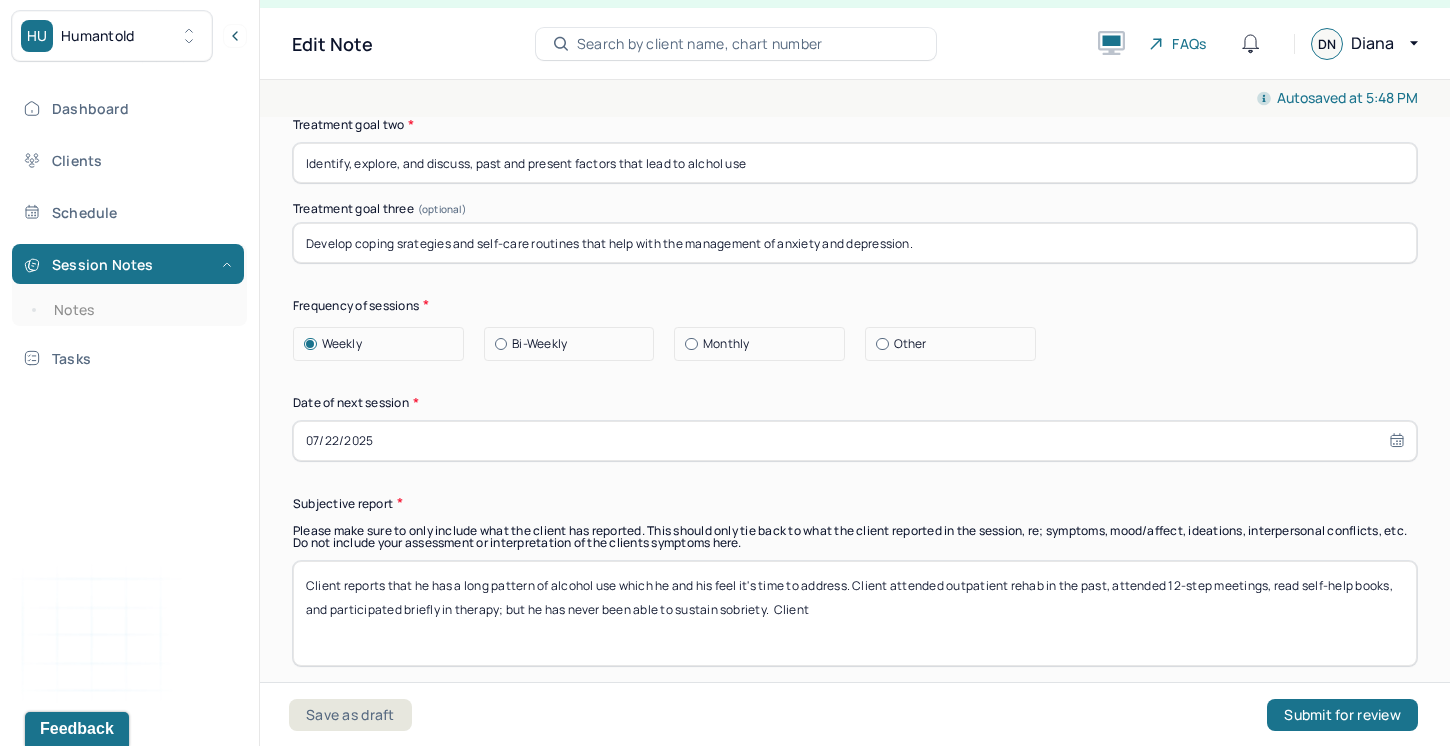 click on "Client reports that he has a long pattern of alcohol use which he and his feel it's time to address. Client attended outpatient rehab in the past, attended 12-step meetings, read self-help books, and participated briefly in therapy; but he has never been able to sustain sobriety.  Client" at bounding box center (855, 613) 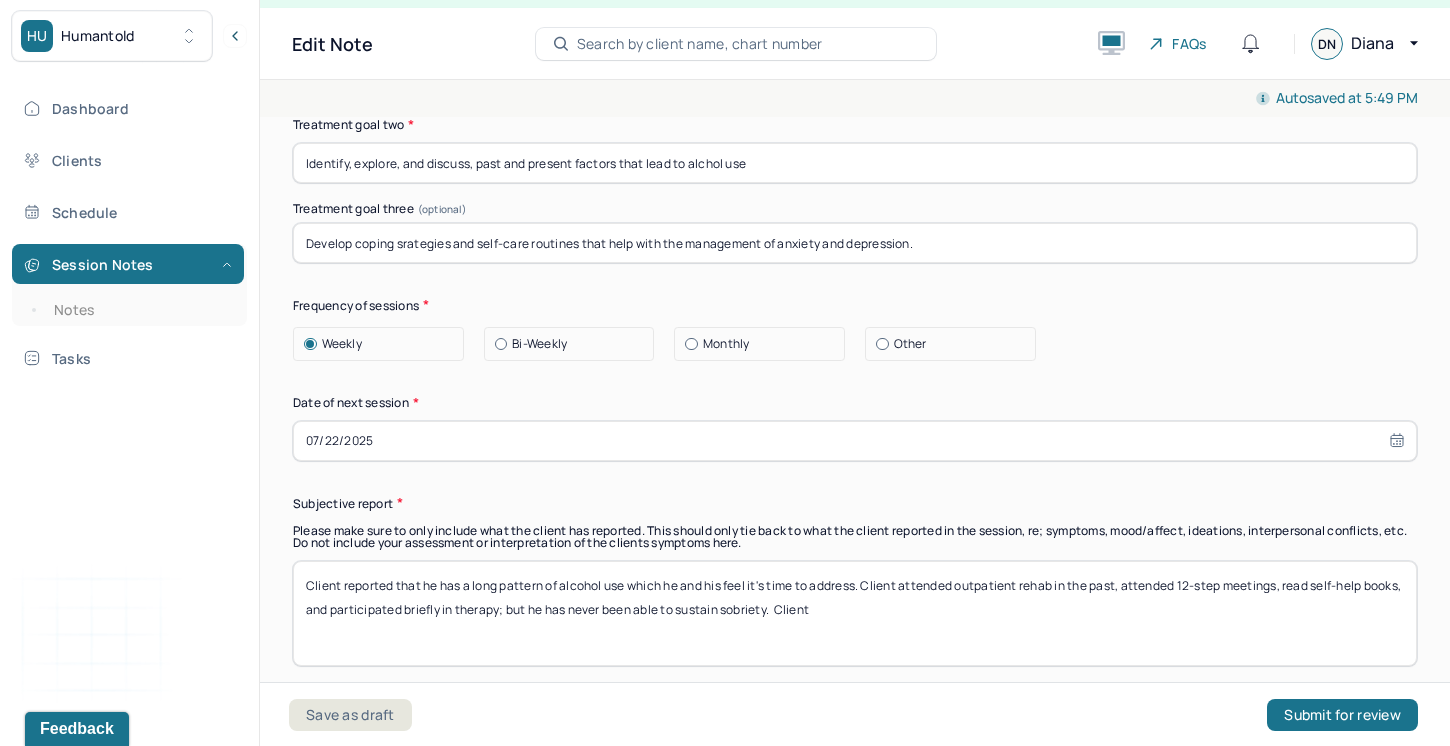 click on "Client reported that he has a long pattern of alcohol use which he and his feel it's time to address. Client attended outpatient rehab in the past, attended 12-step meetings, read self-help books, and participated briefly in therapy; but he has never been able to sustain sobriety.  Client" at bounding box center [855, 613] 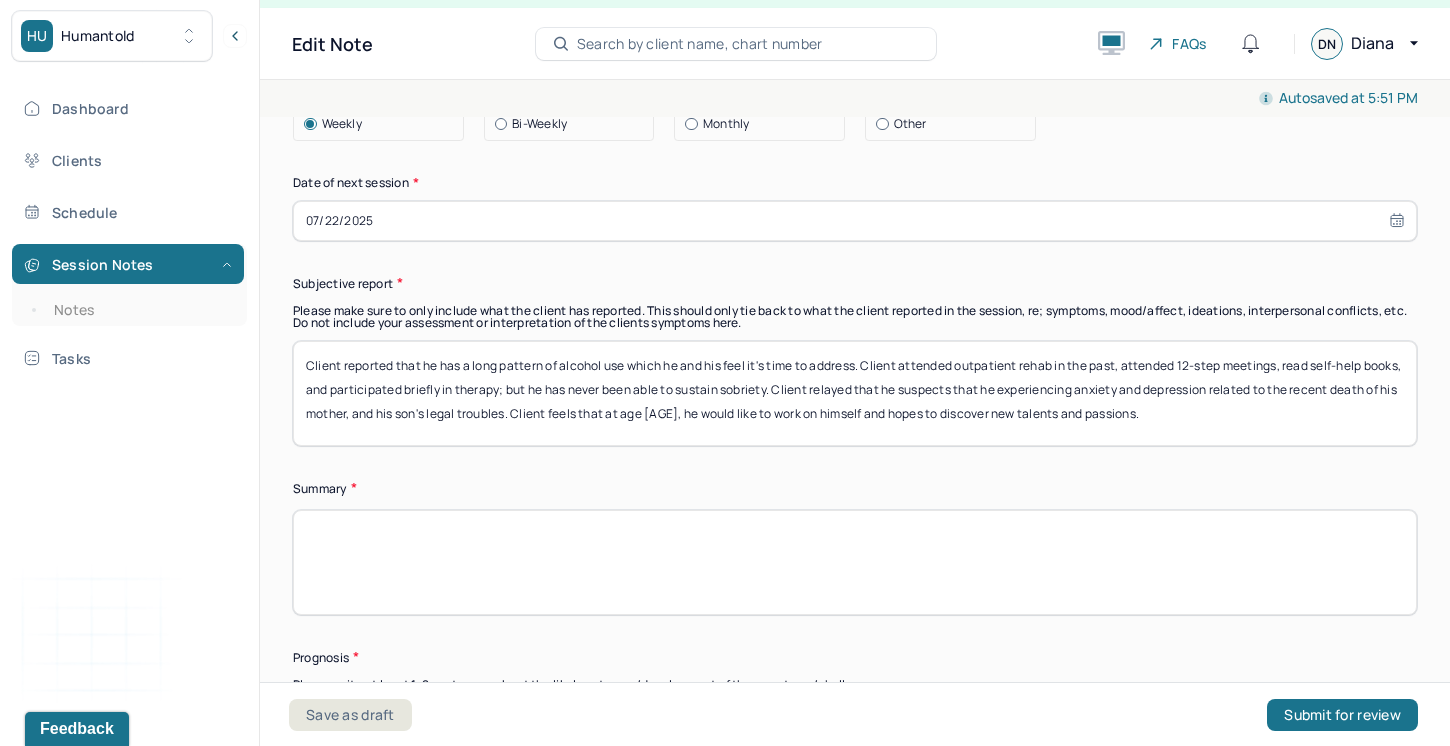 scroll, scrollTop: 12088, scrollLeft: 0, axis: vertical 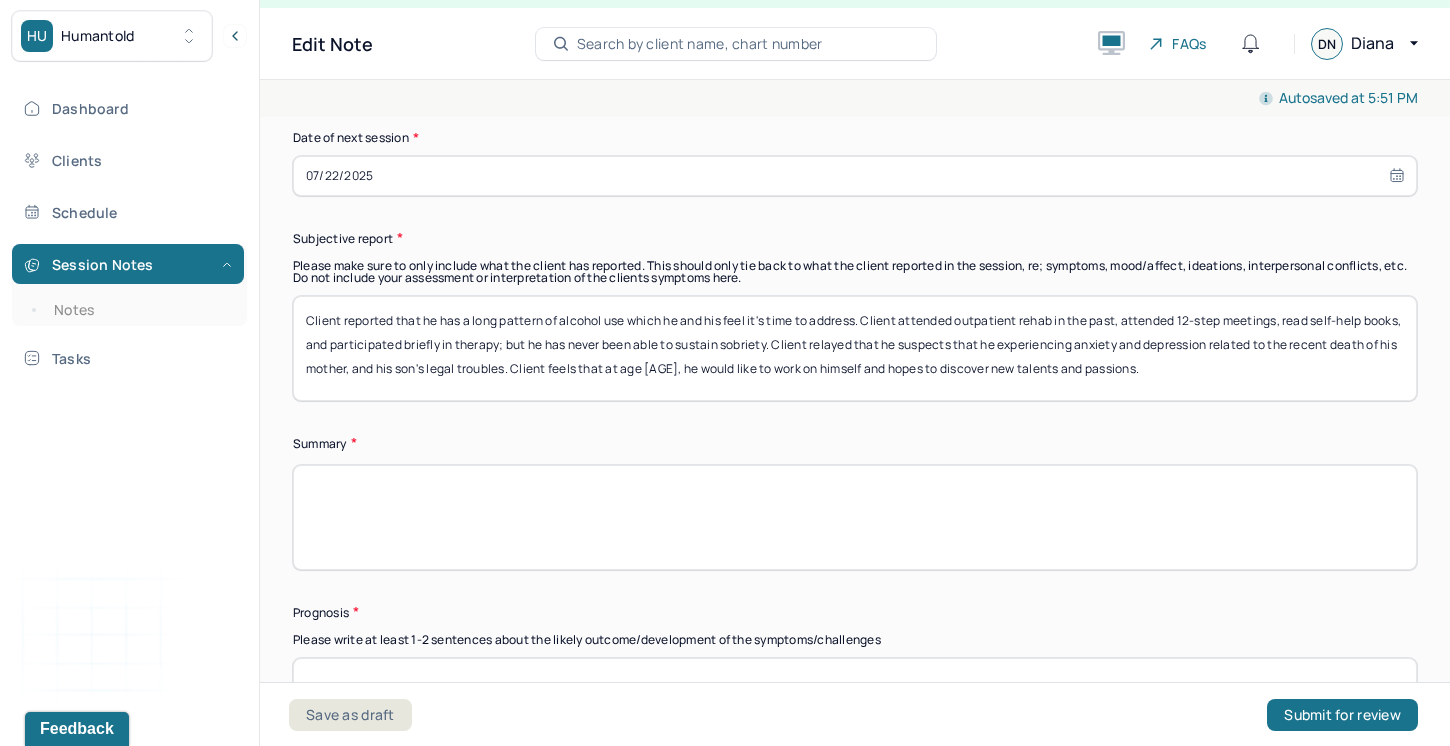 type on "Client reported that he has a long pattern of alcohol use which he and his feel it's time to address. Client attended outpatient rehab in the past, attended 12-step meetings, read self-help books, and participated briefly in therapy; but he has never been able to sustain sobriety. Client relayed that he suspects that he experiencing anxiety and depression related to the recent death of his mother, and his son's legal troubles. Client feels that at age [AGE], he would like to work on himself and hopes to discover new talents and passions." 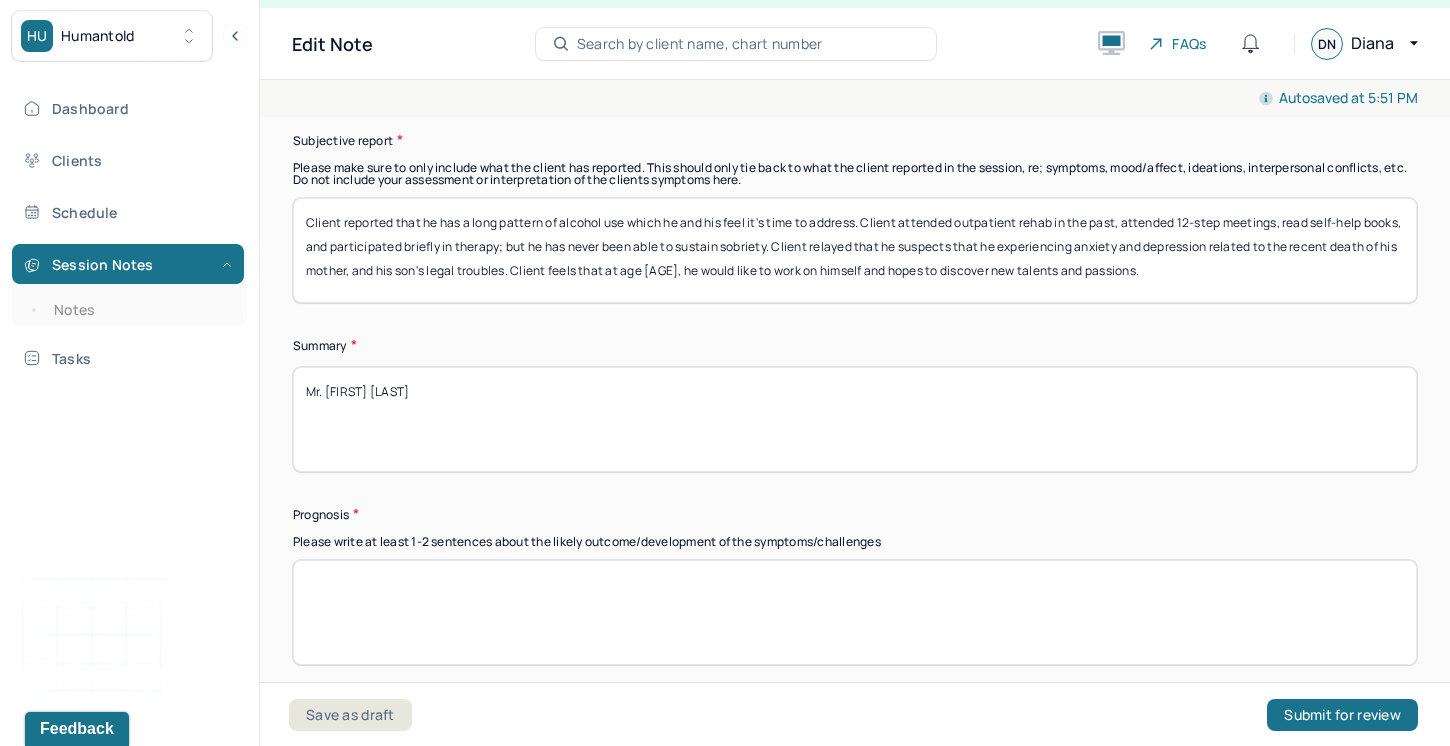 scroll, scrollTop: 12193, scrollLeft: 0, axis: vertical 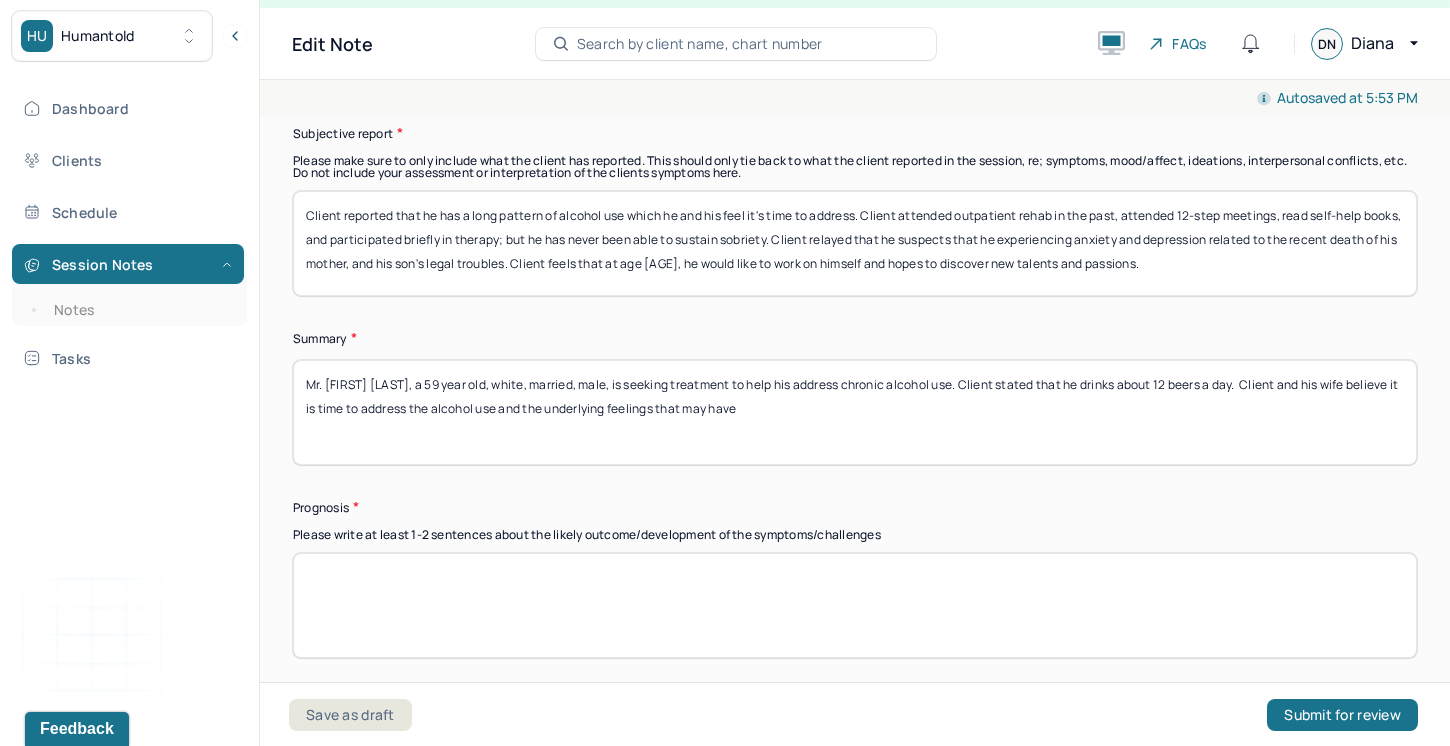 drag, startPoint x: 778, startPoint y: 349, endPoint x: 538, endPoint y: 346, distance: 240.01875 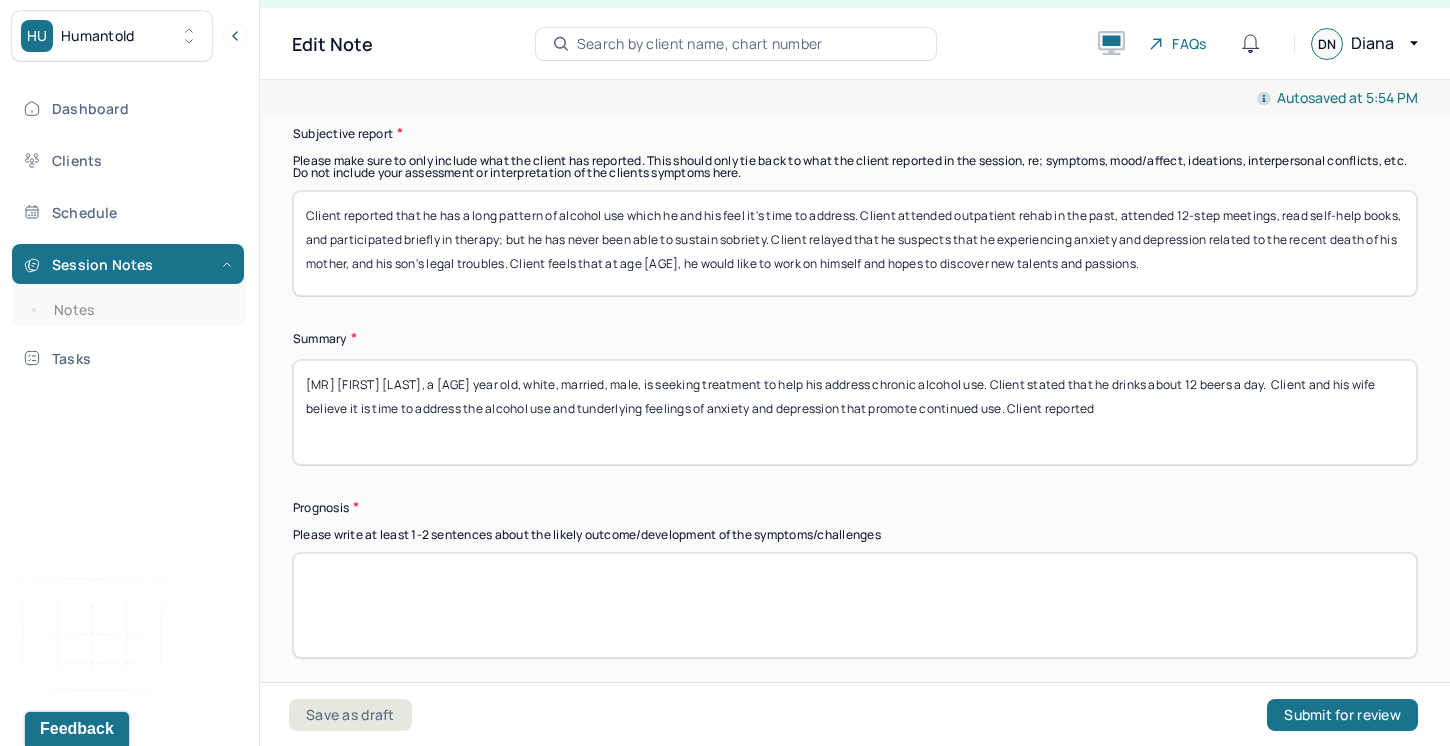 click on "[MR] [FIRST] [LAST], a [AGE] year old, white, married, male, is seeking treatment to help his address chronic alcohol use. Client stated that he drinks about 12 beers a day.  Client and his wife believe it is time to address the alcohol use and tunderlying feelings of anxiety and depression that promote continued use. Client reported" at bounding box center [855, 412] 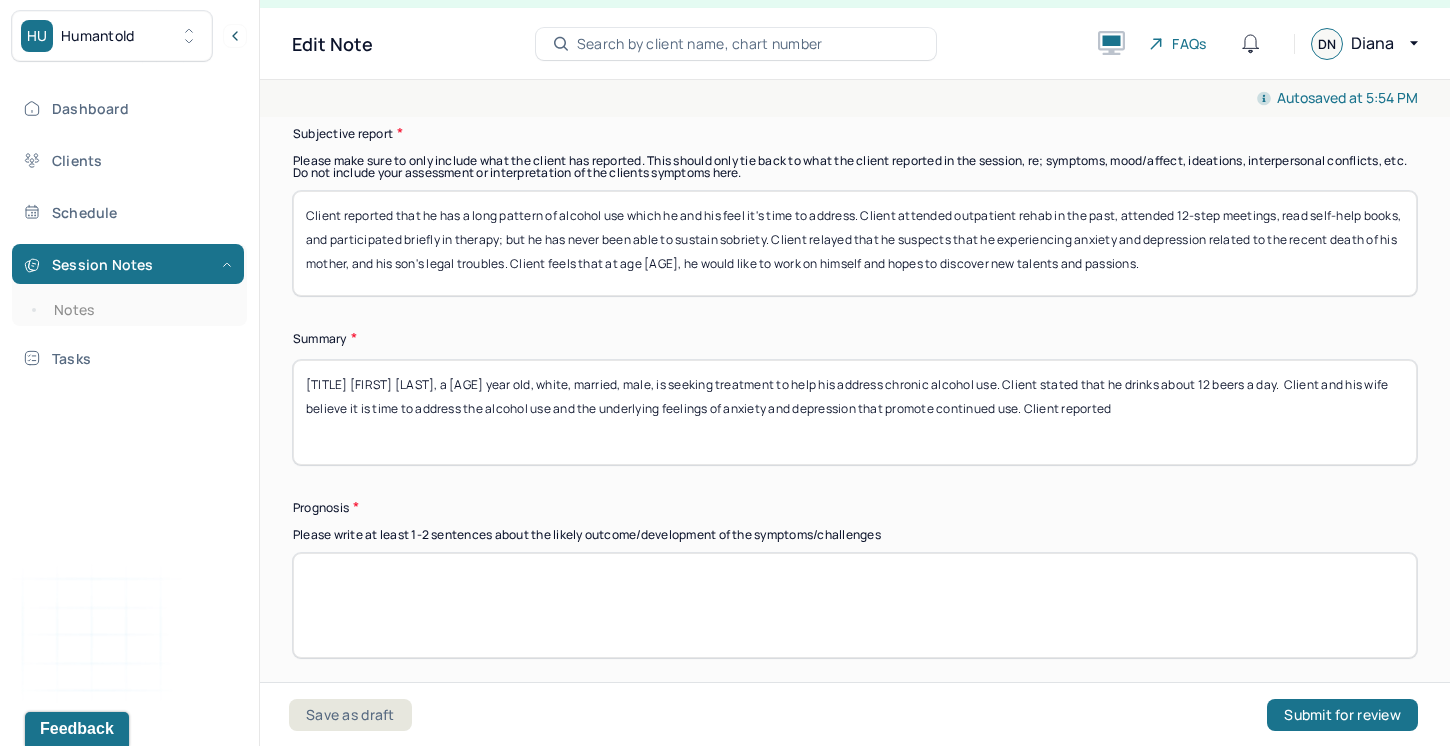 click on "[MR] [FIRST] [LAST], a [AGE] year old, white, married, male, is seeking treatment to help his address chronic alcohol use. Client stated that he drinks about 12 beers a day.  Client and his wife believe it is time to address the alcohol use and tunderlying feelings of anxiety and depression that promote continued use. Client reported" at bounding box center [855, 412] 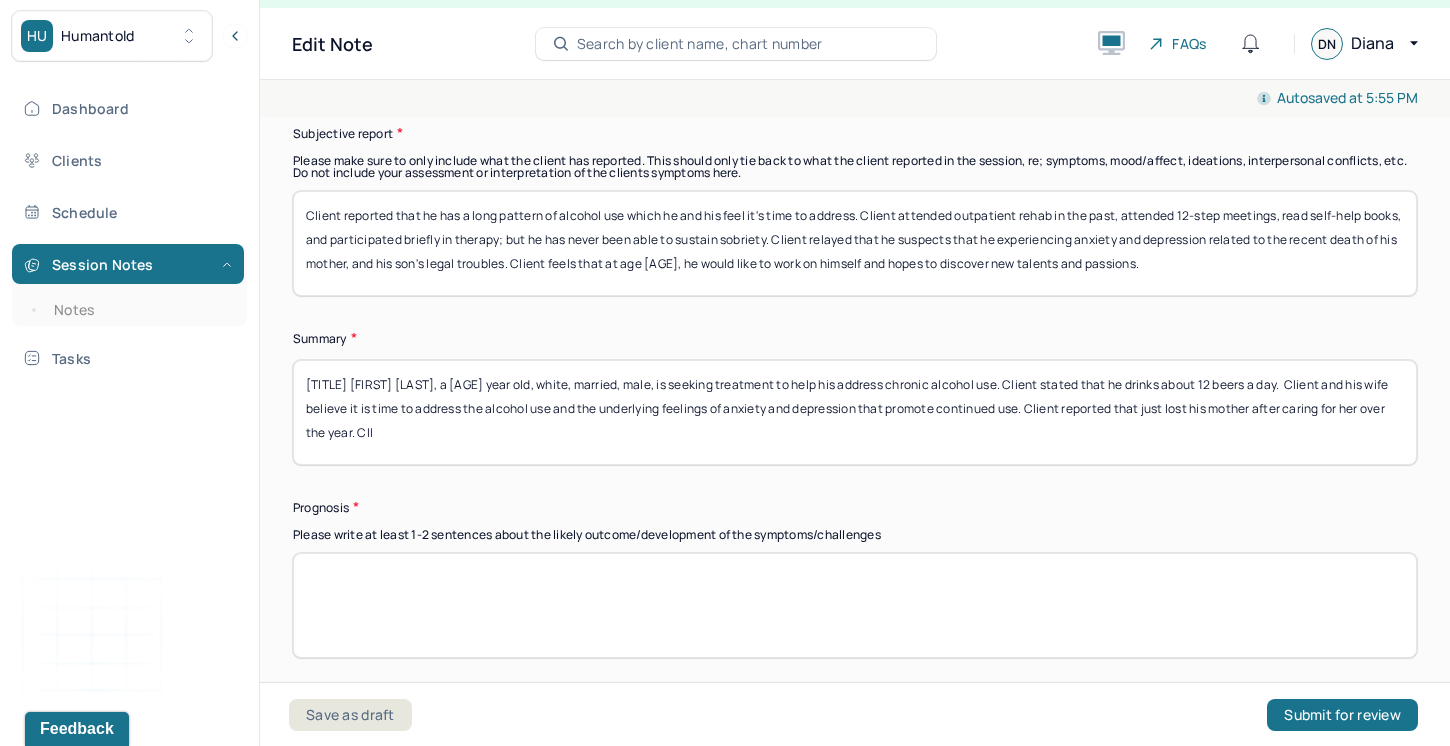 drag, startPoint x: 355, startPoint y: 375, endPoint x: 337, endPoint y: 375, distance: 18 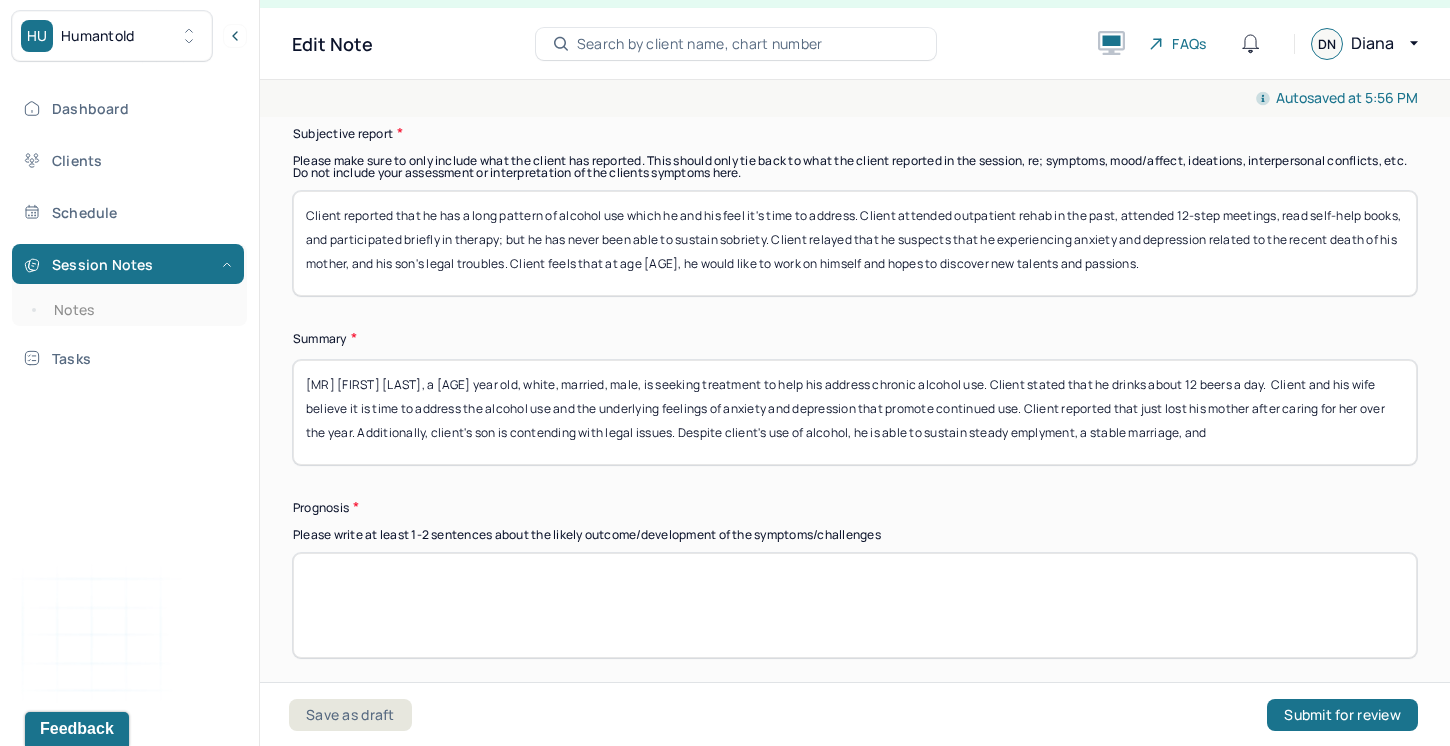 click on "[MR] [FIRST] [LAST], a [AGE] year old, white, married, male, is seeking treatment to help his address chronic alcohol use. Client stated that he drinks about 12 beers a day.  Client and his wife believe it is time to address the alcohol use and the underlying feelings of anxiety and depression that promote continued use. Client reported that just lost his mother after caring for her over the year. Additionally, client's son is contending with legal issues. Despite client's use of alcohol, he is able to sustain steady emplyment, a stable marriage, and" at bounding box center (855, 412) 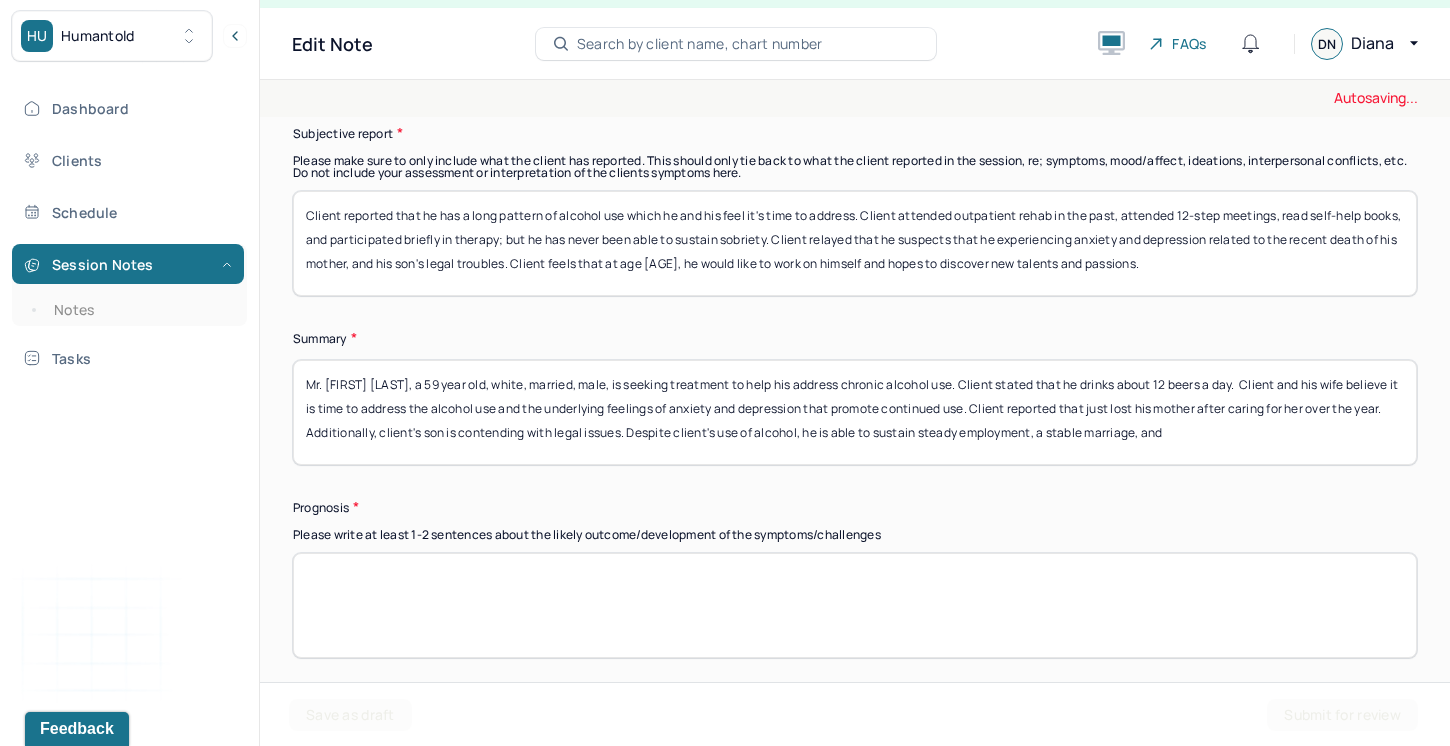 click on "[MR] [FIRST] [LAST], a [AGE] year old, white, married, male, is seeking treatment to help his address chronic alcohol use. Client stated that he drinks about 12 beers a day.  Client and his wife believe it is time to address the alcohol use and the underlying feelings of anxiety and depression that promote continued use. Client reported that just lost his mother after caring for her over the year. Additionally, client's son is contending with legal issues. Despite client's use of alcohol, he is able to sustain steady emplyment, a stable marriage, and" at bounding box center (855, 412) 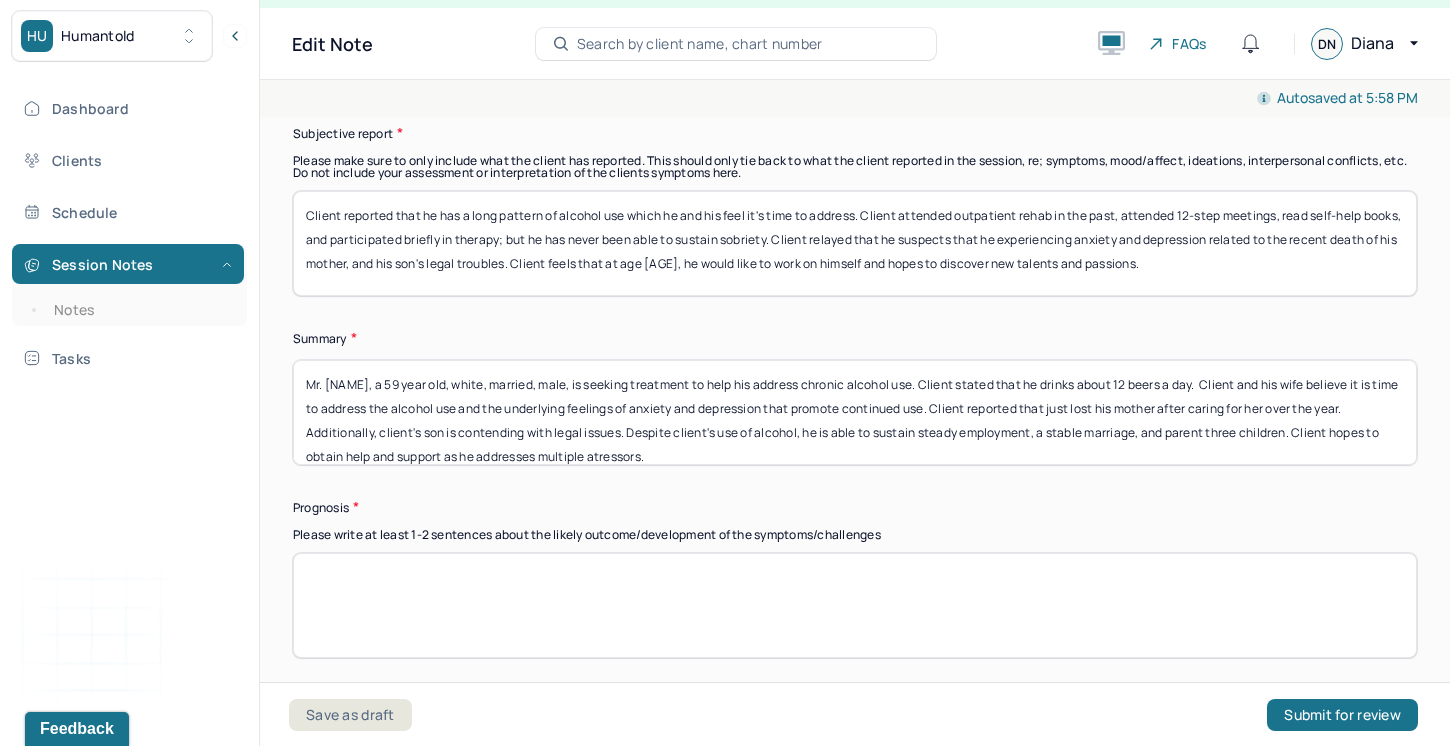 scroll, scrollTop: 16, scrollLeft: 0, axis: vertical 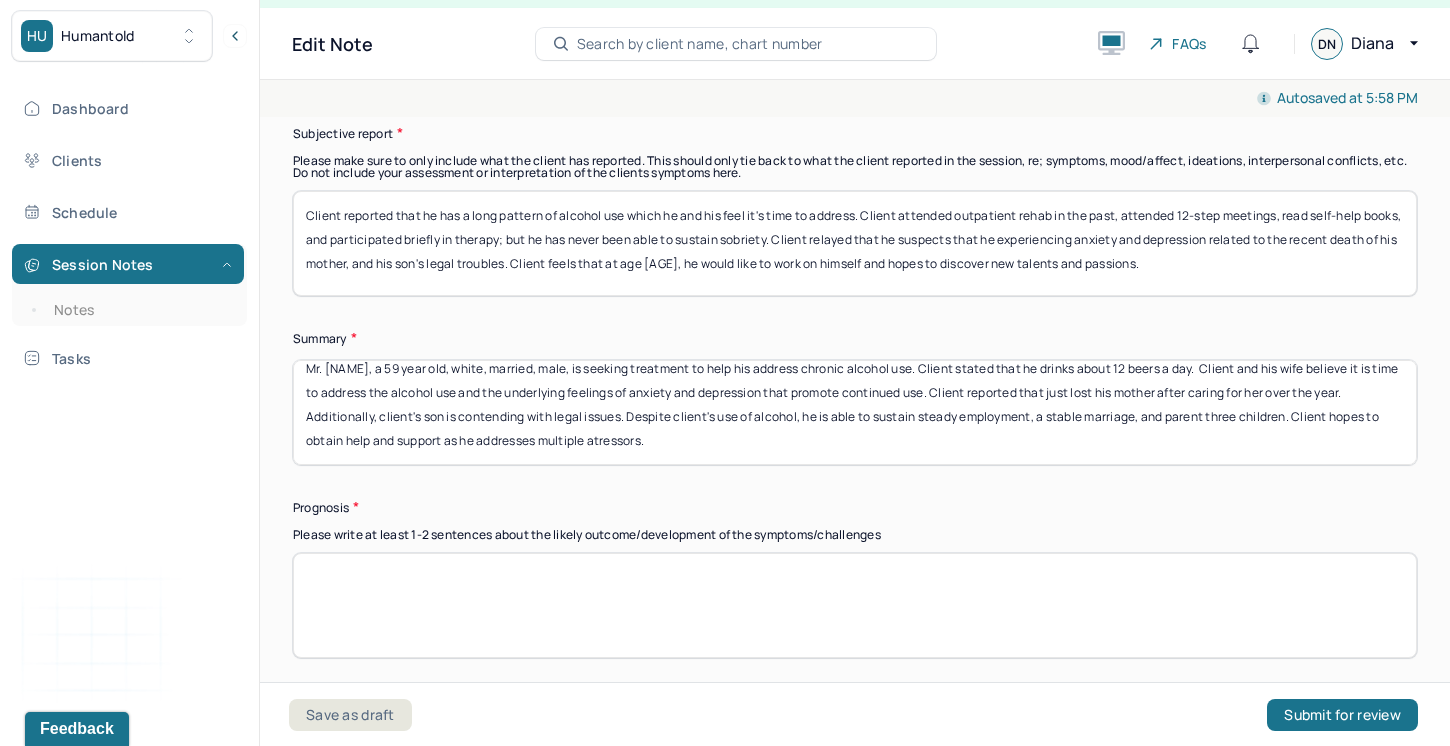 click on "Mr. [NAME], a 59 year old, white, married, male, is seeking treatment to help his address chronic alcohol use. Client stated that he drinks about 12 beers a day.  Client and his wife believe it is time to address the alcohol use and the underlying feelings of anxiety and depression that promote continued use. Client reported that just lost his mother after caring for her over the year. Additionally, client's son is contending with legal issues. Despite client's use of alcohol, he is able to sustain steady employment, a stable marriage, and parent three children. Client hopes to obtain help and support as he addresses multiple atressors." at bounding box center [855, 412] 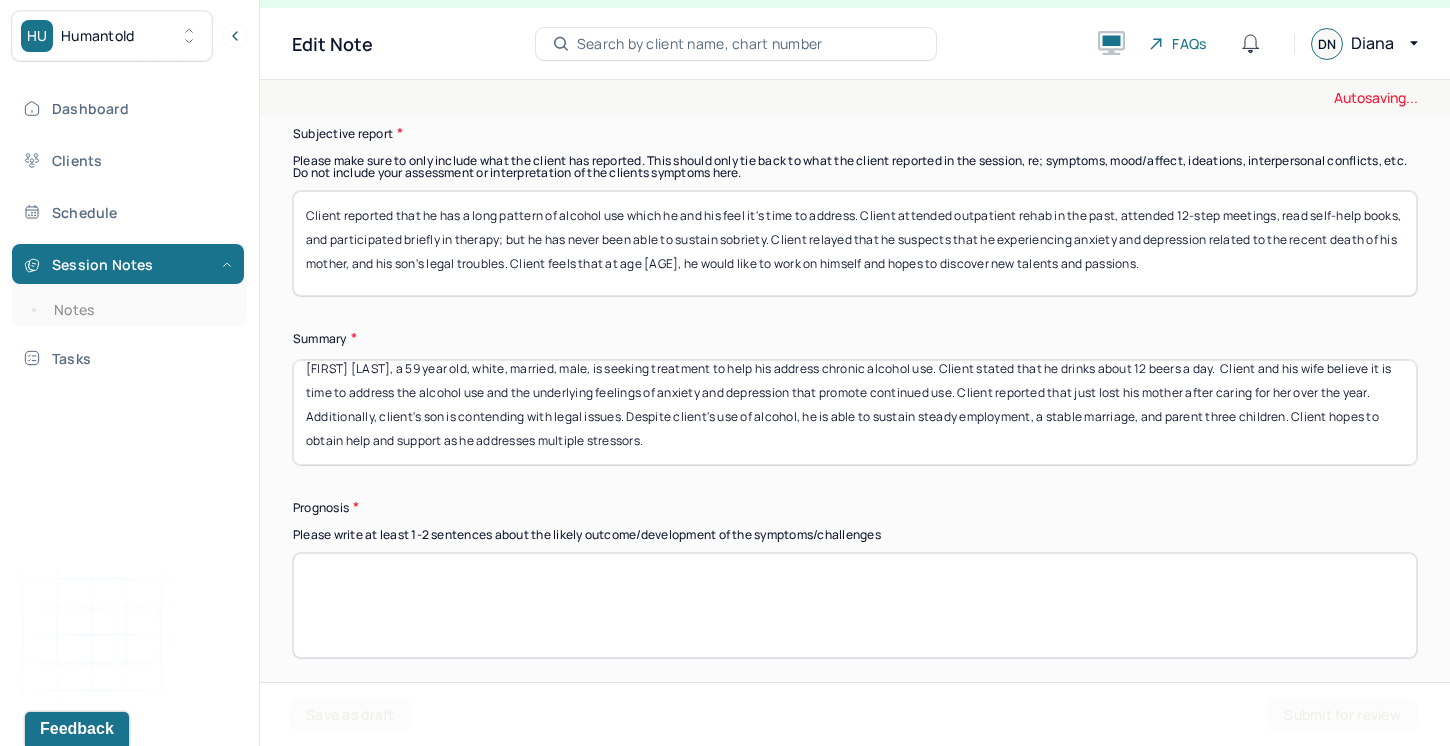 type on "[FIRST] [LAST], a 59 year old, white, married, male, is seeking treatment to help his address chronic alcohol use. Client stated that he drinks about 12 beers a day.  Client and his wife believe it is time to address the alcohol use and the underlying feelings of anxiety and depression that promote continued use. Client reported that just lost his mother after caring for her over the year. Additionally, client's son is contending with legal issues. Despite client's use of alcohol, he is able to sustain steady employment, a stable marriage, and parent three children. Client hopes to obtain help and support as he addresses multiple stressors." 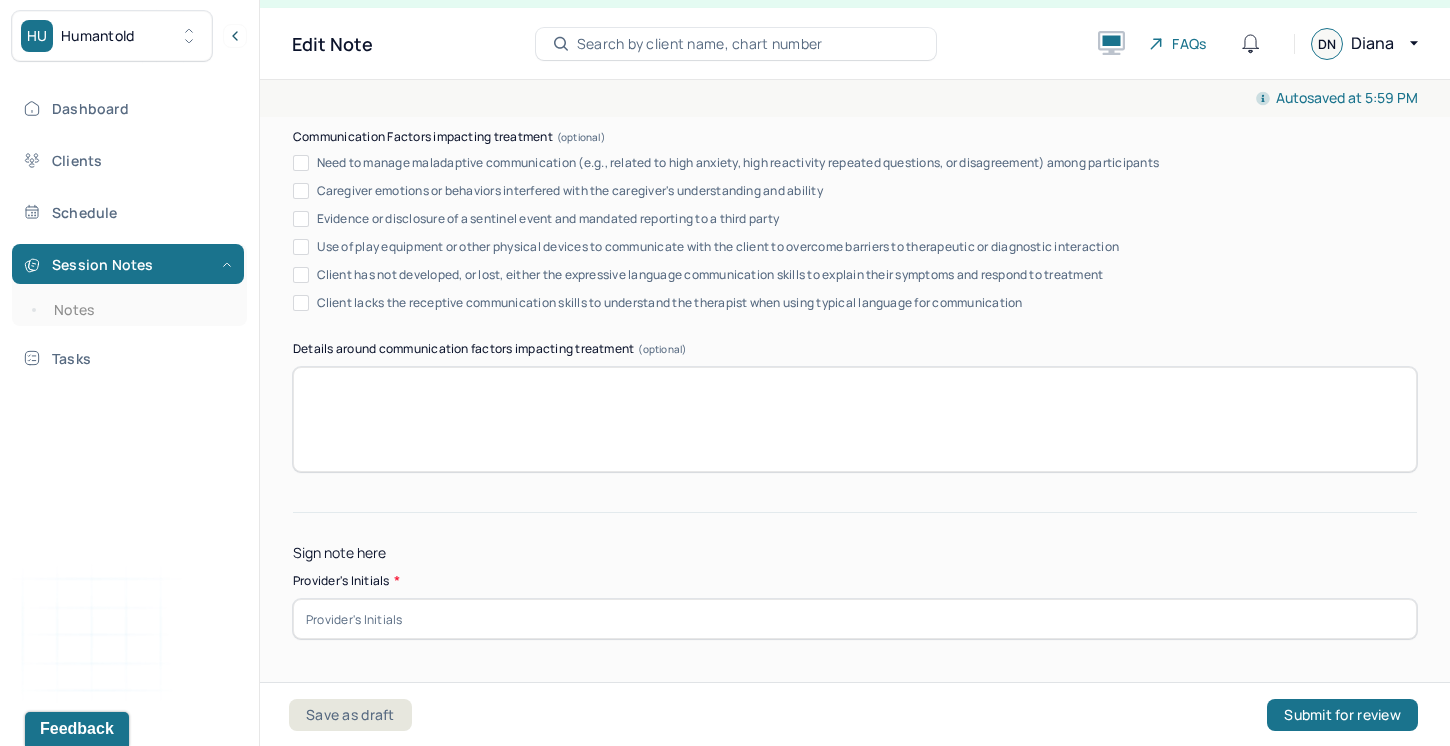 scroll, scrollTop: 12760, scrollLeft: 0, axis: vertical 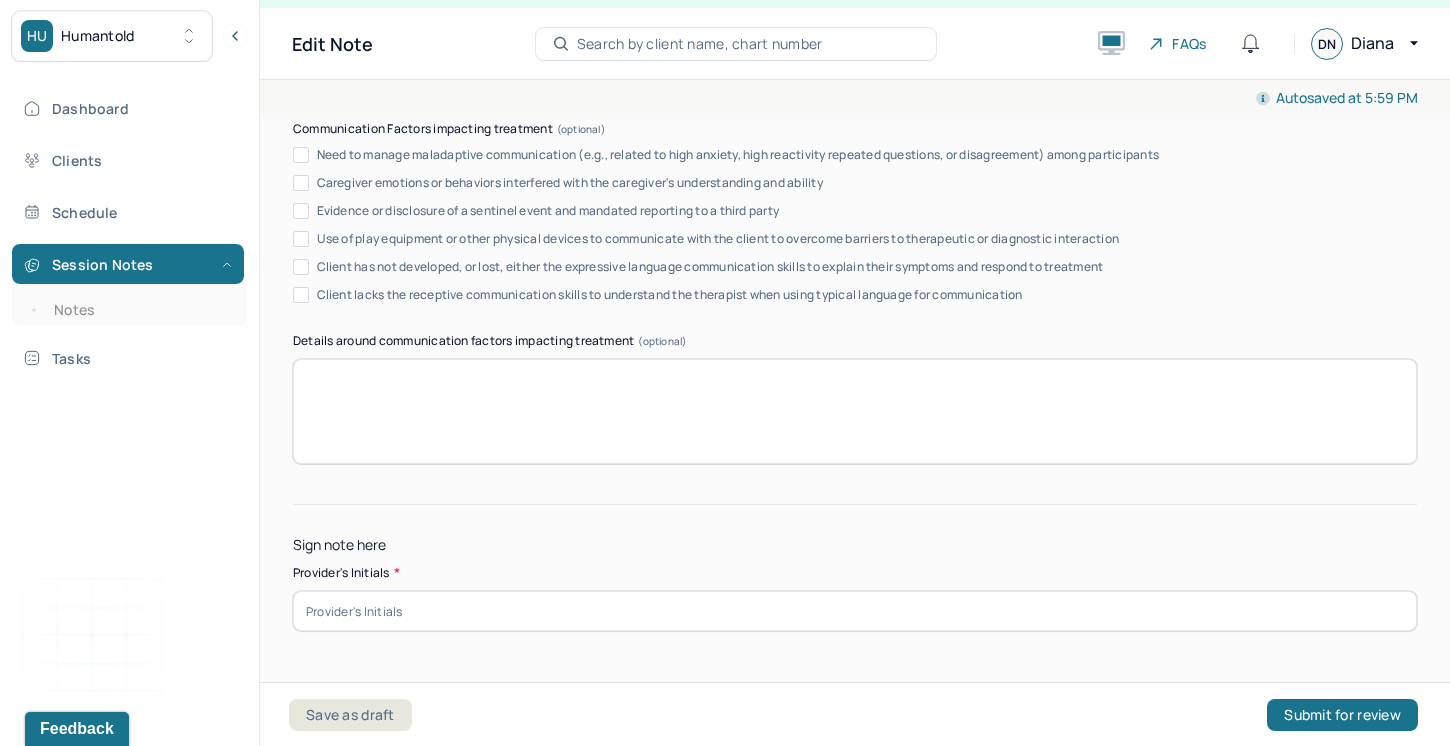 type on "Prognosis is guarded as client is wary of the efficacy of treatment. However, he appears to be motivated to try and wants to improve his life." 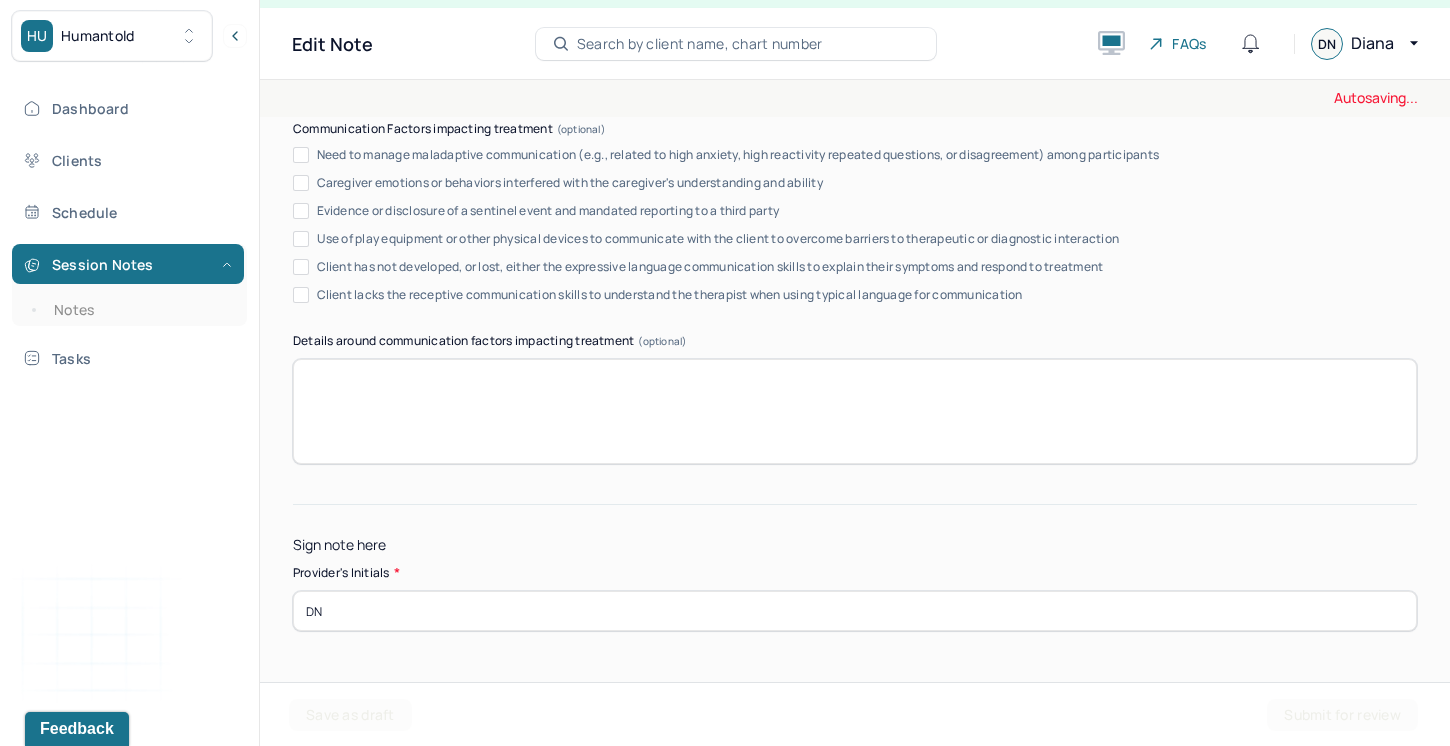 type on "DN" 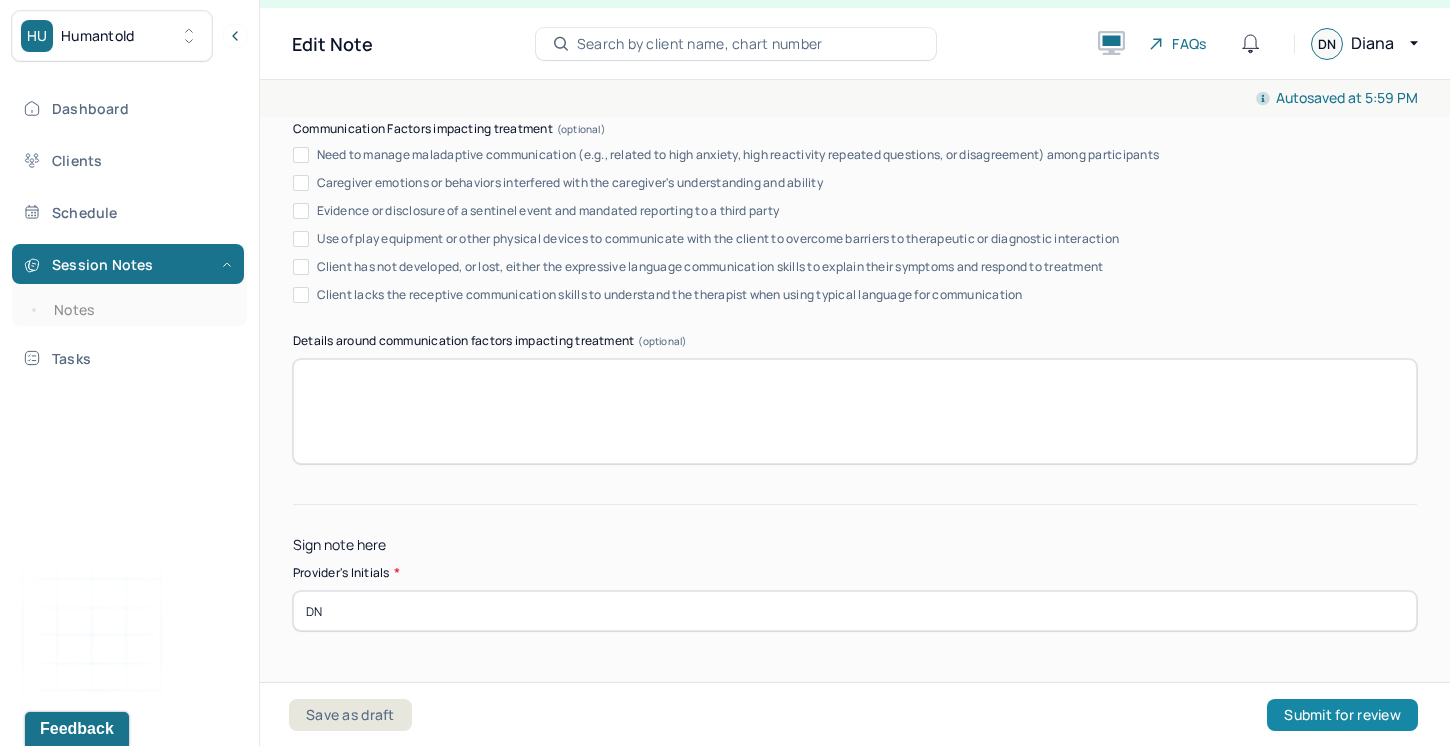 click on "Submit for review" at bounding box center (1342, 715) 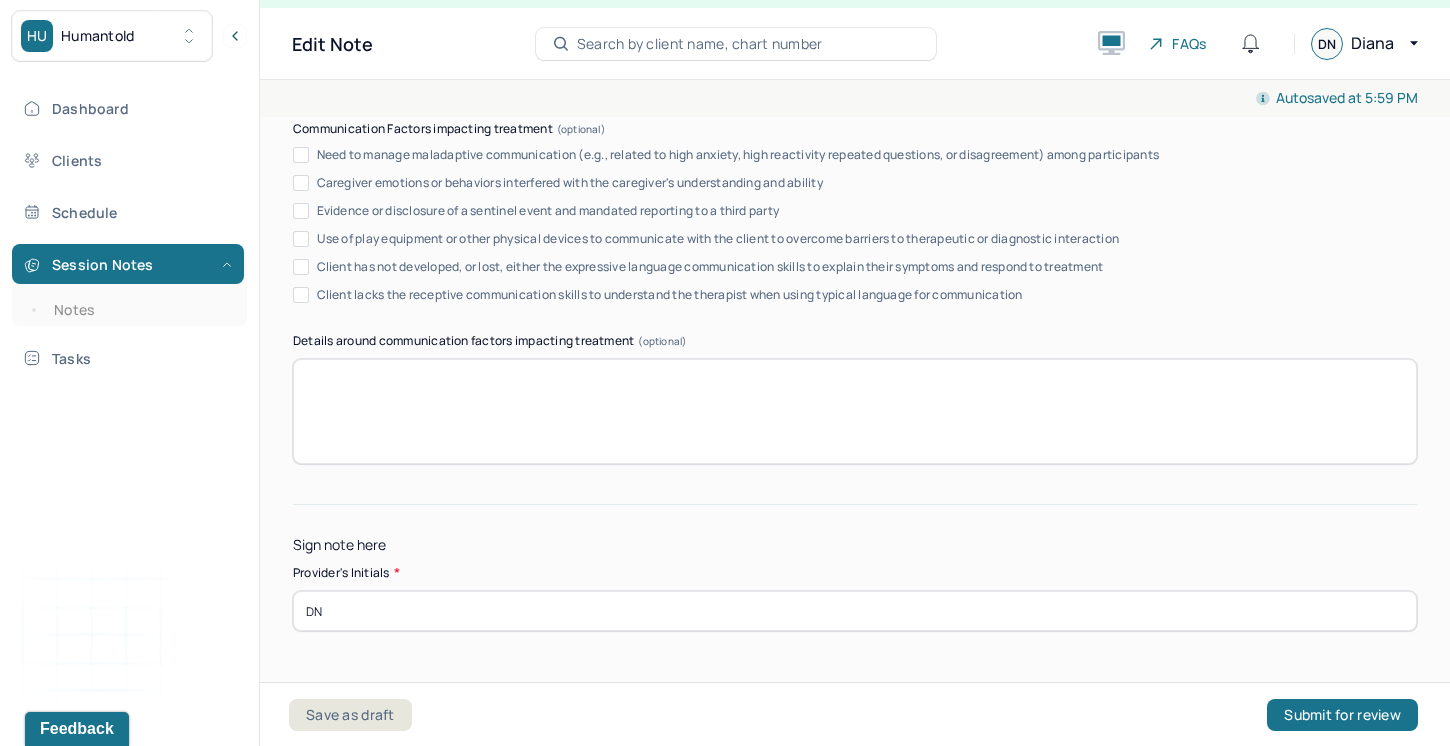 scroll, scrollTop: 12791, scrollLeft: 0, axis: vertical 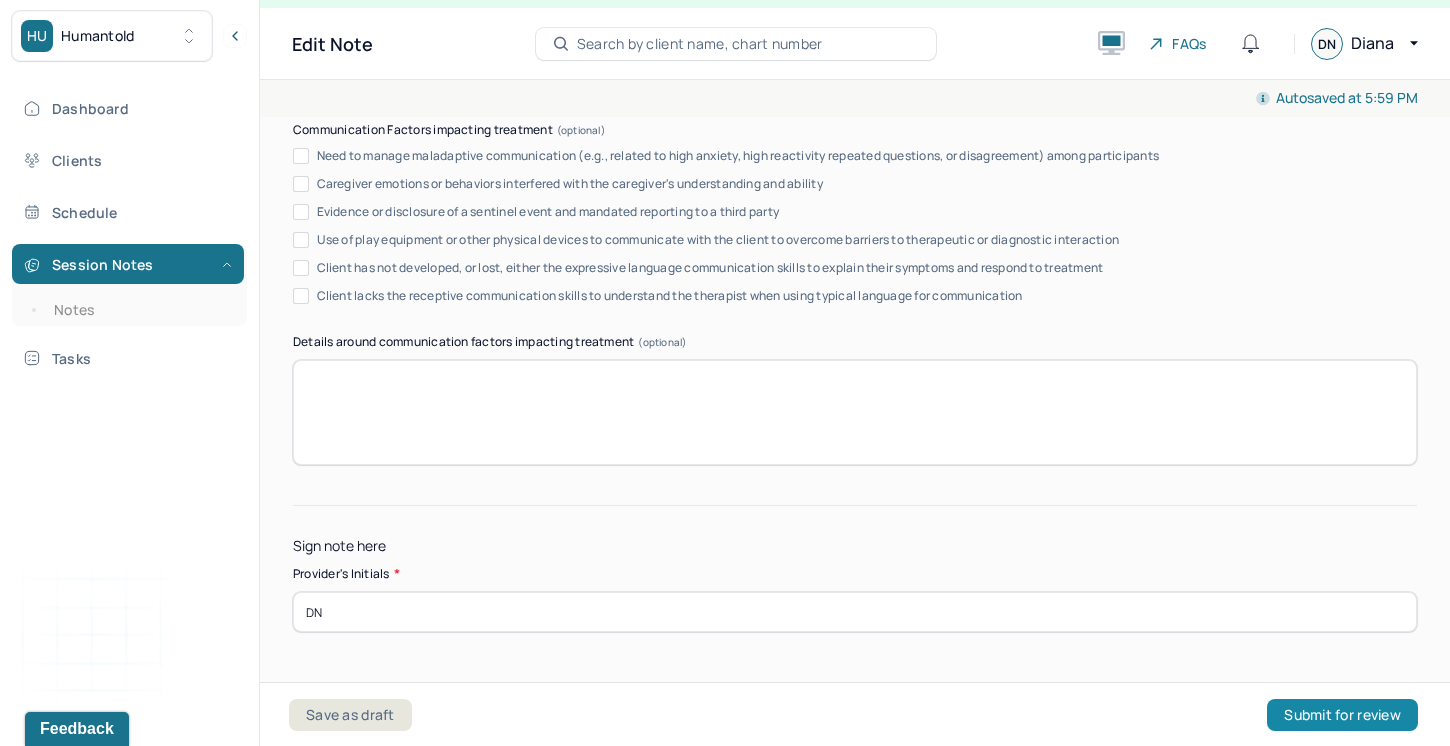 click on "Submit for review" at bounding box center (1342, 715) 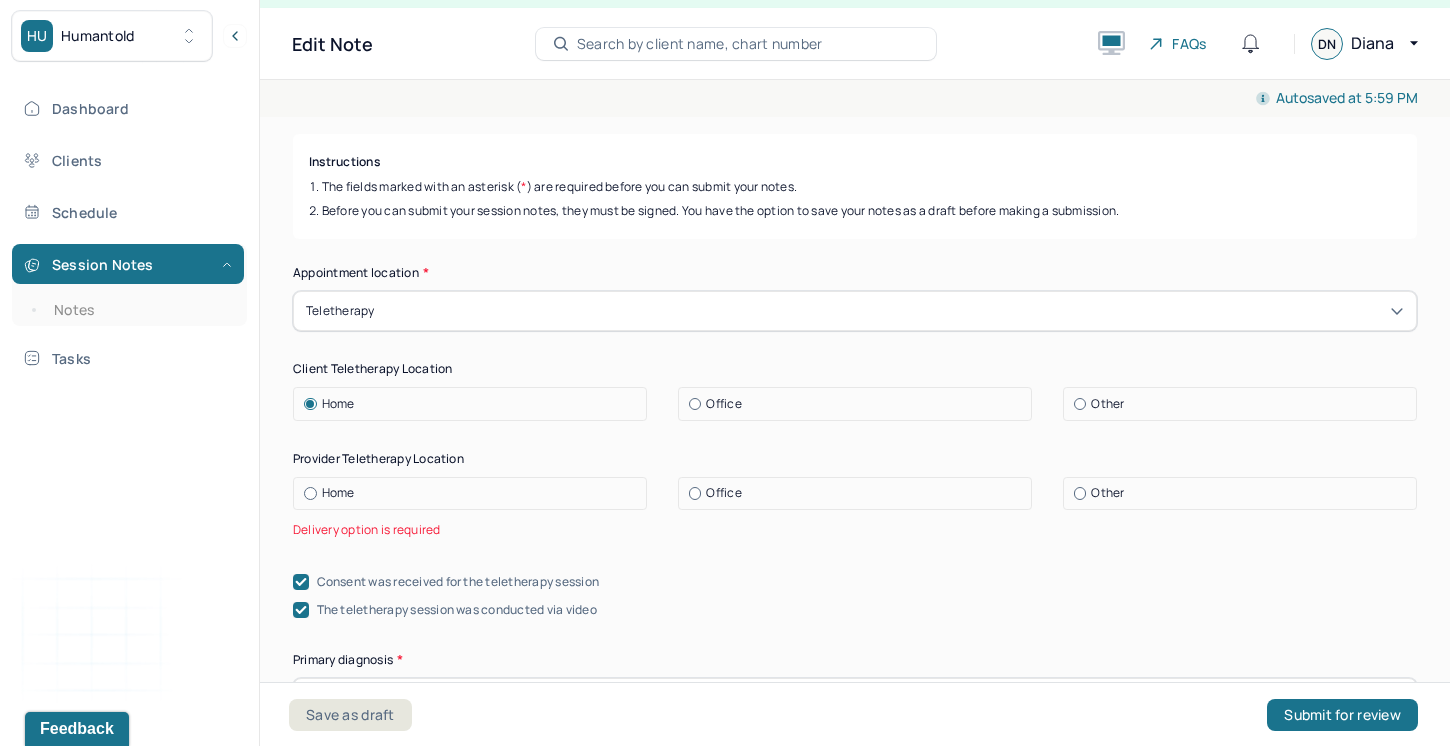 scroll, scrollTop: 203, scrollLeft: 0, axis: vertical 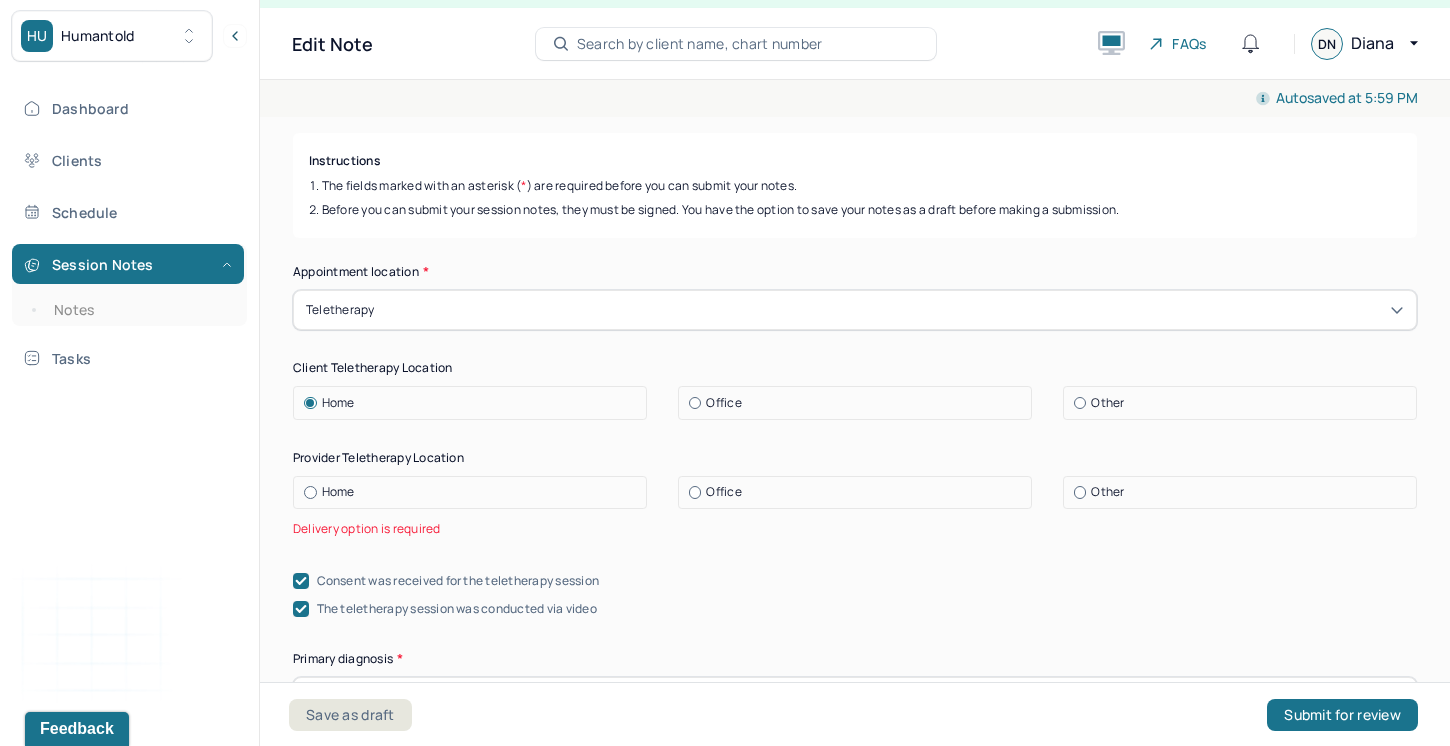 click at bounding box center [310, 492] 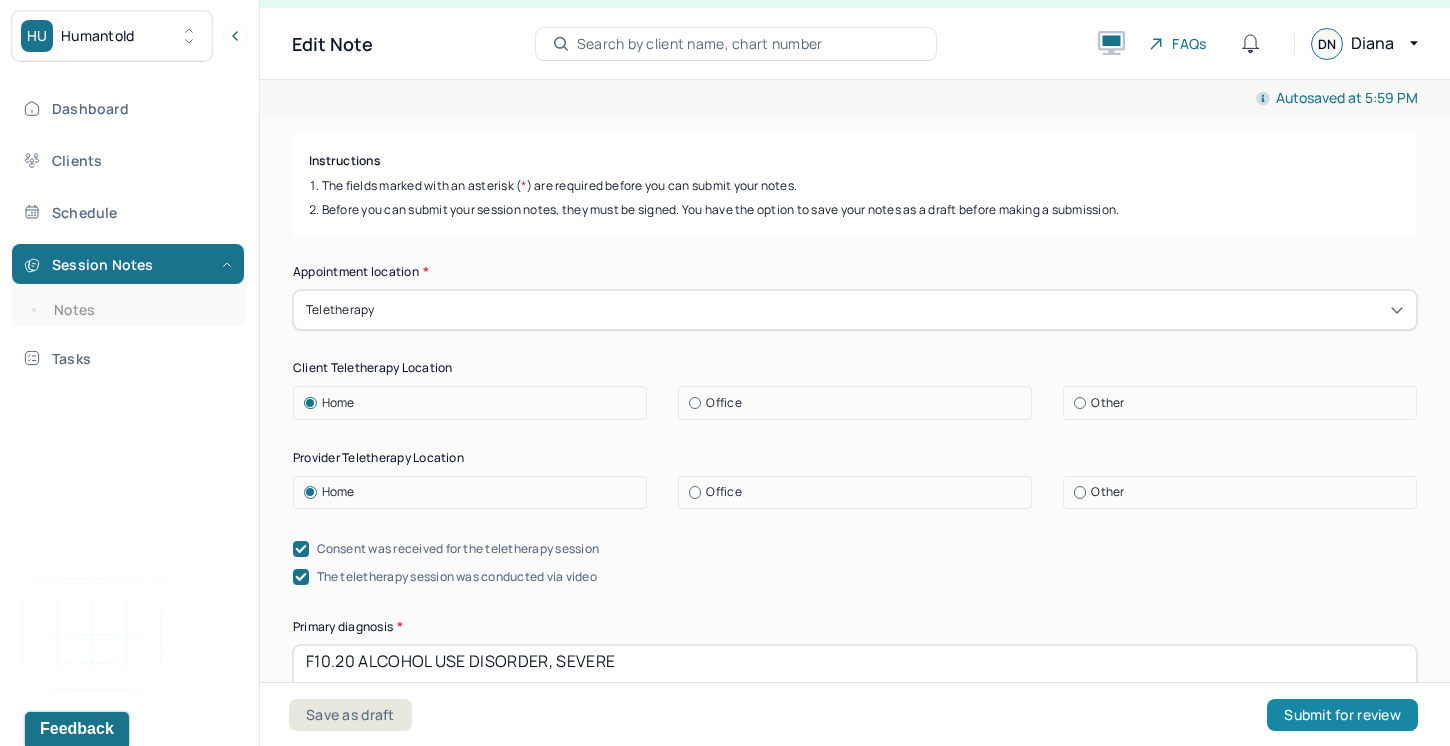 click on "Submit for review" at bounding box center (1342, 715) 